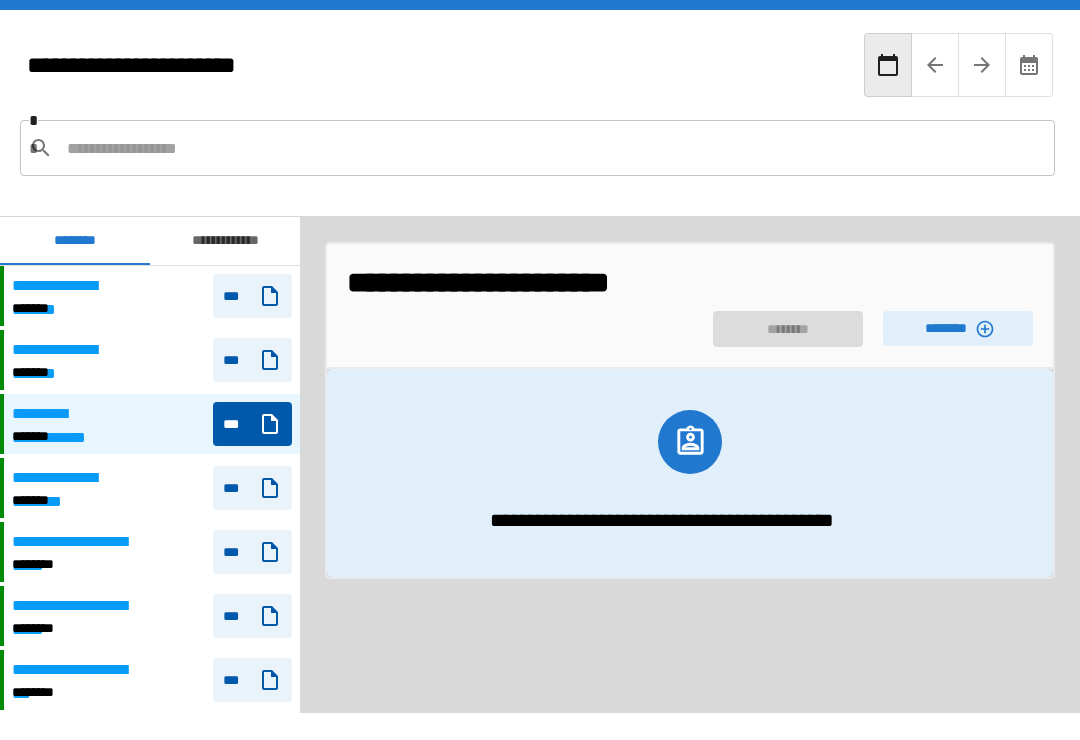 scroll, scrollTop: 31, scrollLeft: 0, axis: vertical 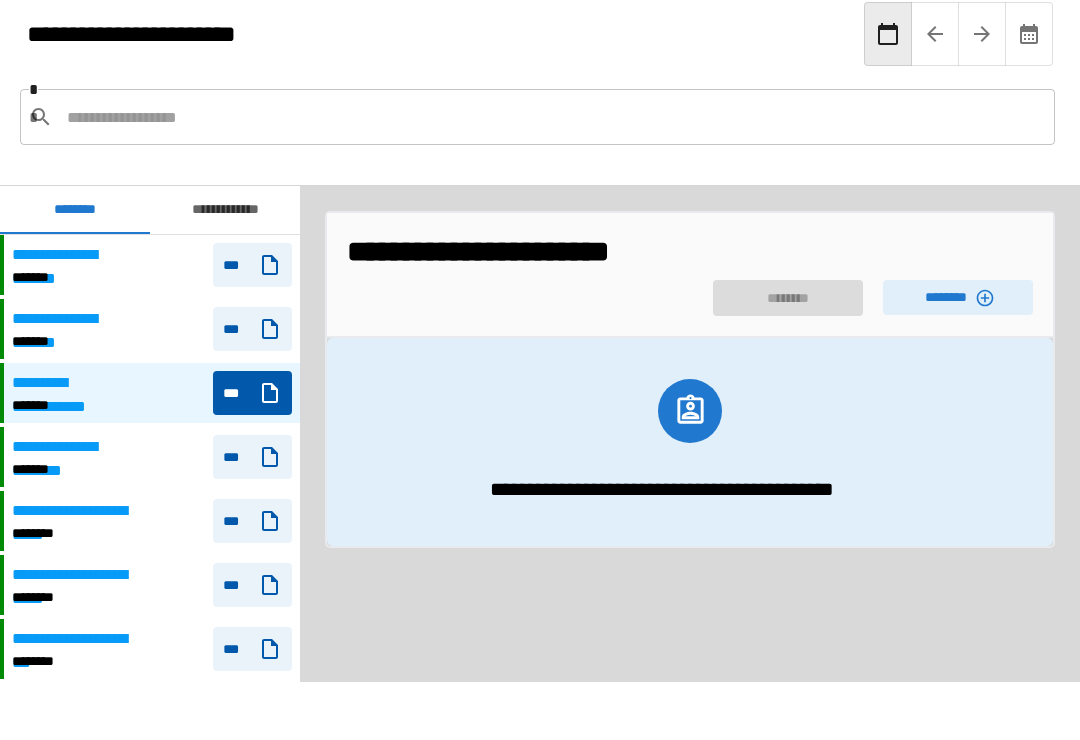 click on "********" at bounding box center (958, 297) 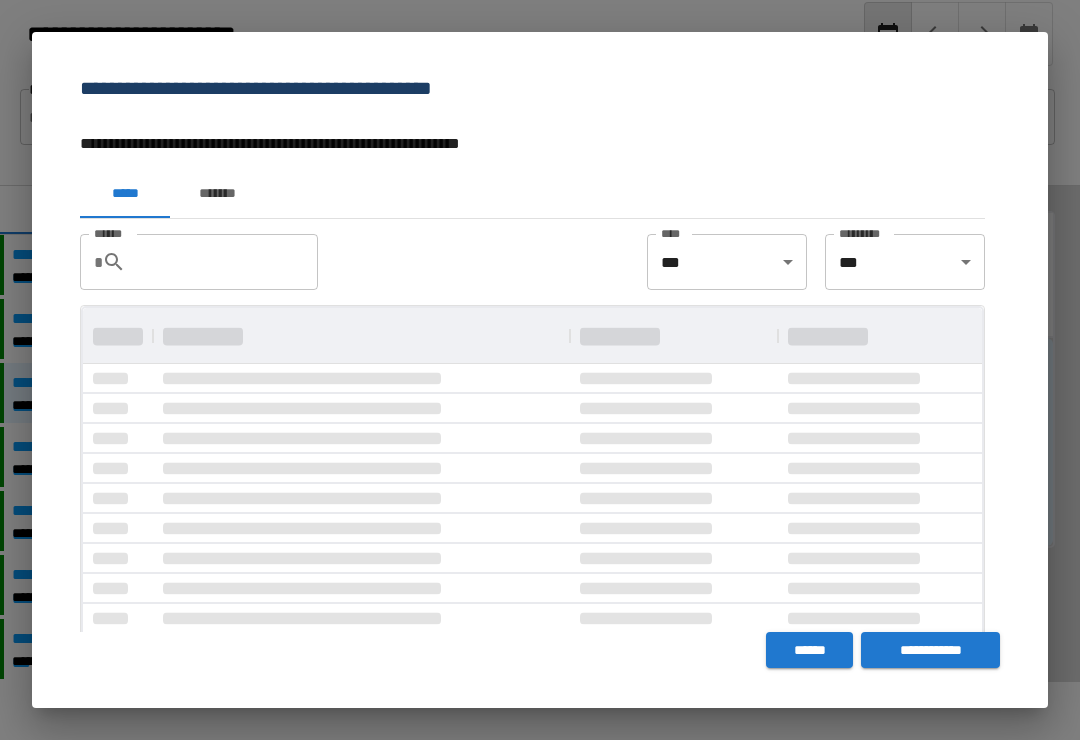 scroll, scrollTop: 1, scrollLeft: 1, axis: both 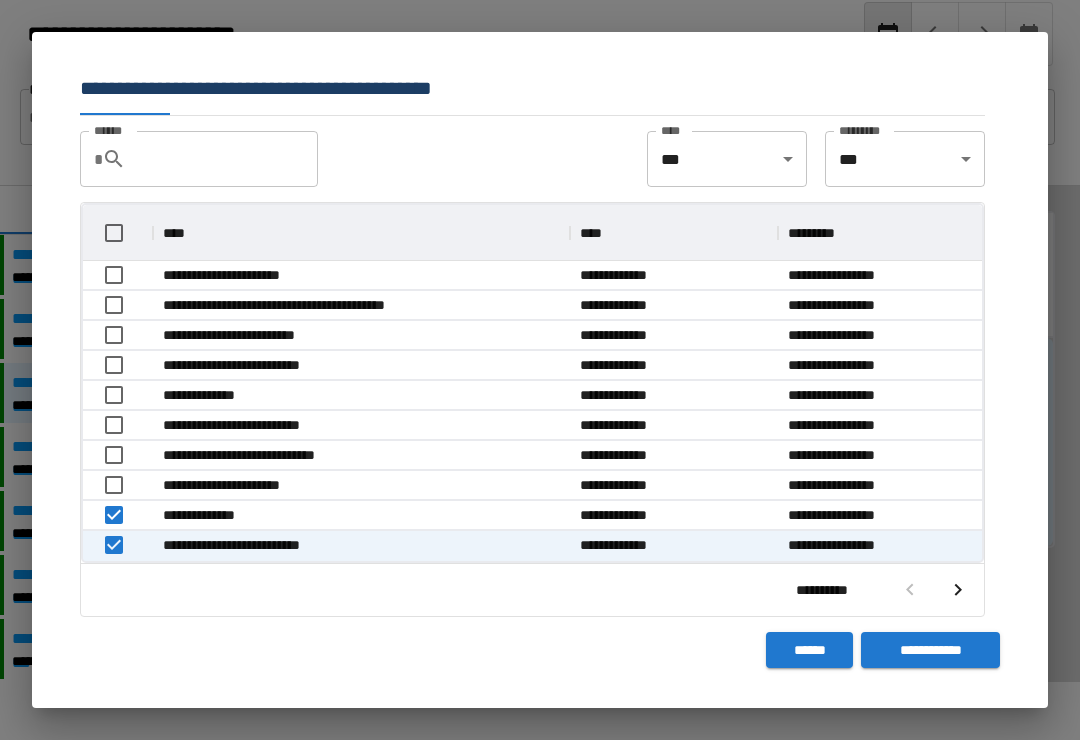 click on "**********" at bounding box center (930, 650) 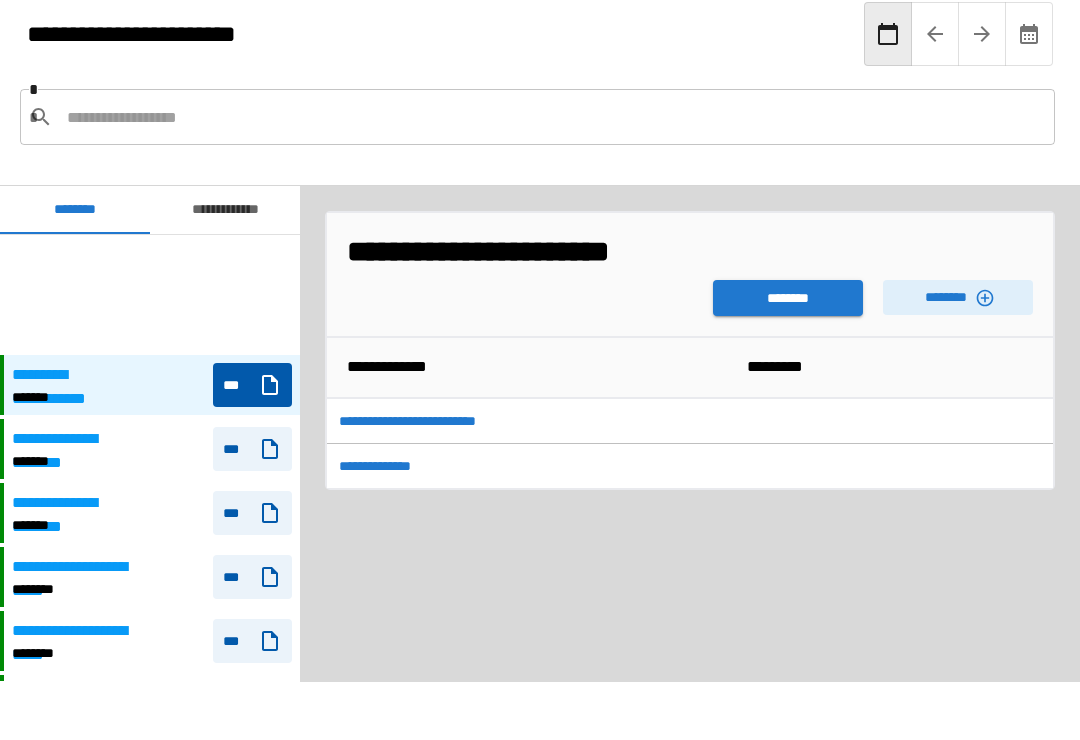 scroll, scrollTop: 120, scrollLeft: 0, axis: vertical 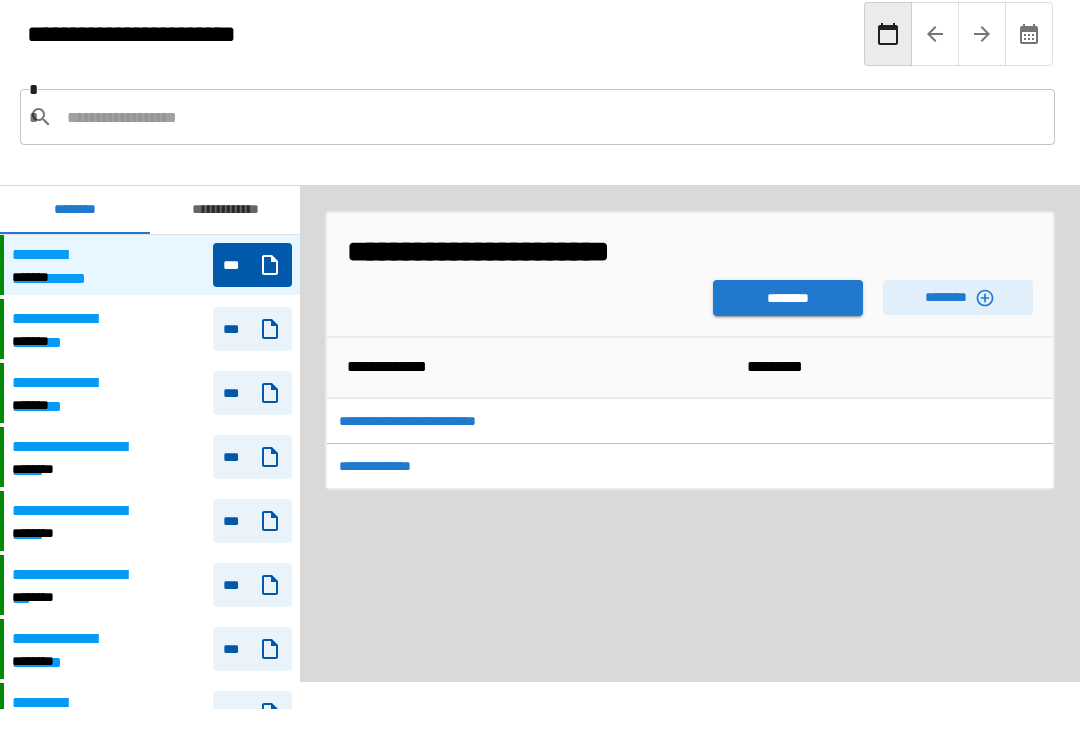 click on "********" at bounding box center [788, 298] 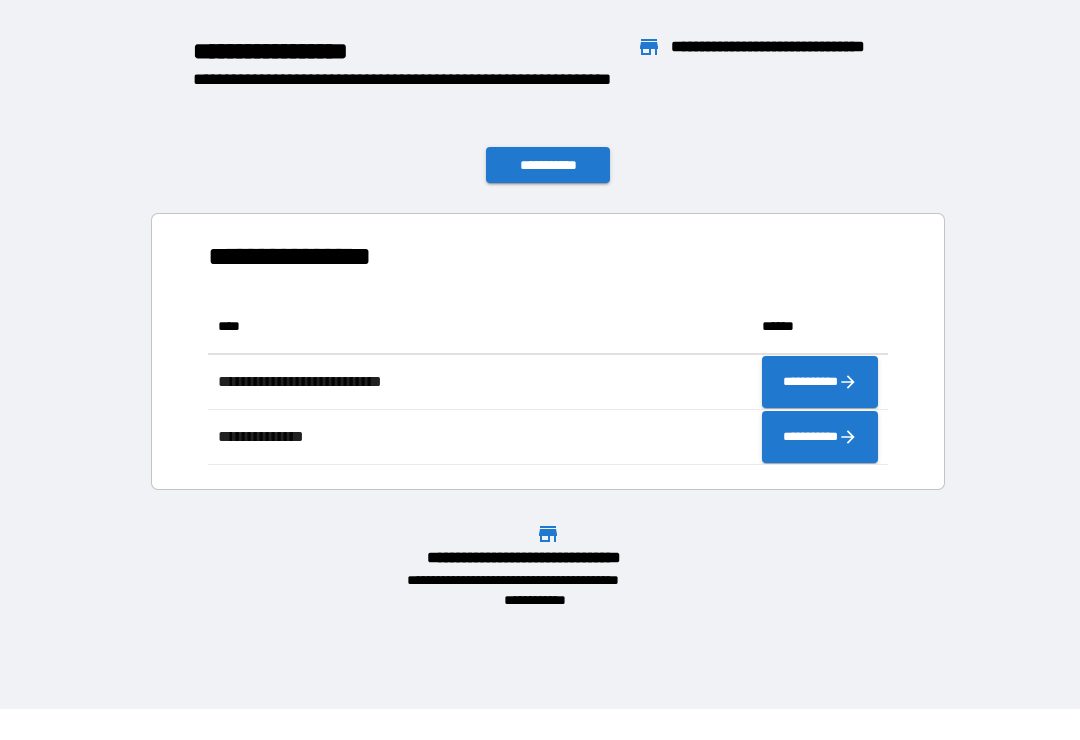 scroll, scrollTop: 166, scrollLeft: 680, axis: both 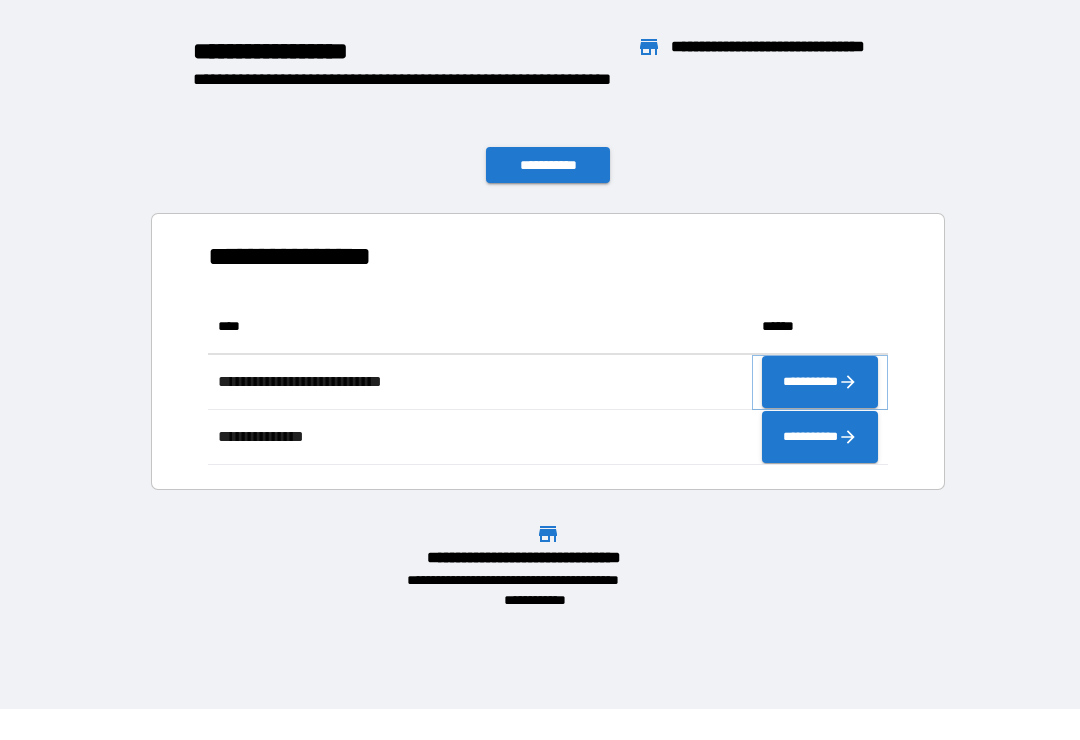 click on "**********" at bounding box center (820, 382) 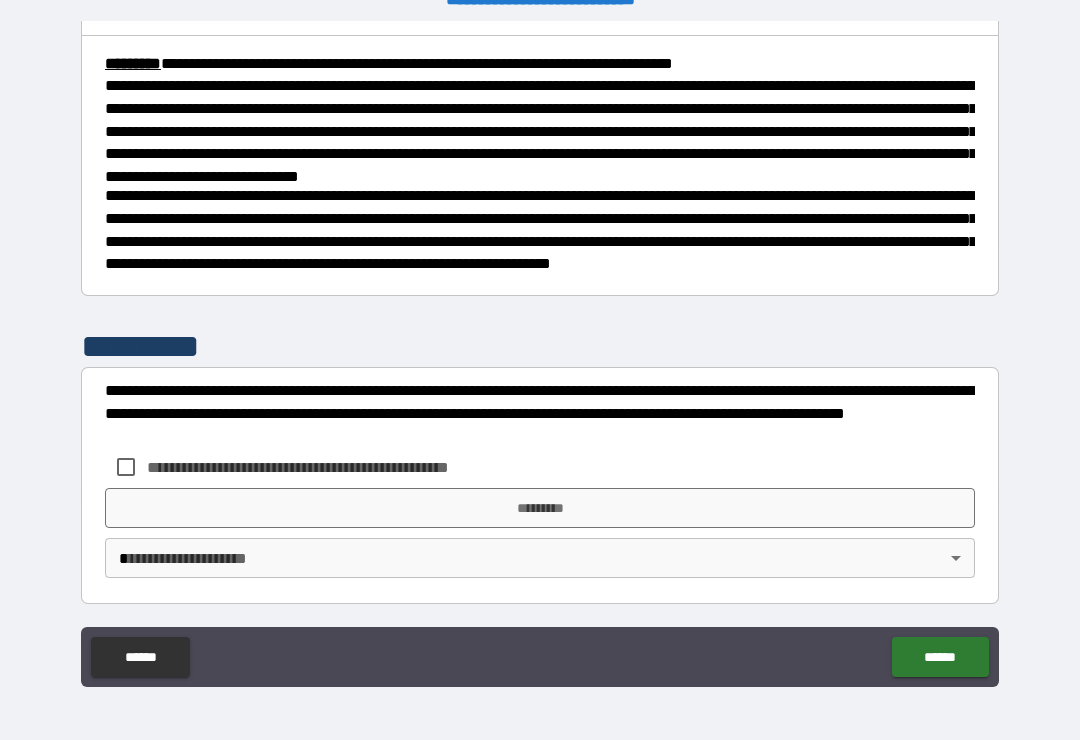 scroll, scrollTop: 730, scrollLeft: 0, axis: vertical 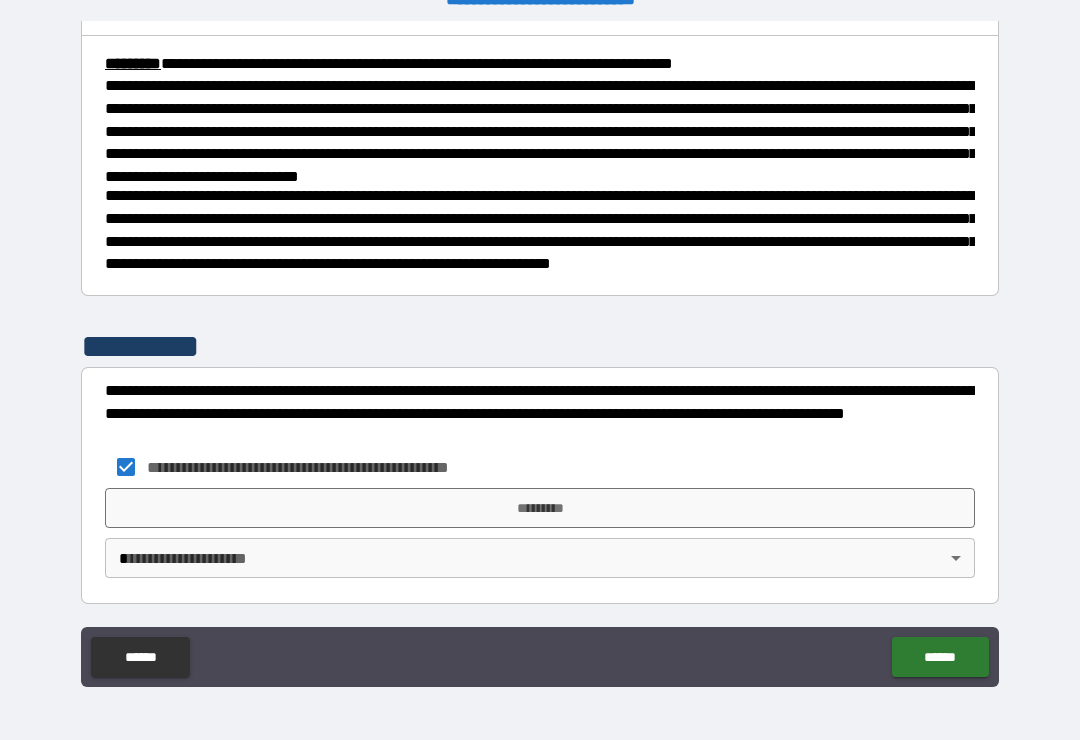 click on "*********" at bounding box center (540, 508) 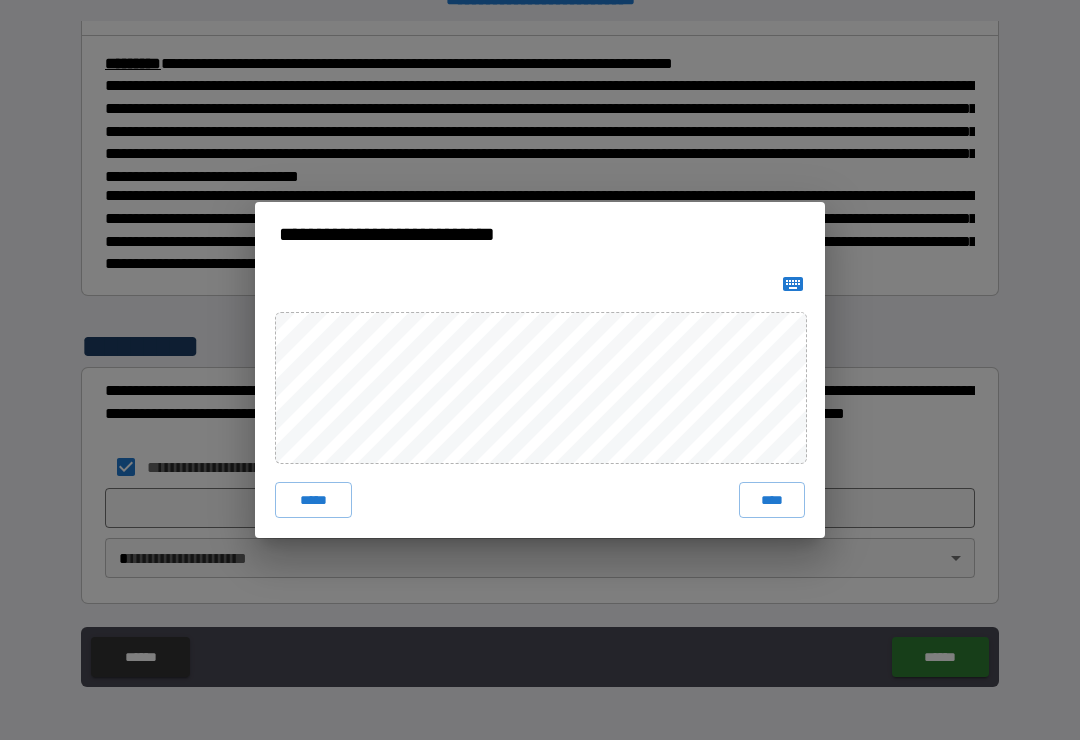 click on "*****" at bounding box center [313, 500] 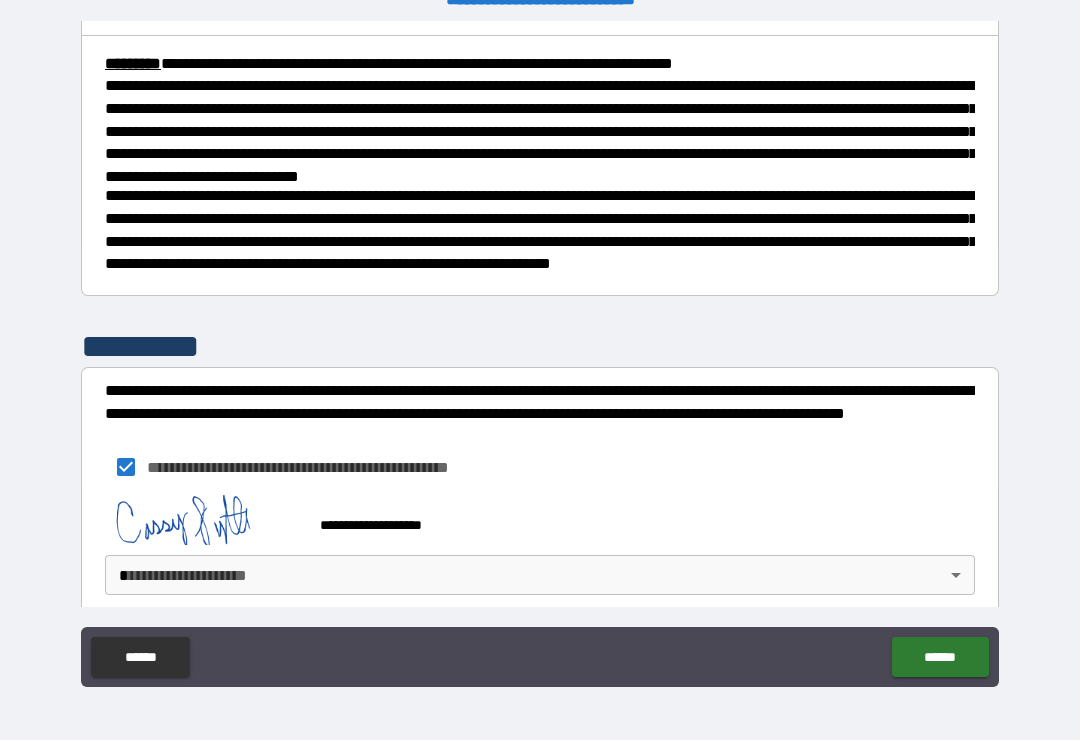 scroll, scrollTop: 720, scrollLeft: 0, axis: vertical 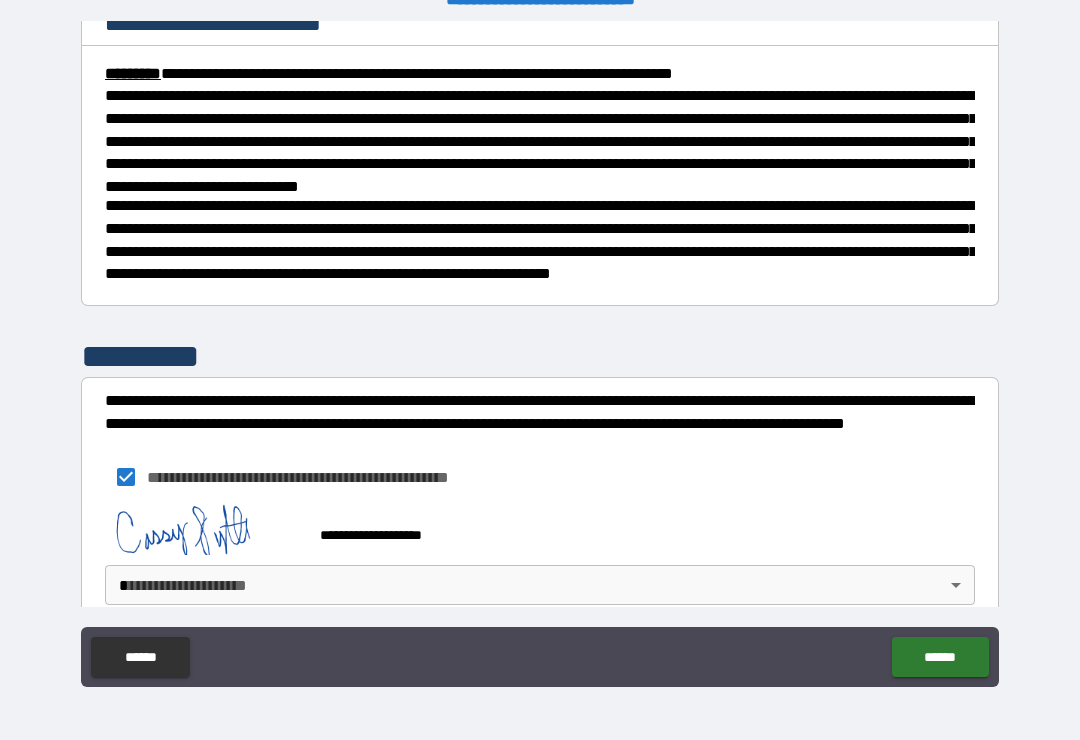 click on "******" at bounding box center (940, 657) 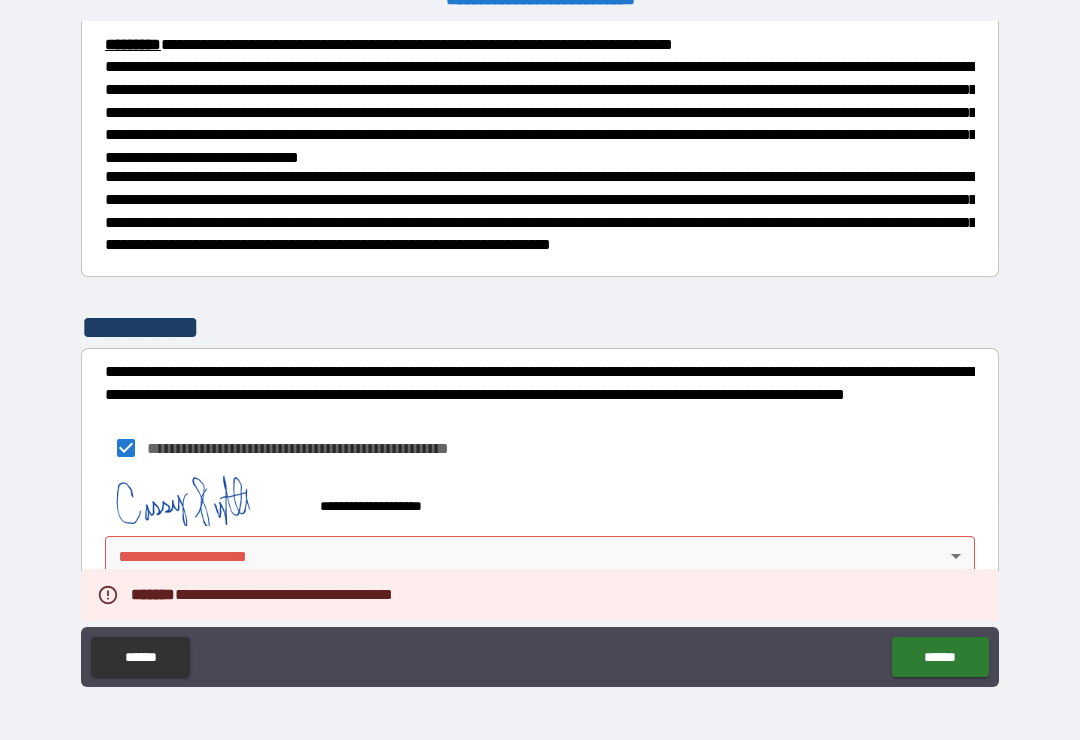 scroll, scrollTop: 747, scrollLeft: 0, axis: vertical 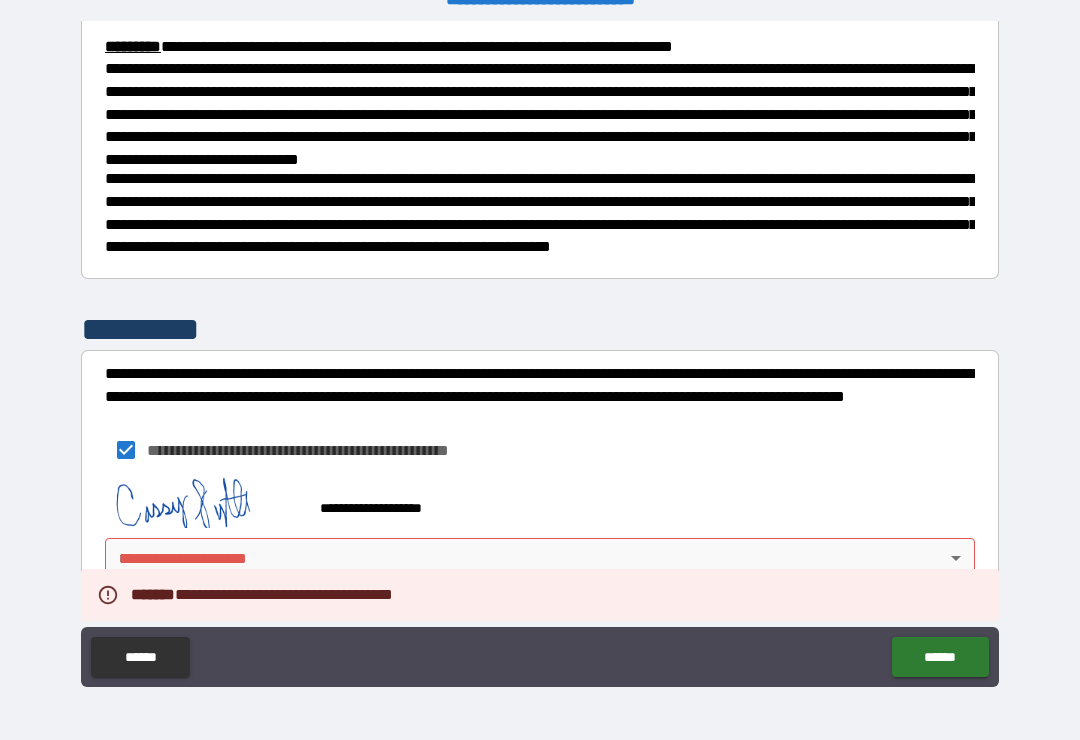 click on "[FIRST] [LAST] [STREET] [CITY] [STATE] [POSTAL_CODE] [COUNTRY] [PHONE] [EMAIL]" at bounding box center (540, 354) 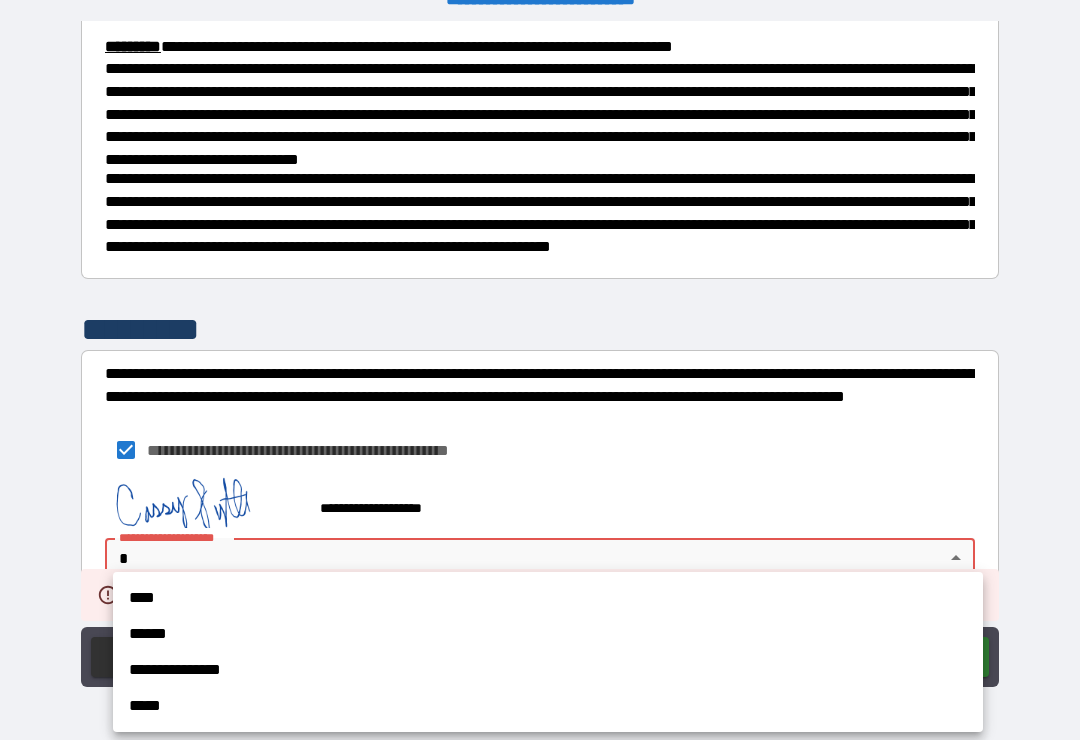 click on "****" at bounding box center (548, 598) 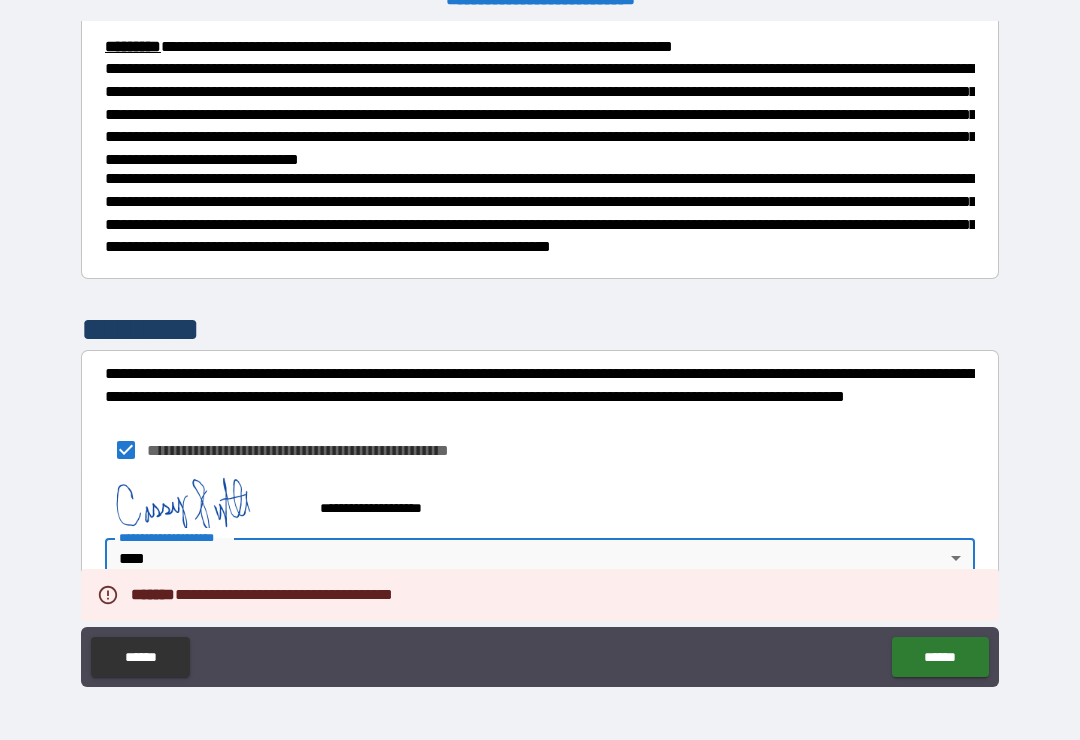 click on "******" at bounding box center [940, 657] 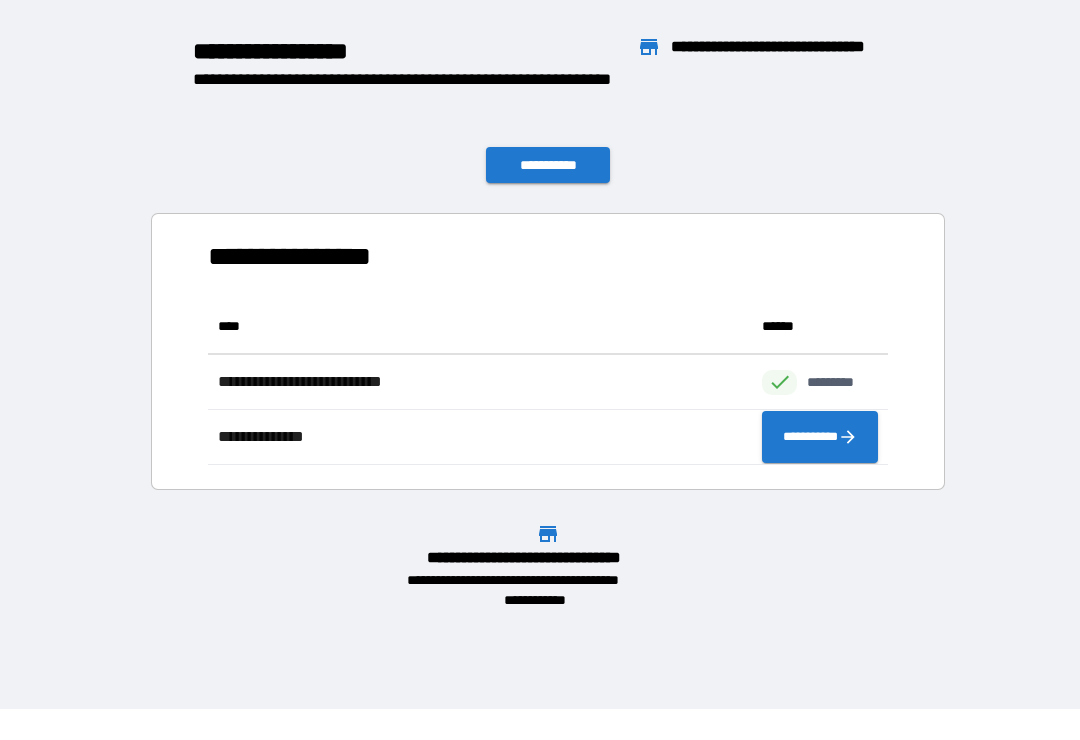 scroll, scrollTop: 1, scrollLeft: 1, axis: both 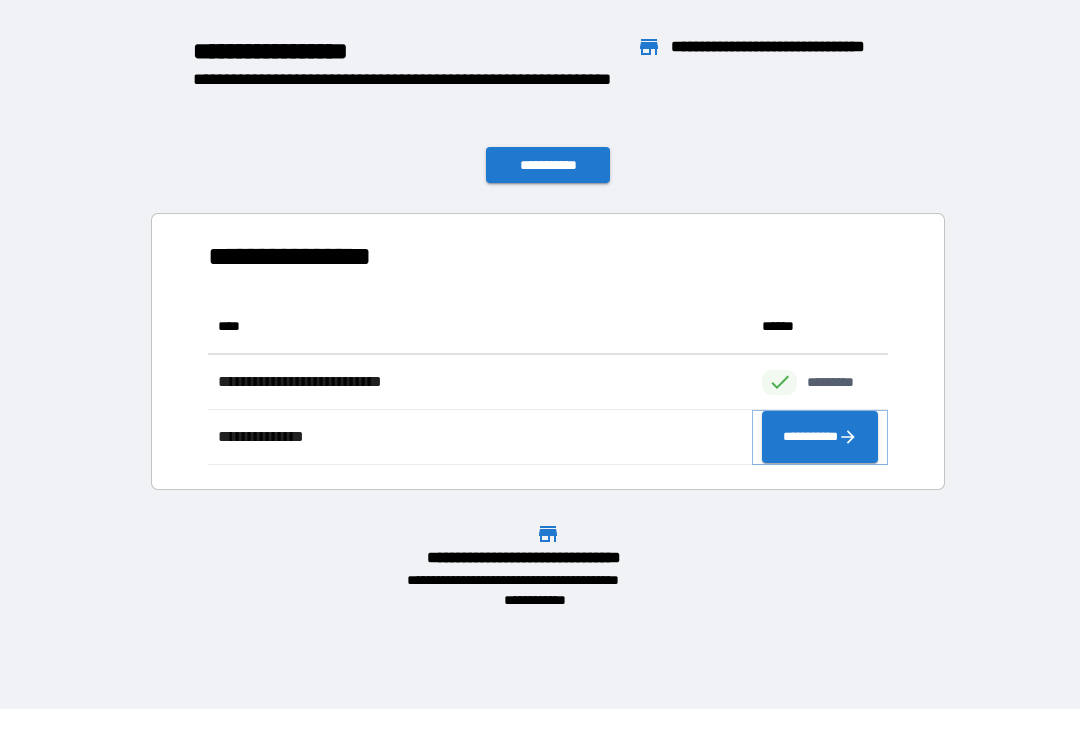 click on "**********" at bounding box center (820, 437) 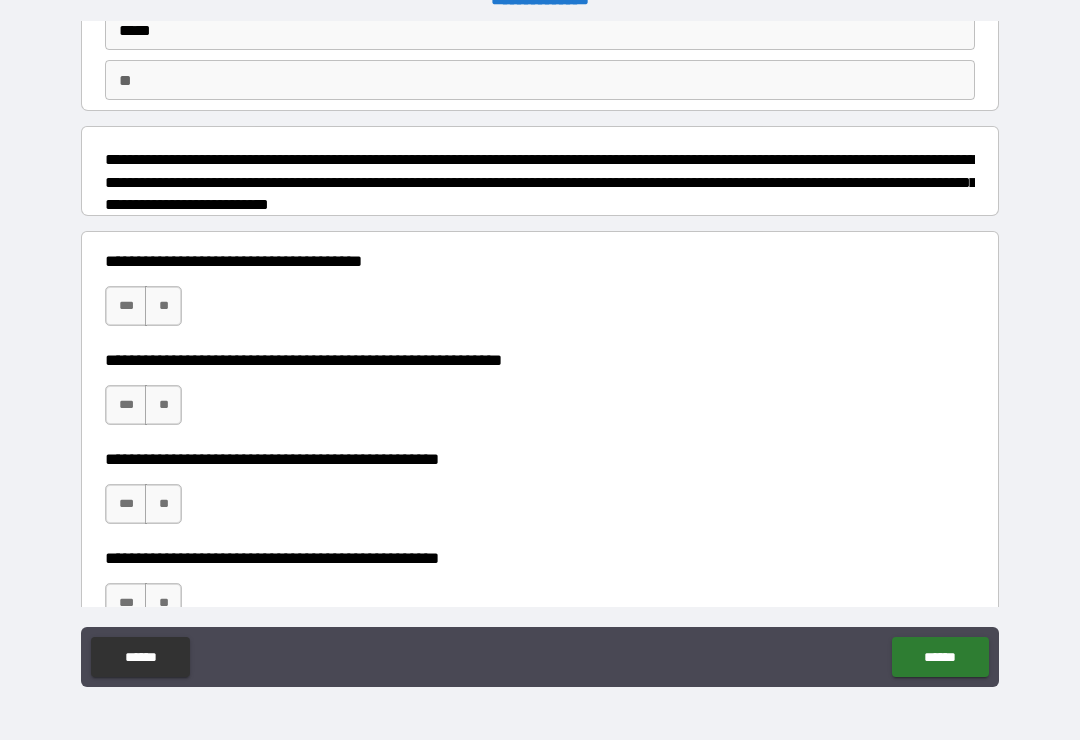scroll, scrollTop: 157, scrollLeft: 0, axis: vertical 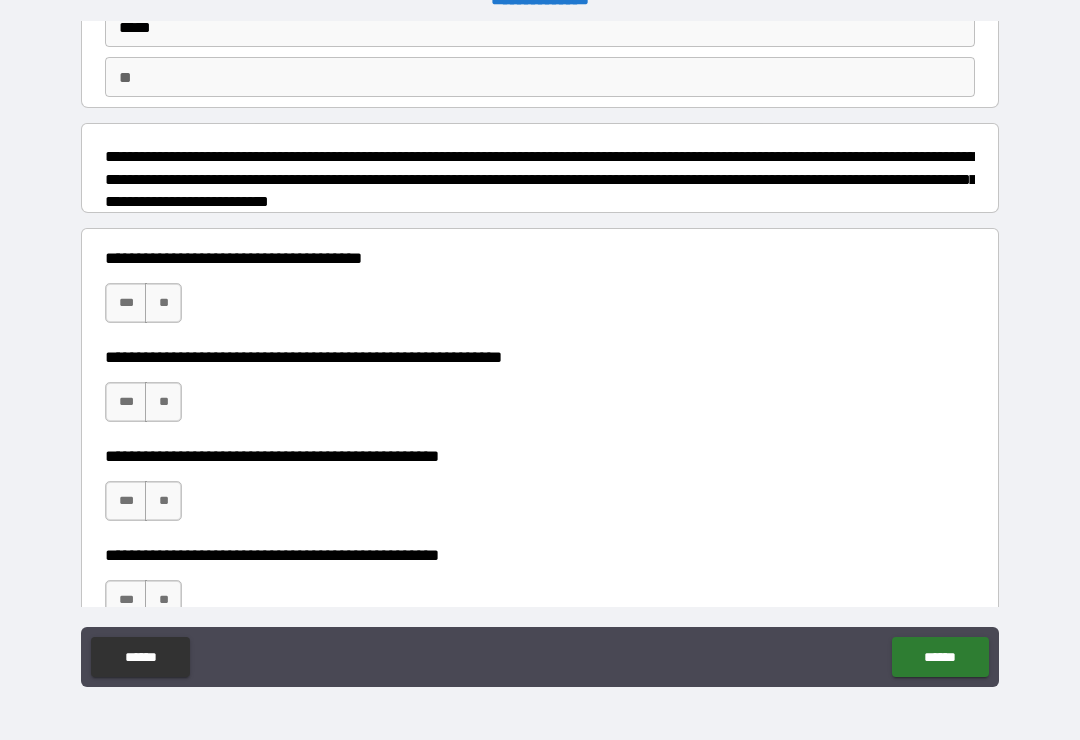 click on "**" at bounding box center (163, 303) 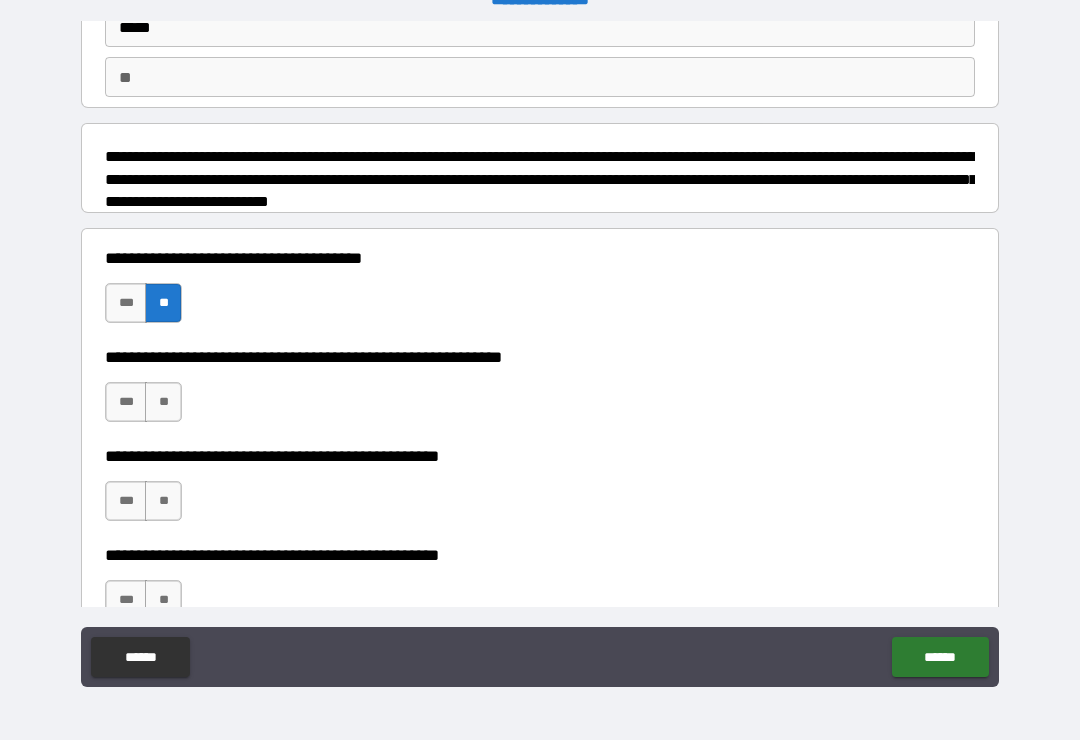 click on "**" at bounding box center [163, 402] 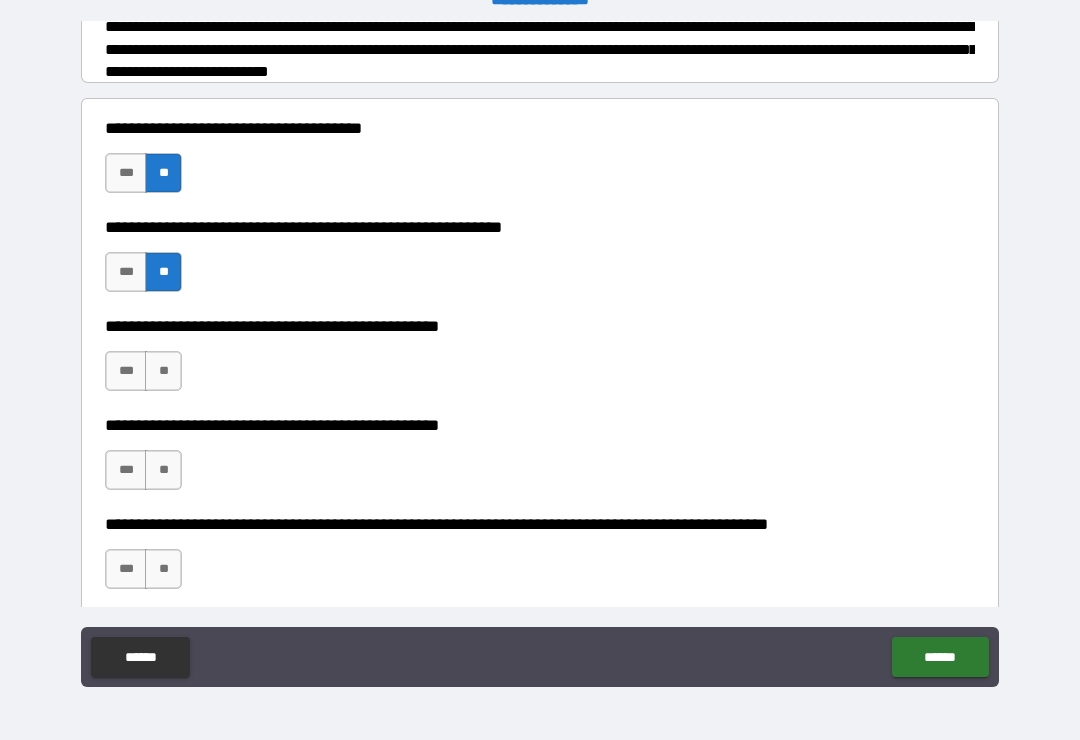 scroll, scrollTop: 290, scrollLeft: 0, axis: vertical 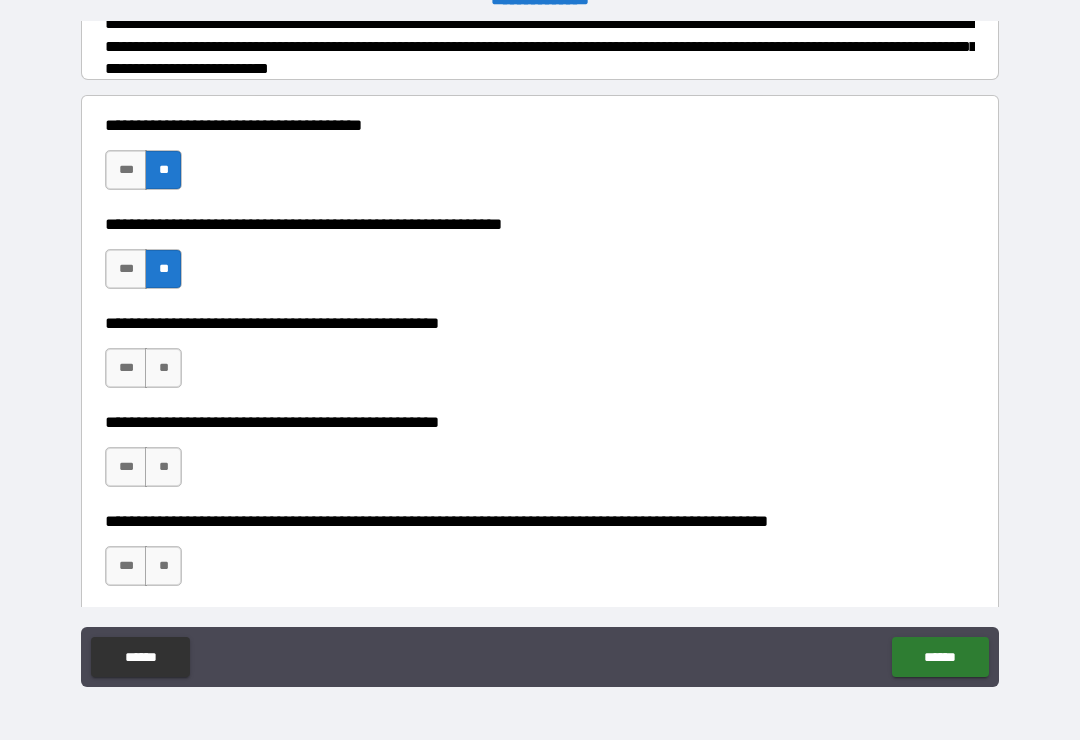 click on "**" at bounding box center [163, 368] 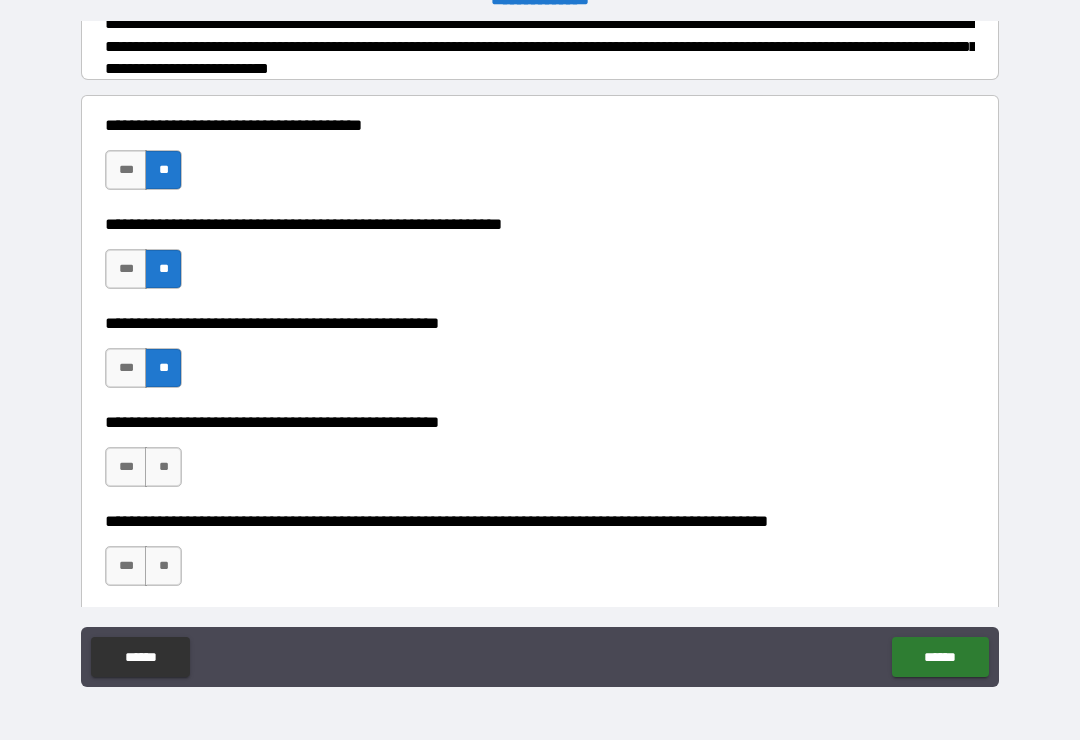 click on "**" at bounding box center [163, 467] 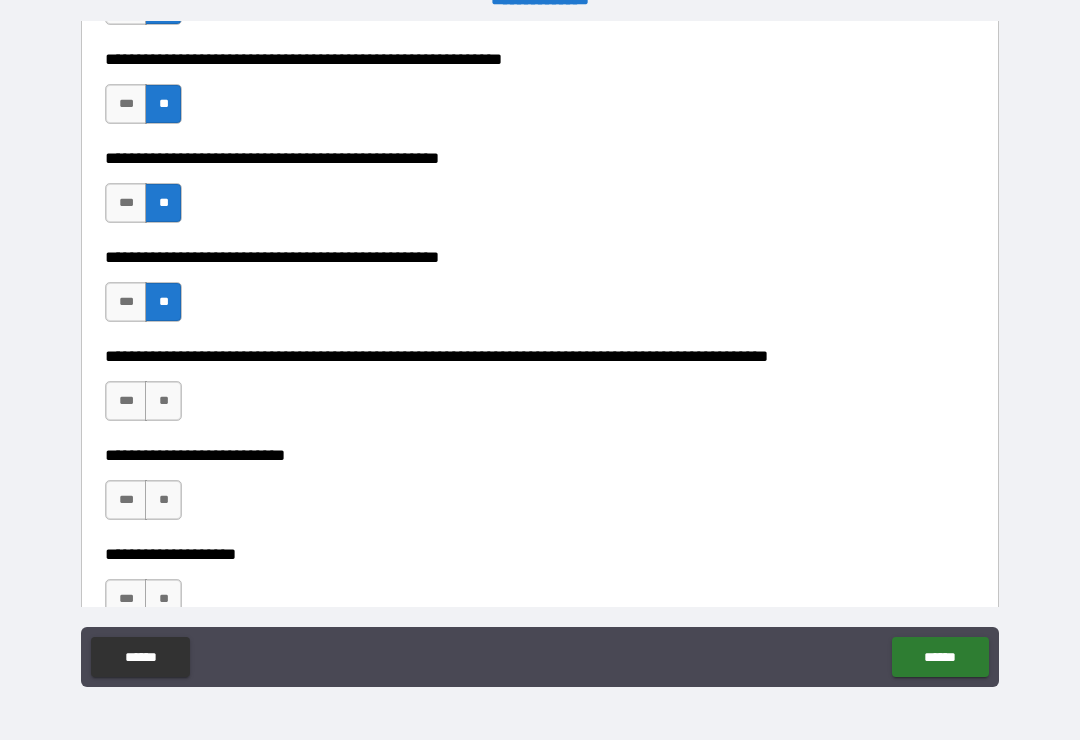 scroll, scrollTop: 537, scrollLeft: 0, axis: vertical 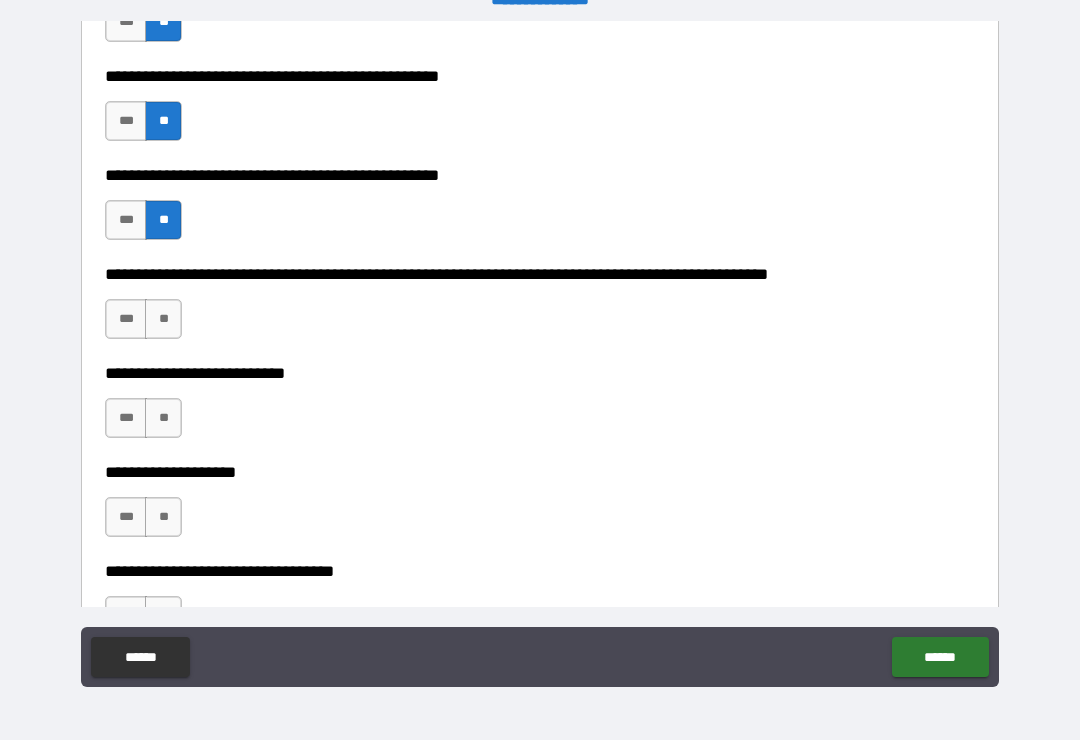 click on "**" at bounding box center [163, 319] 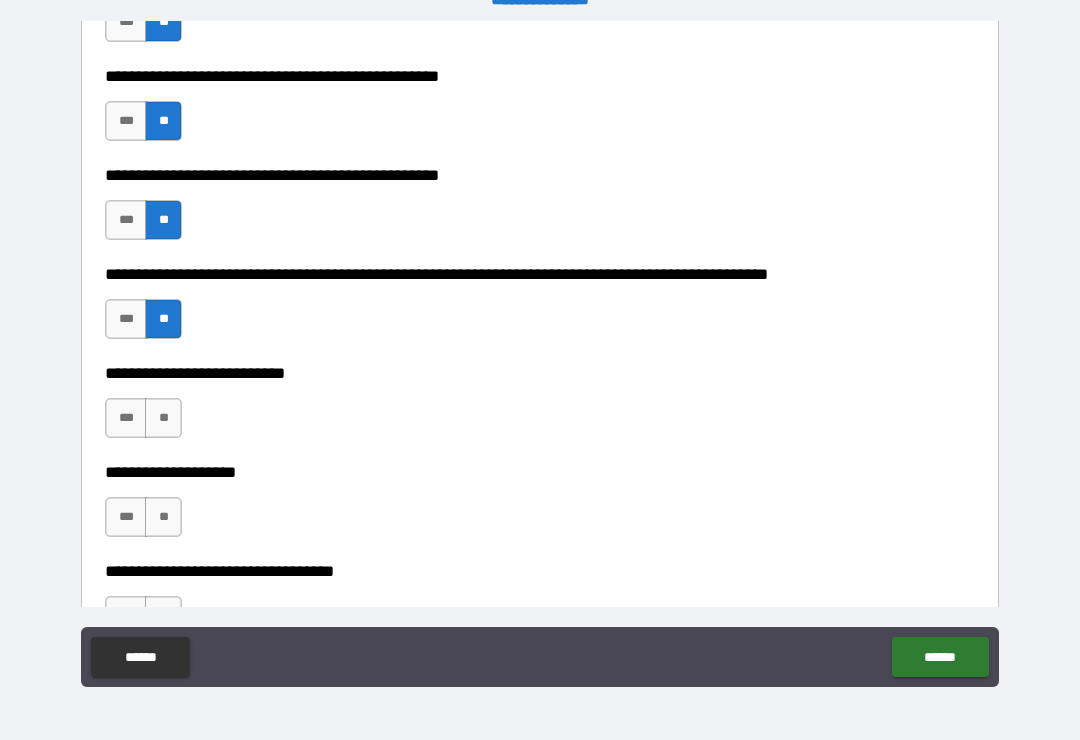 click on "**" at bounding box center [163, 418] 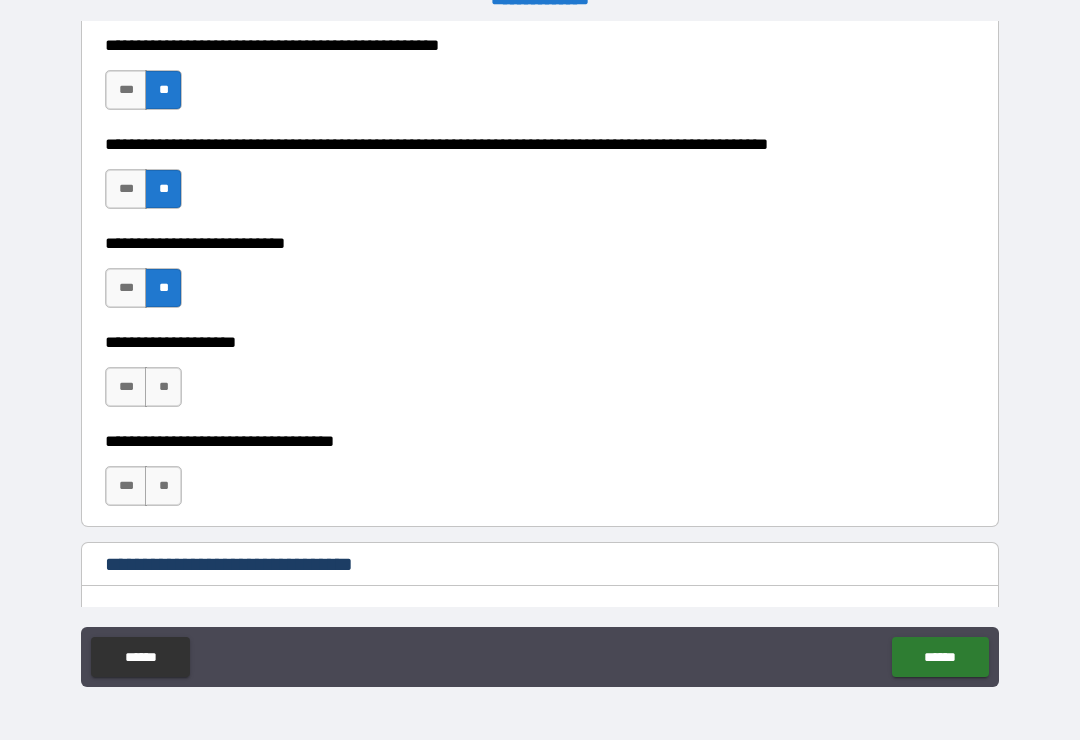 scroll, scrollTop: 754, scrollLeft: 0, axis: vertical 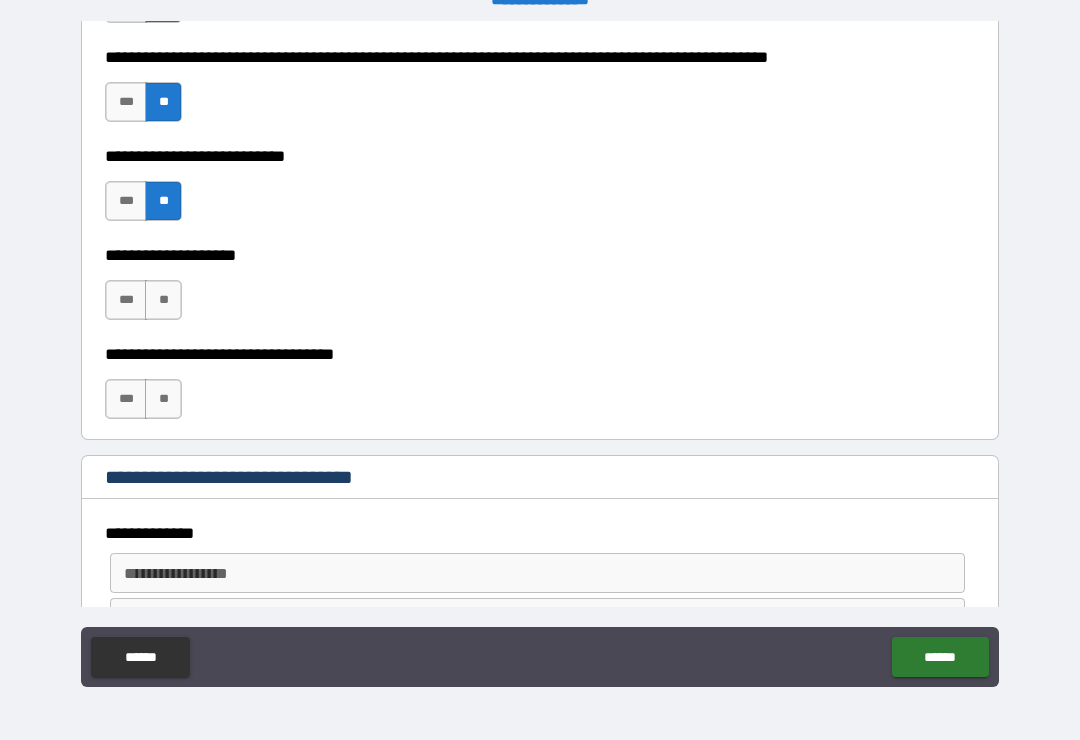 click on "**" at bounding box center [163, 300] 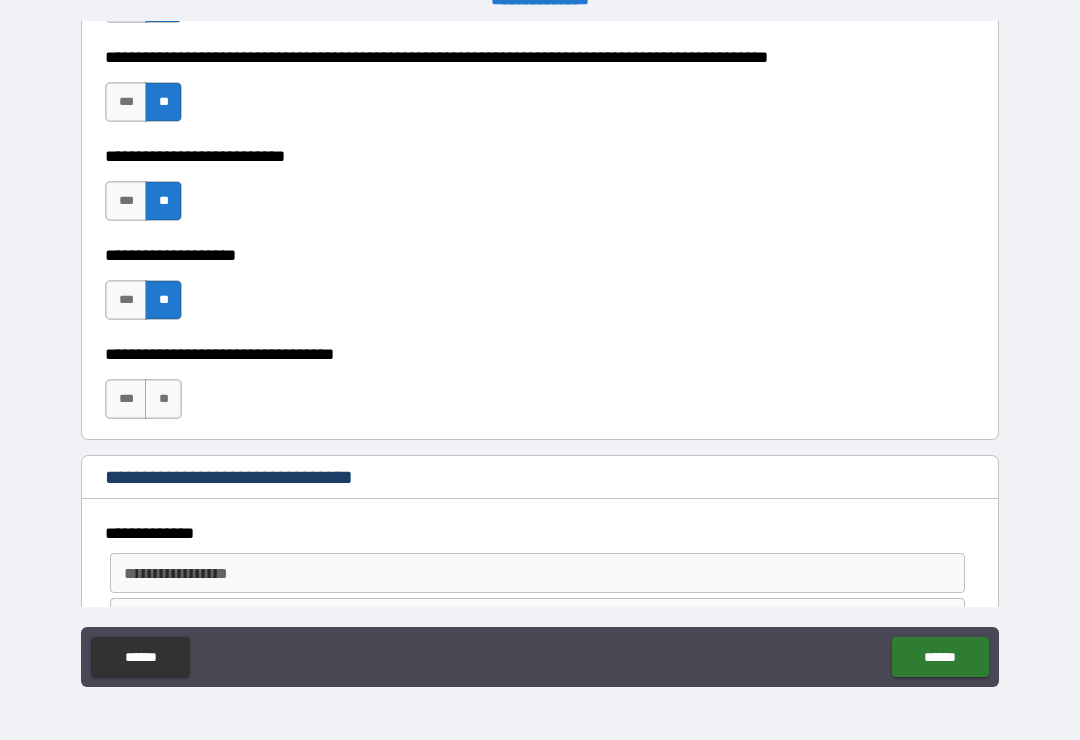 click on "**" at bounding box center [163, 399] 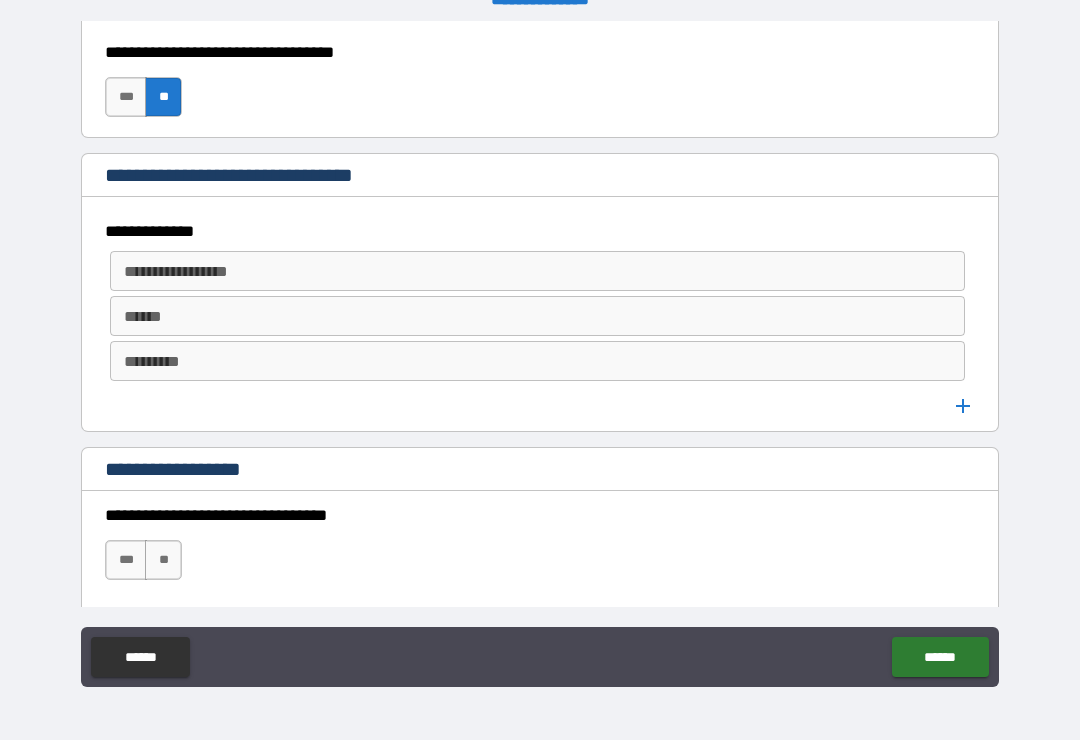 scroll, scrollTop: 1057, scrollLeft: 0, axis: vertical 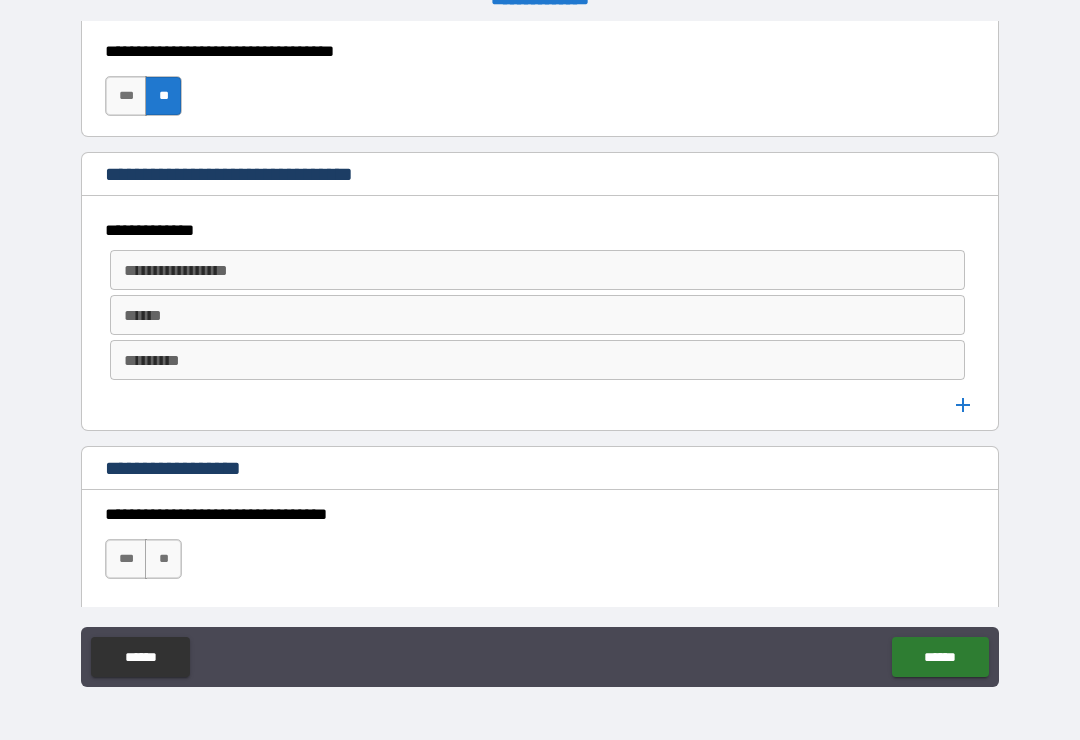 click on "**********" at bounding box center [536, 270] 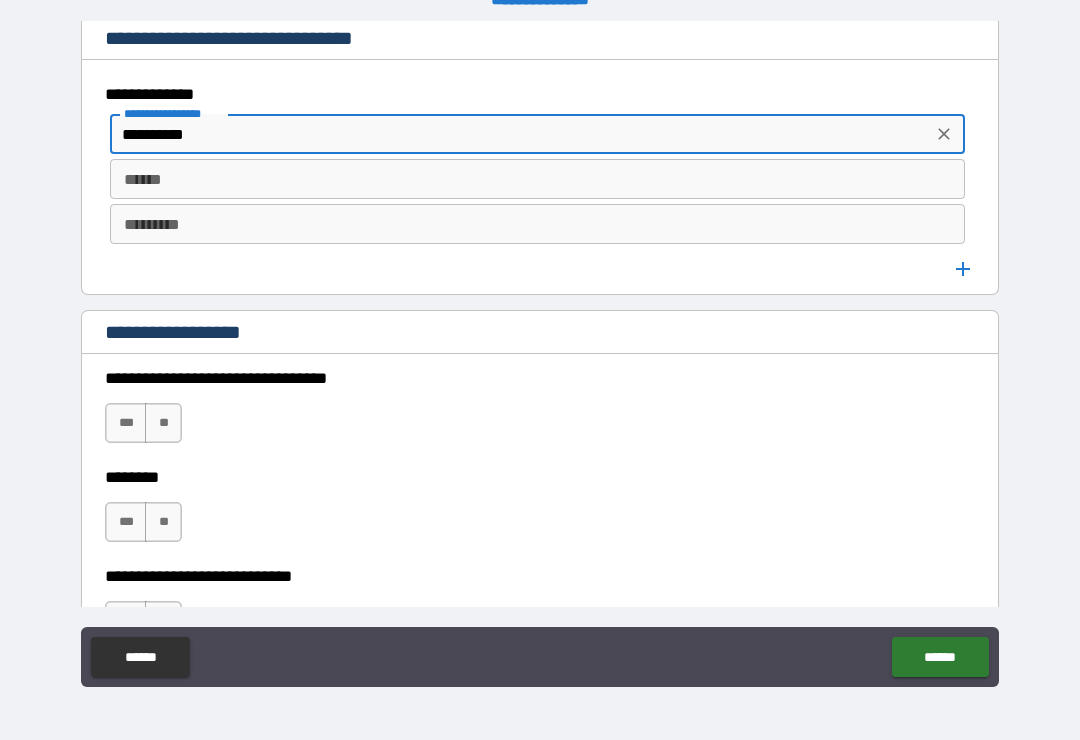 scroll, scrollTop: 1197, scrollLeft: 0, axis: vertical 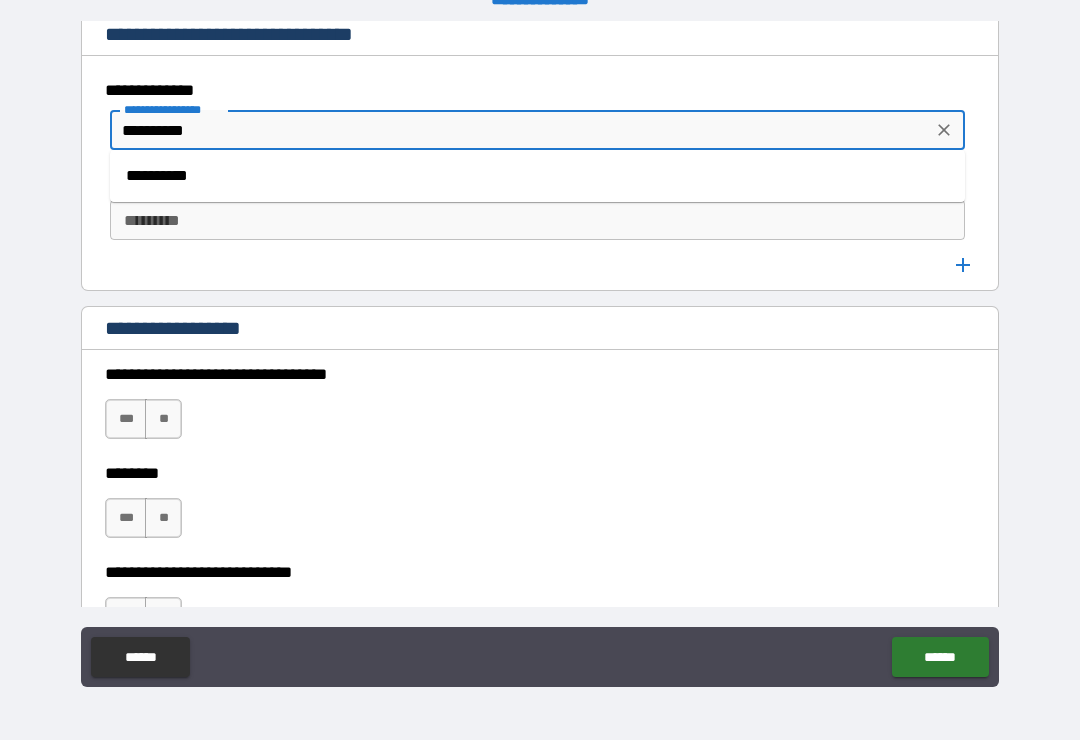click on "**********" at bounding box center (537, 176) 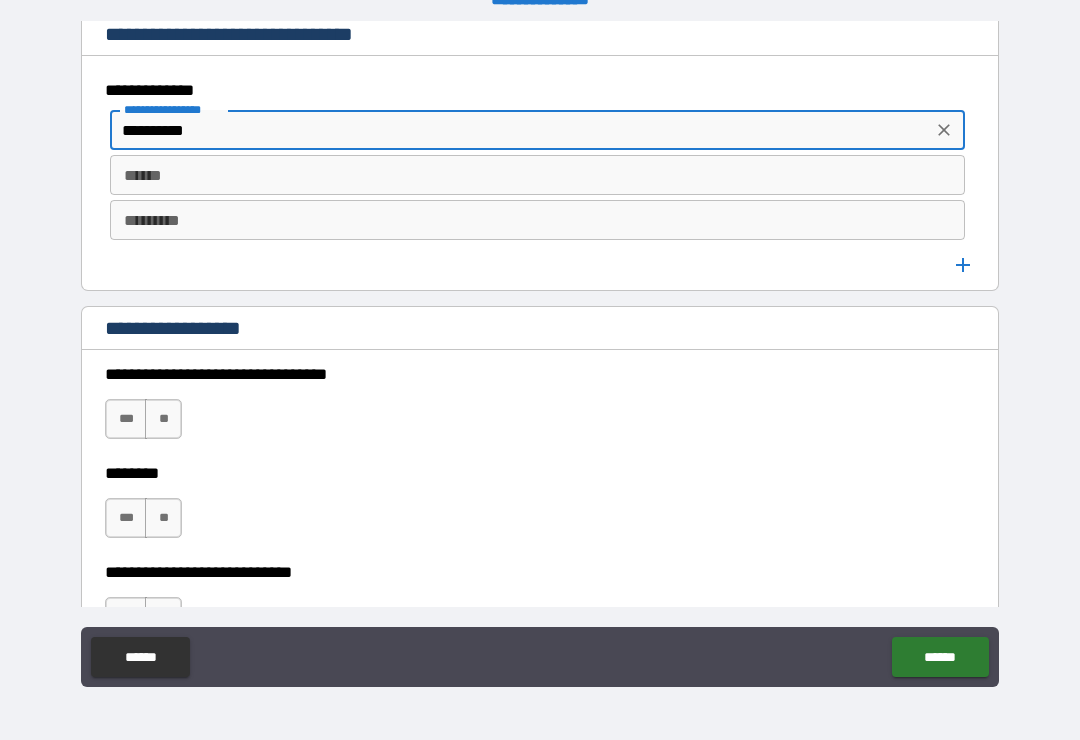 type on "**********" 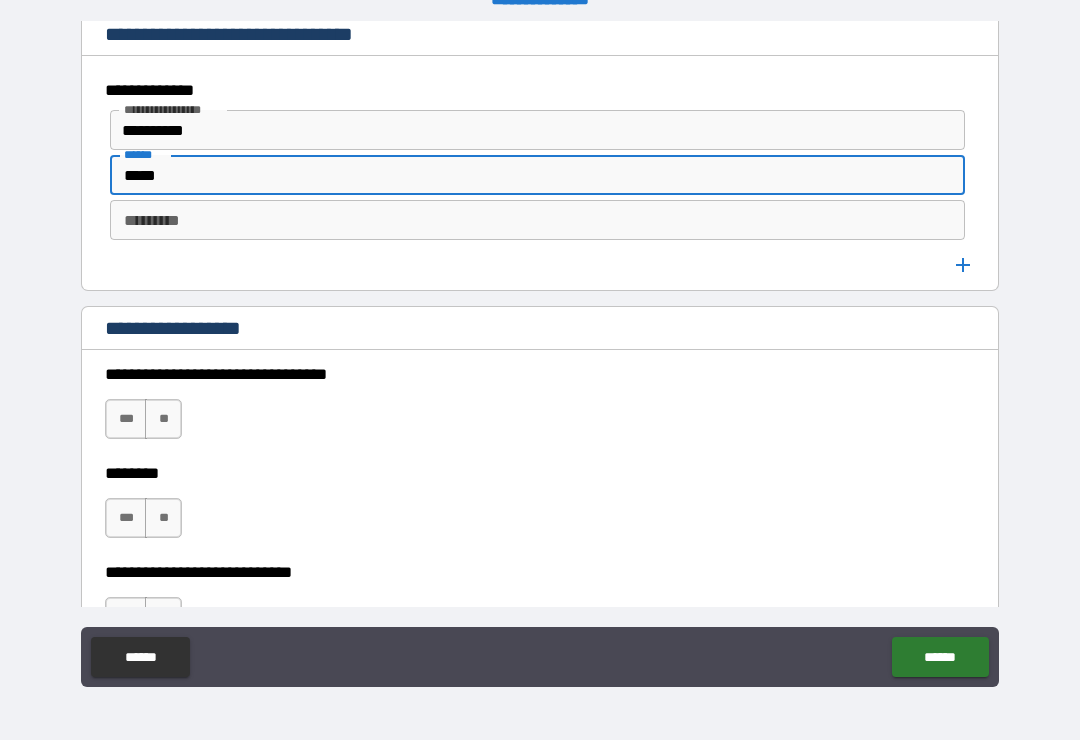 type on "****" 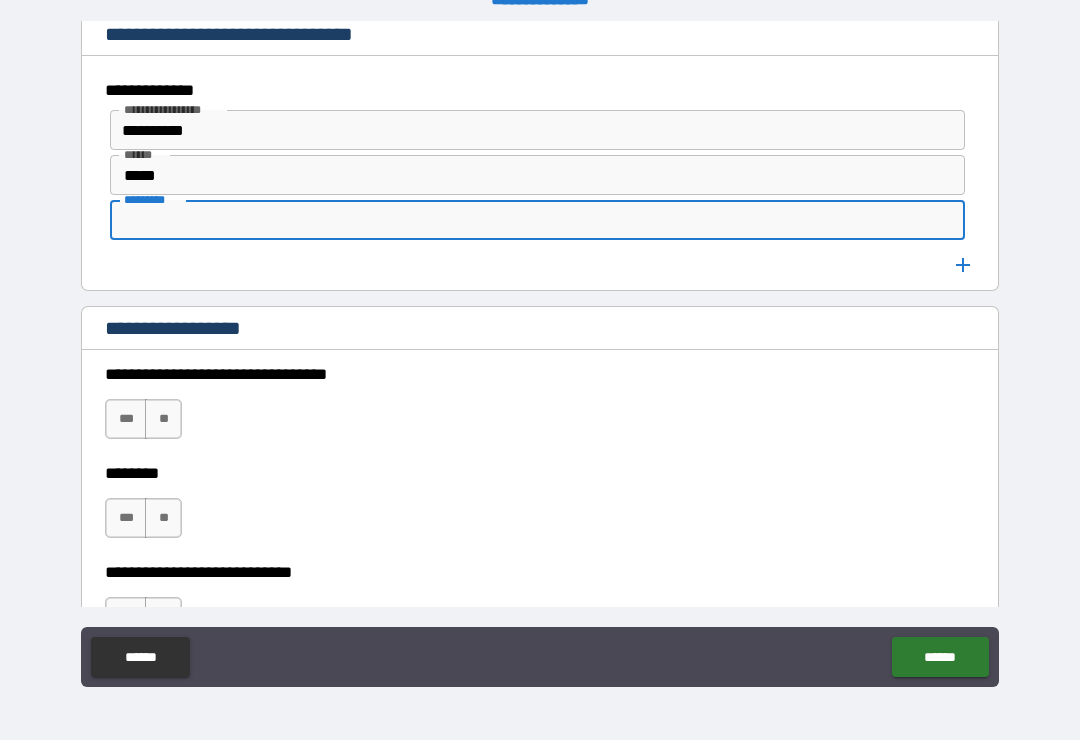 type on "*" 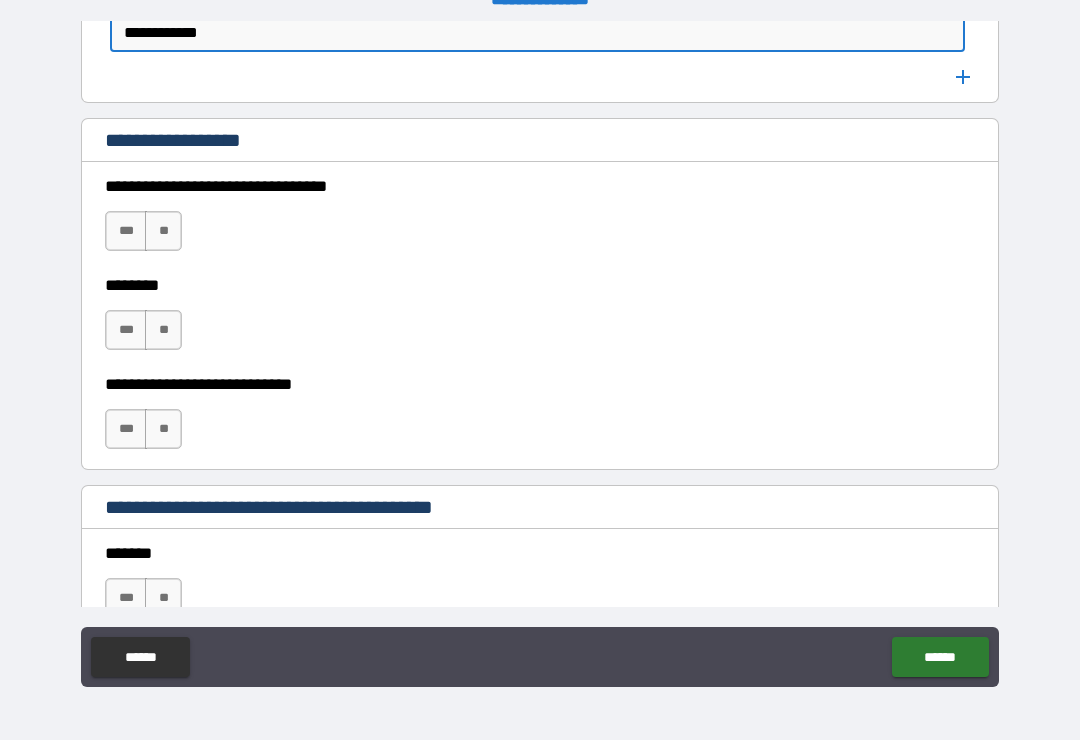 scroll, scrollTop: 1392, scrollLeft: 0, axis: vertical 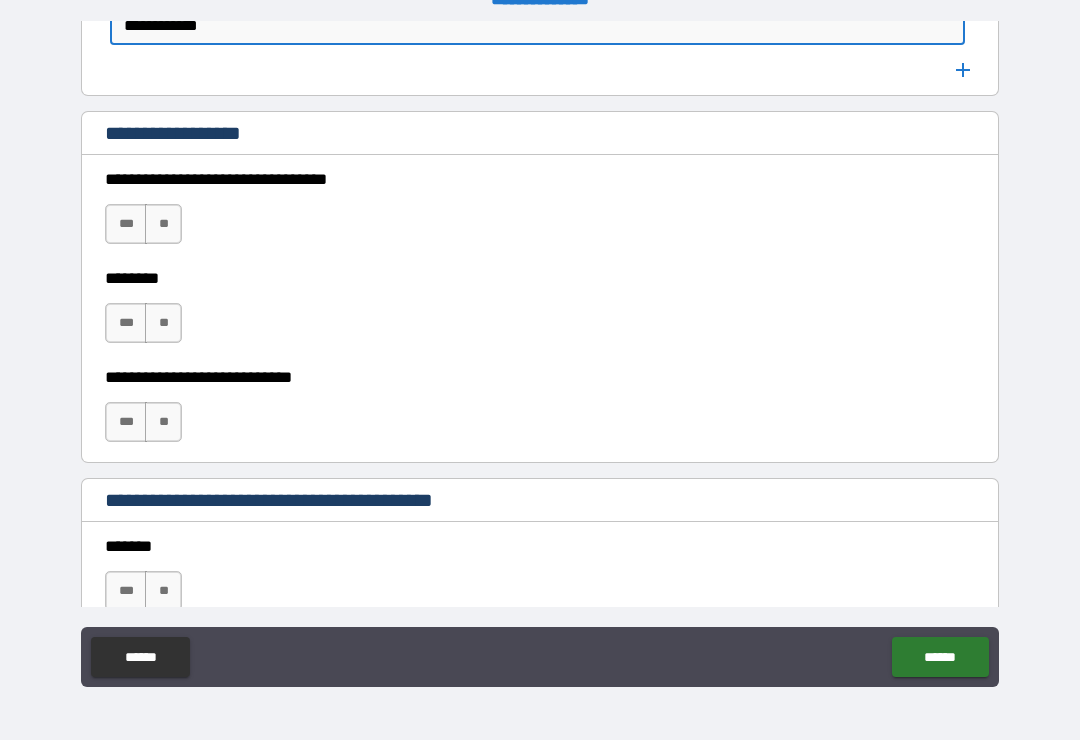 type on "**********" 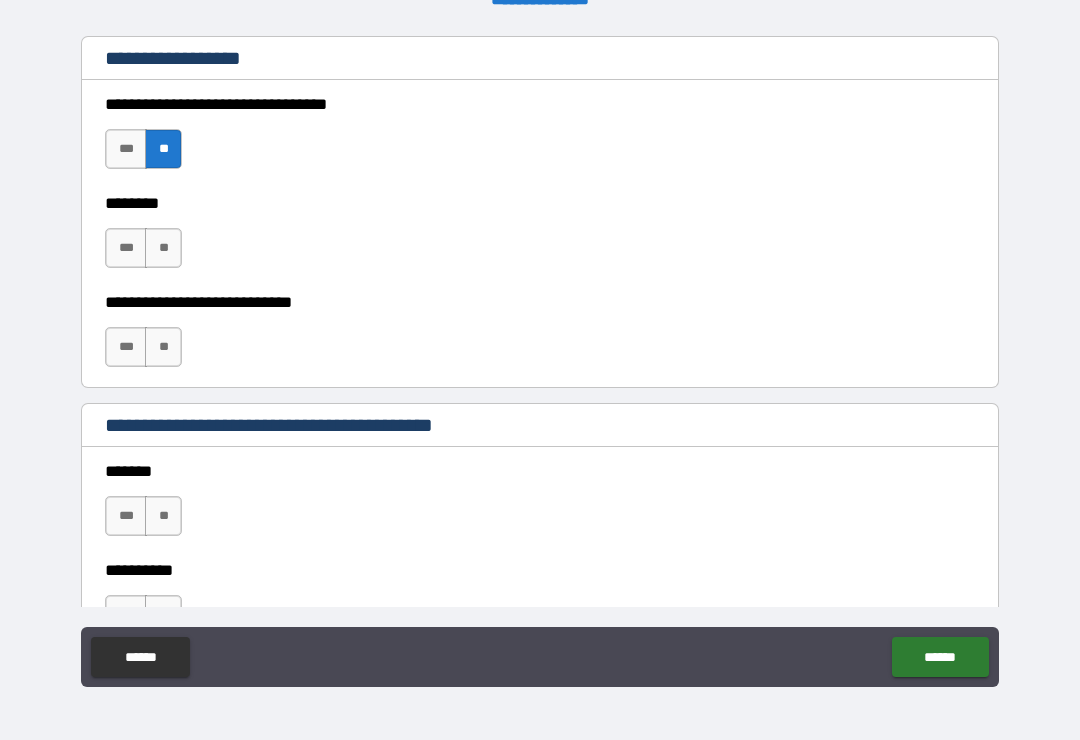 scroll, scrollTop: 1478, scrollLeft: 0, axis: vertical 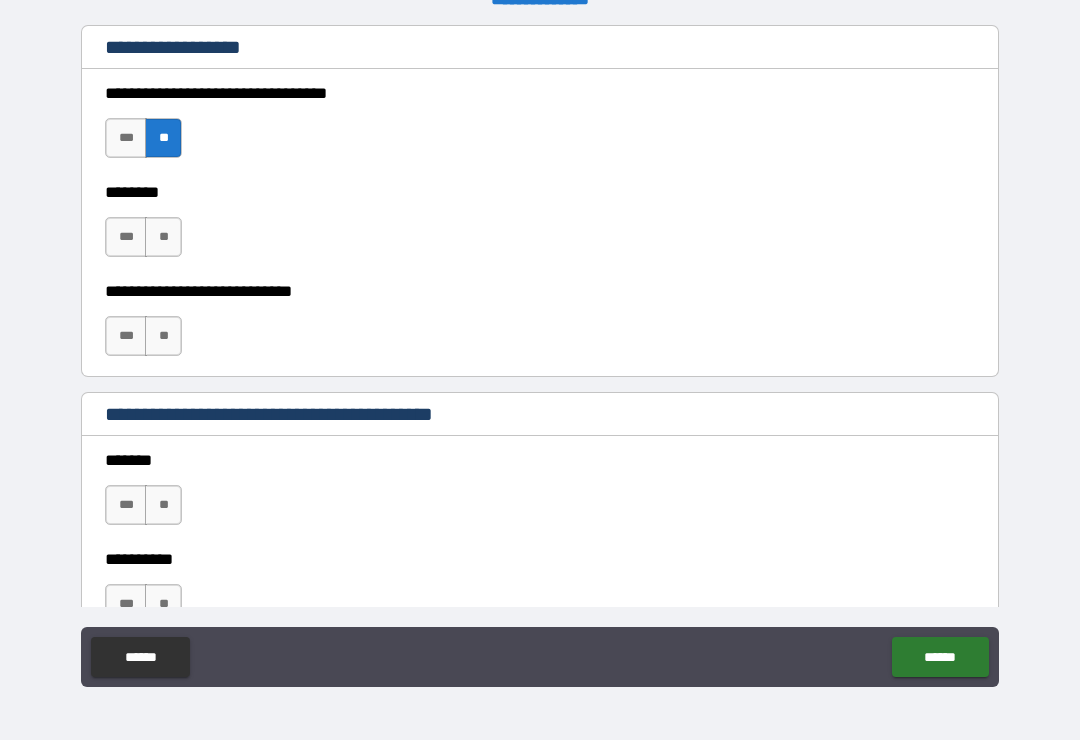 click on "**" at bounding box center [163, 237] 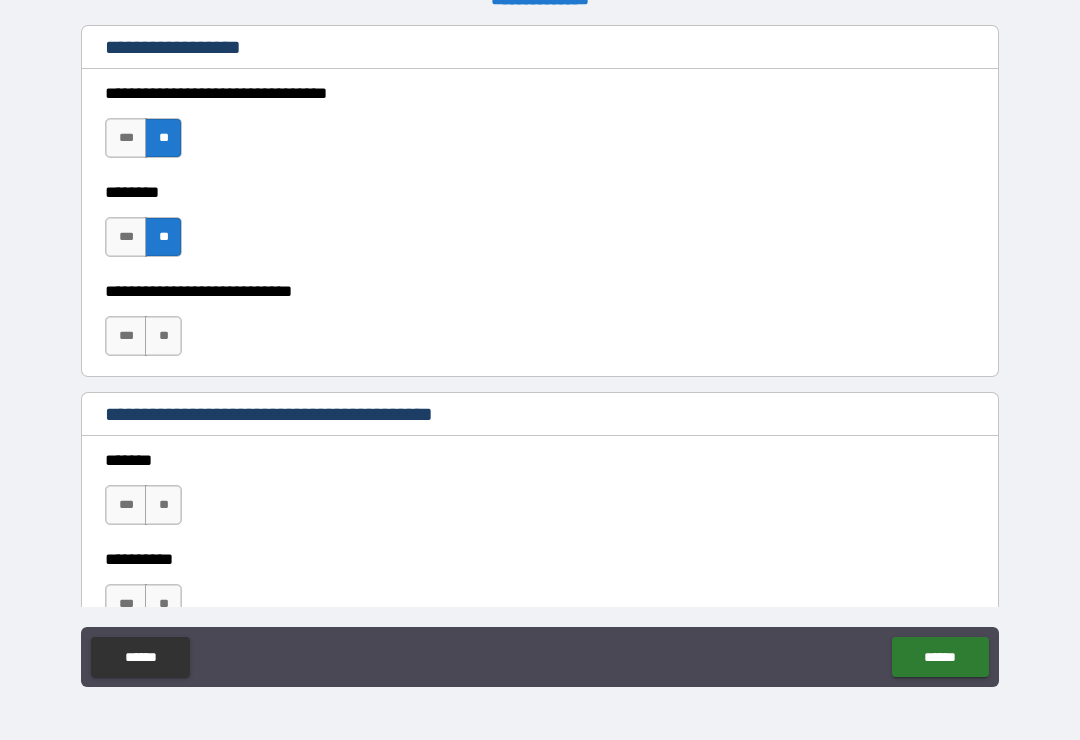click on "**" at bounding box center (163, 336) 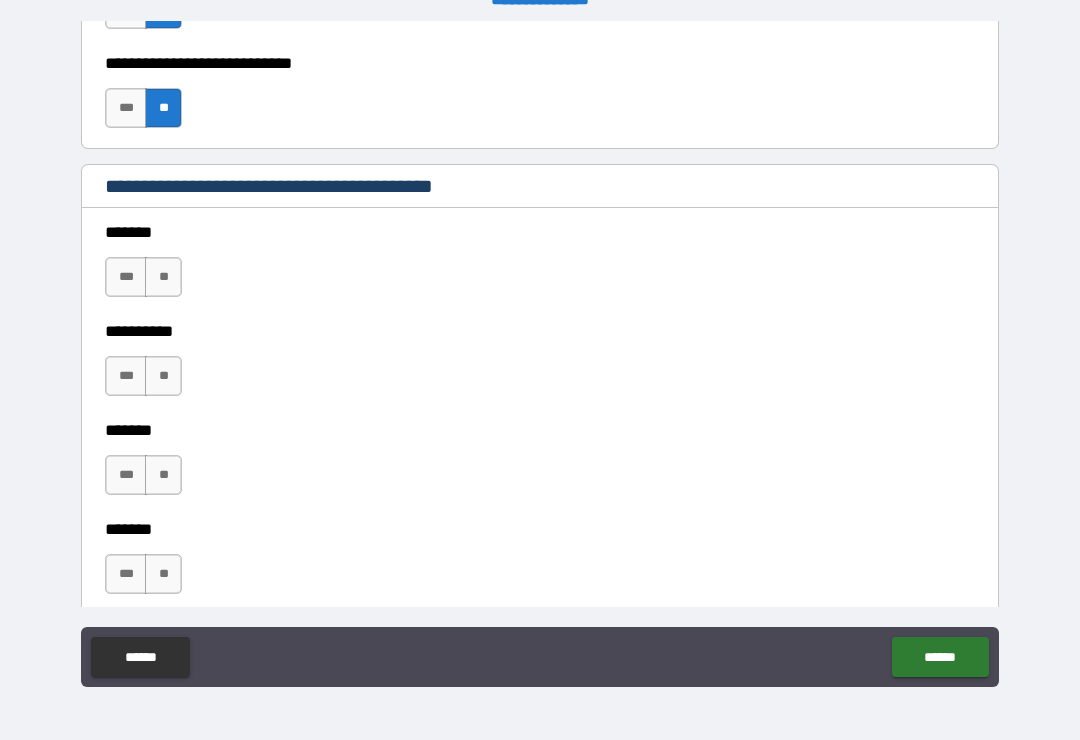 scroll, scrollTop: 1709, scrollLeft: 0, axis: vertical 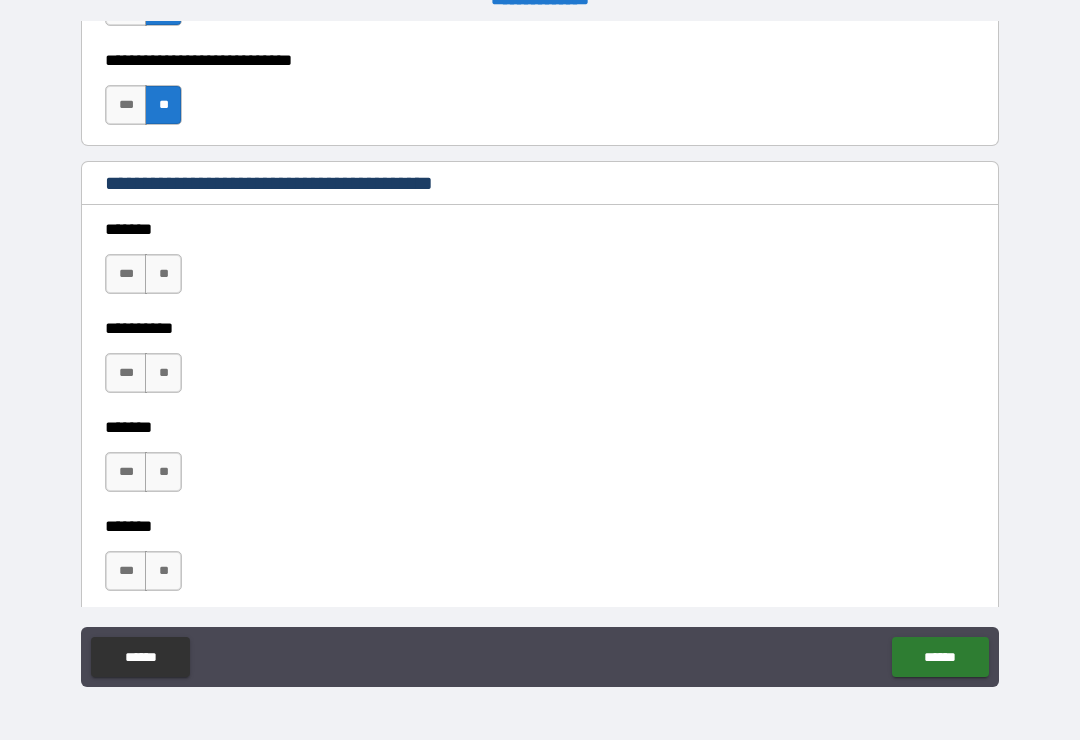 click on "**" at bounding box center (163, 274) 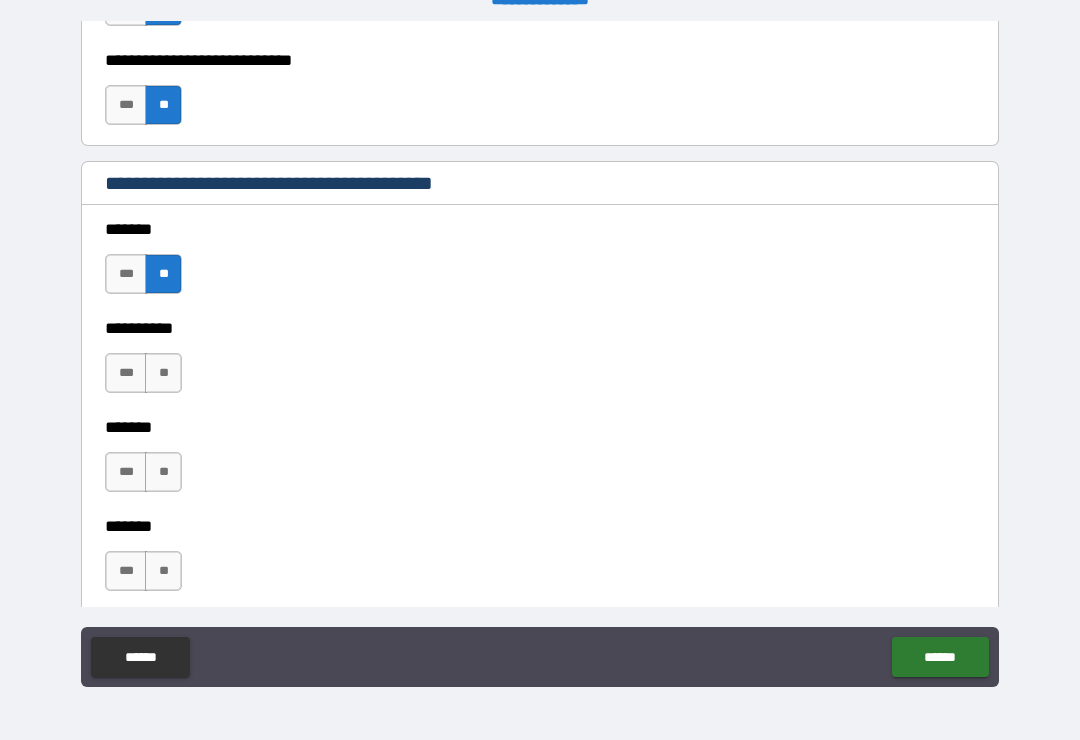 click on "**" at bounding box center [163, 373] 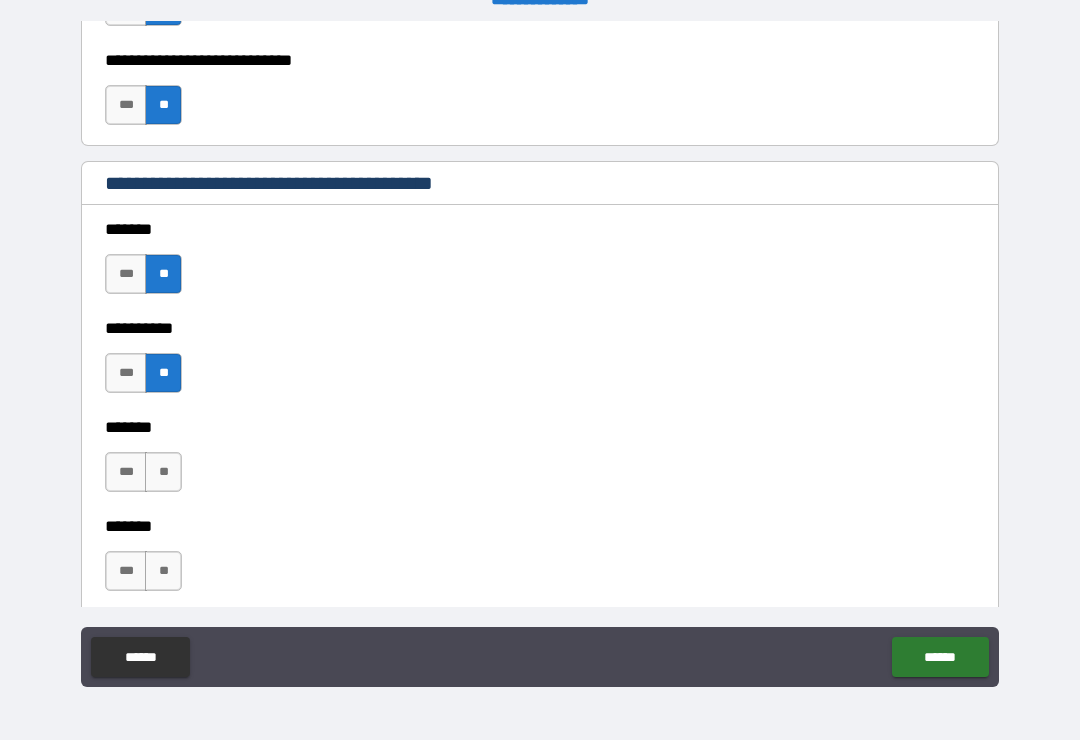 click on "**" at bounding box center [163, 472] 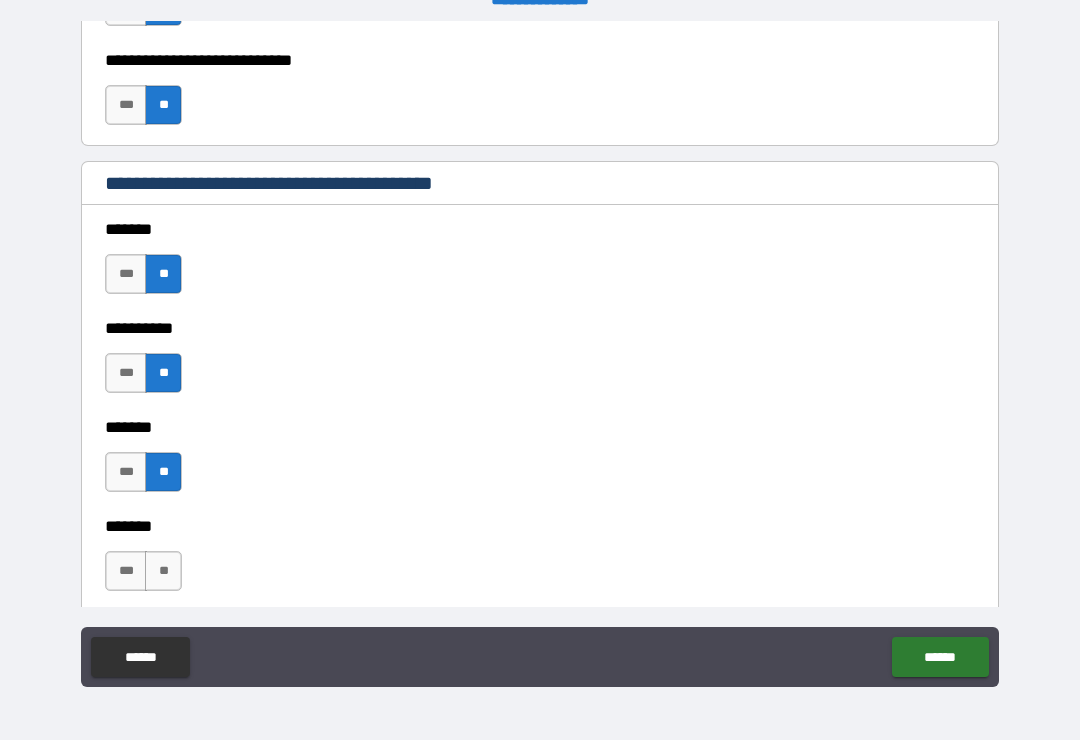 scroll, scrollTop: 1833, scrollLeft: 0, axis: vertical 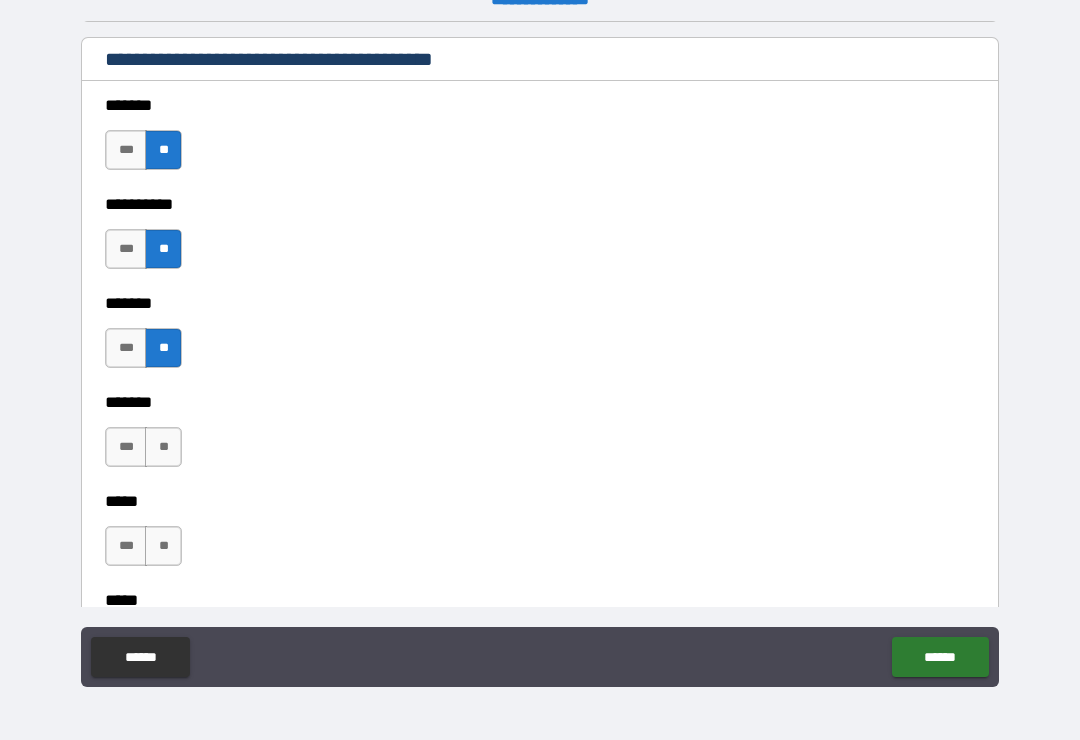 click on "*** **" at bounding box center (146, 452) 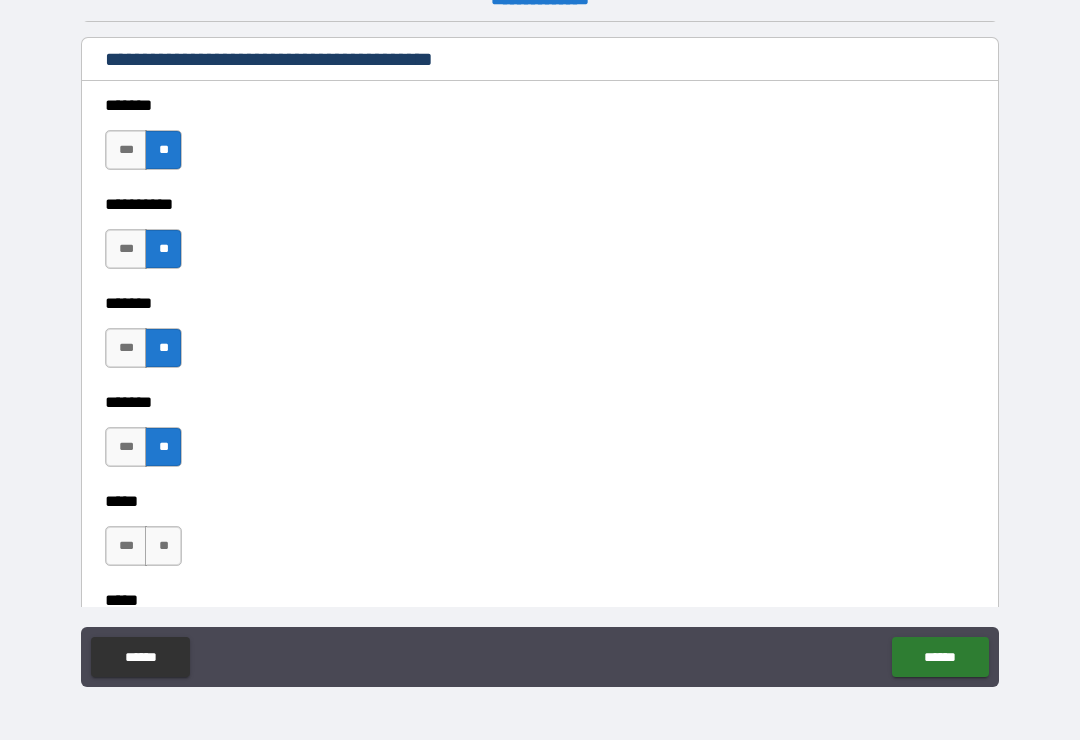 click on "**" at bounding box center (163, 546) 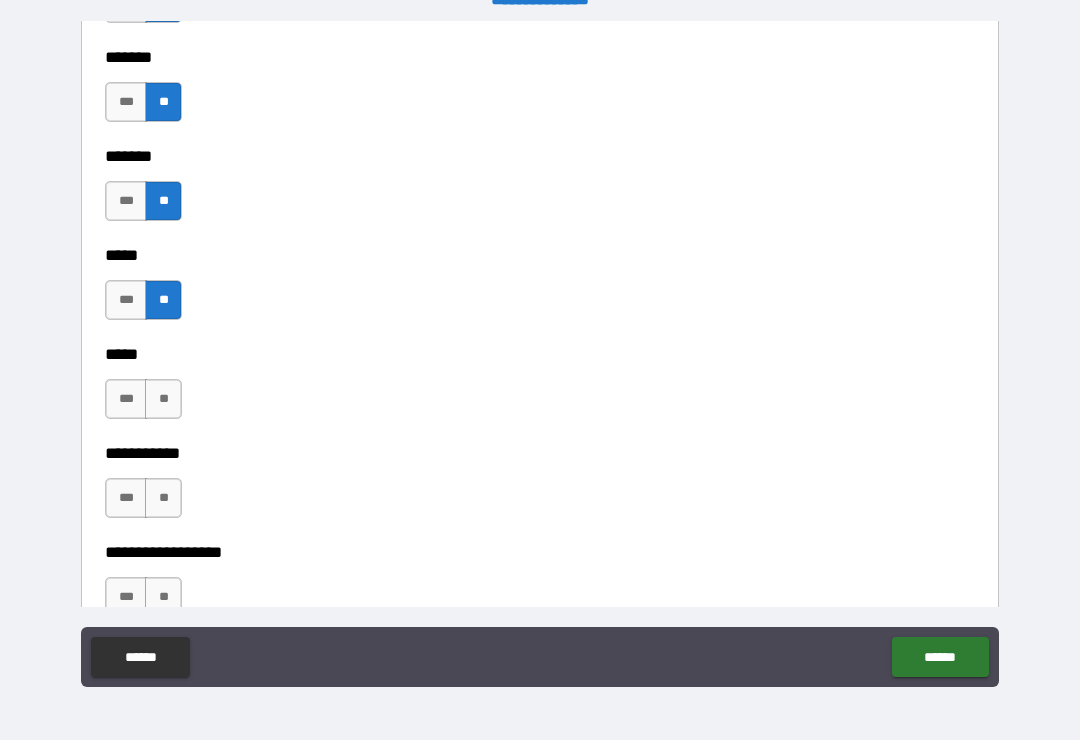 click on "**" at bounding box center [163, 399] 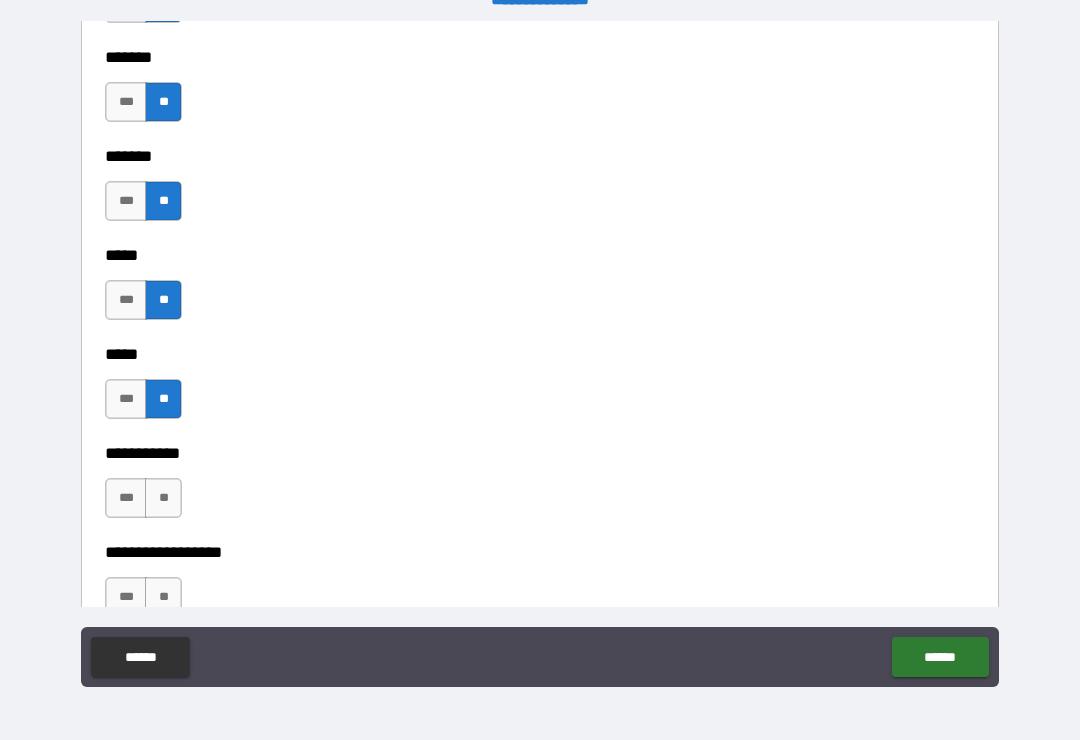 click on "**" at bounding box center (163, 498) 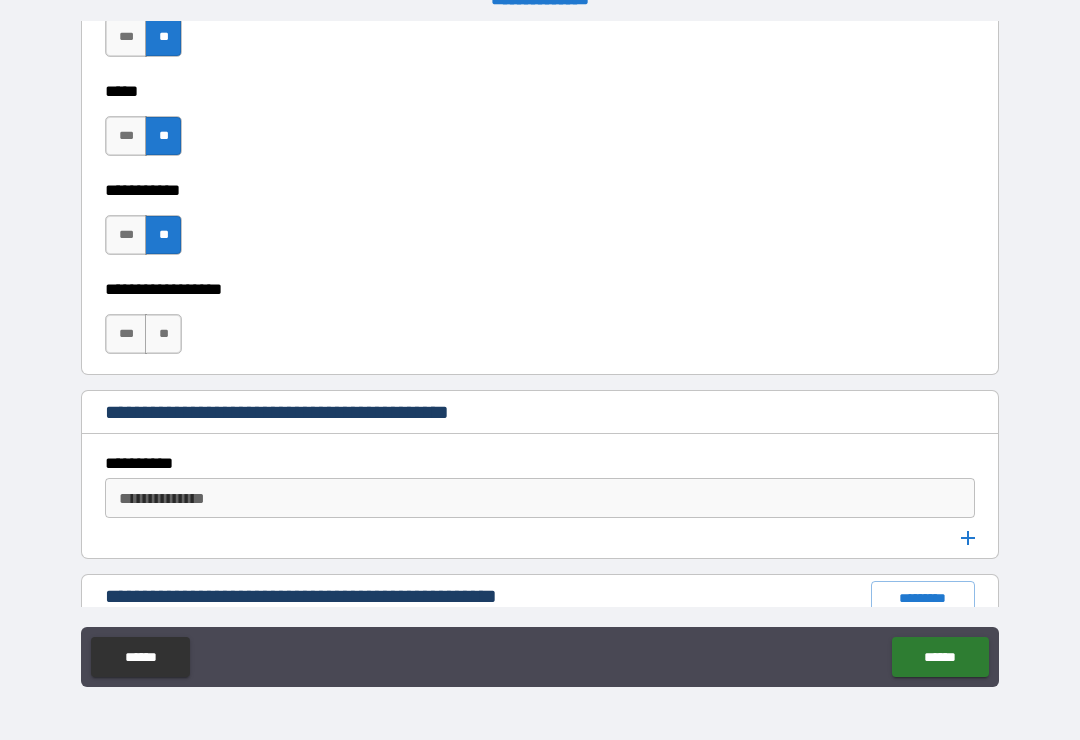 click on "**" at bounding box center (163, 334) 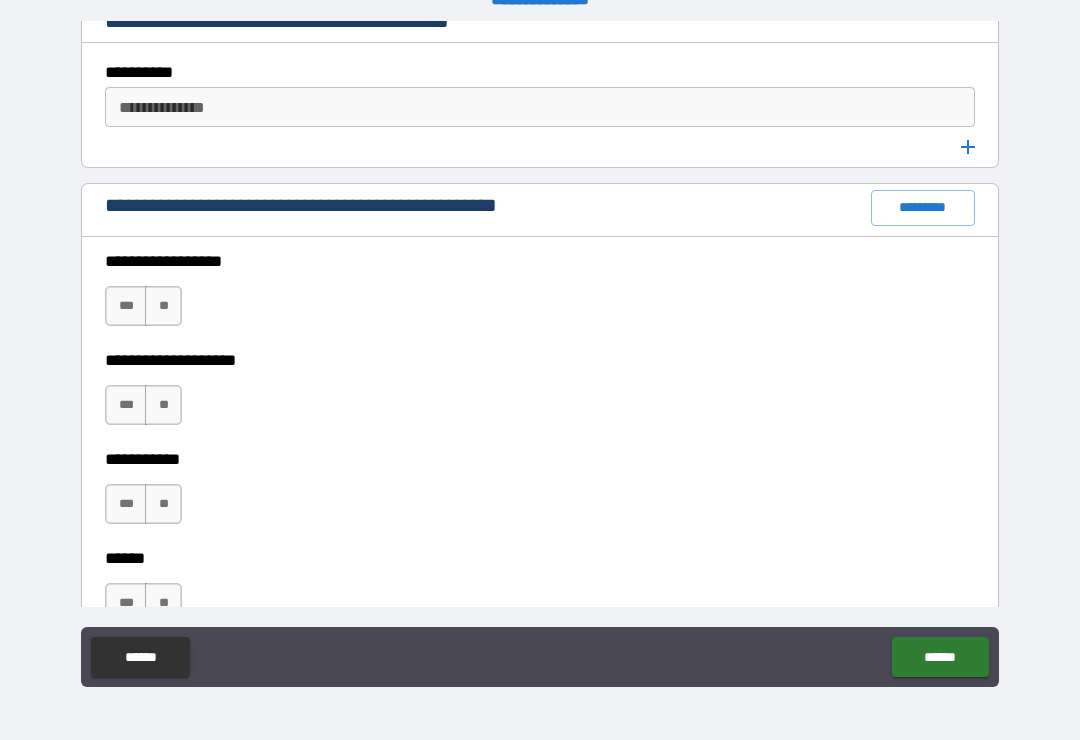 scroll, scrollTop: 2882, scrollLeft: 0, axis: vertical 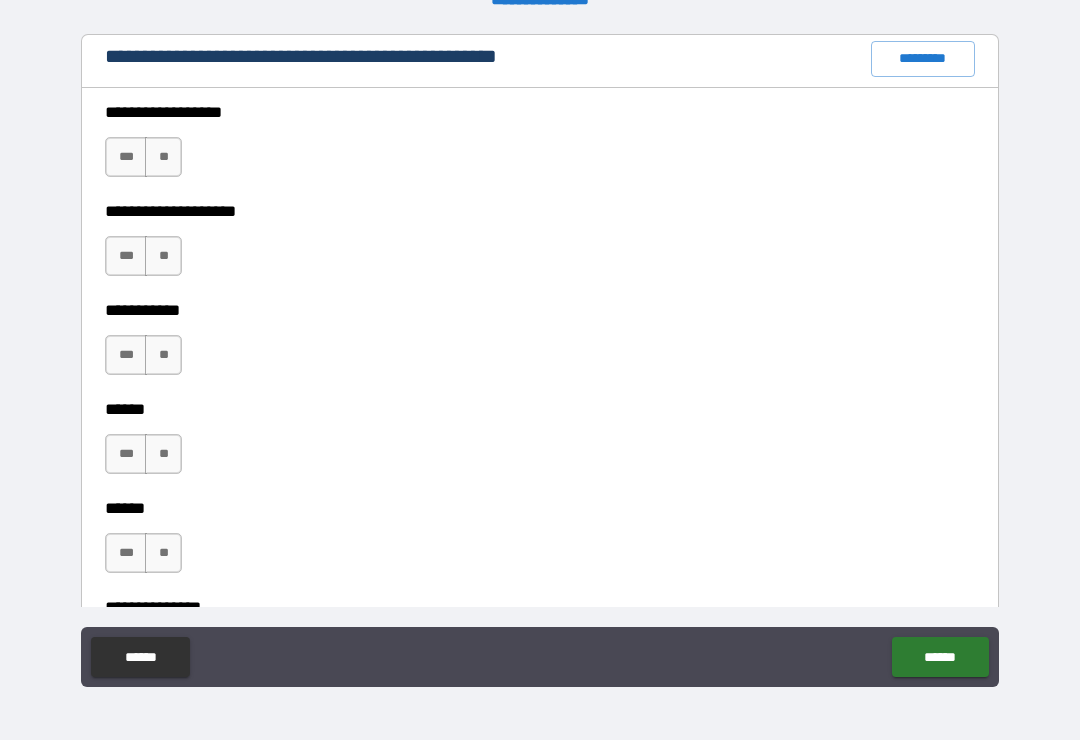 click on "**" at bounding box center [163, 157] 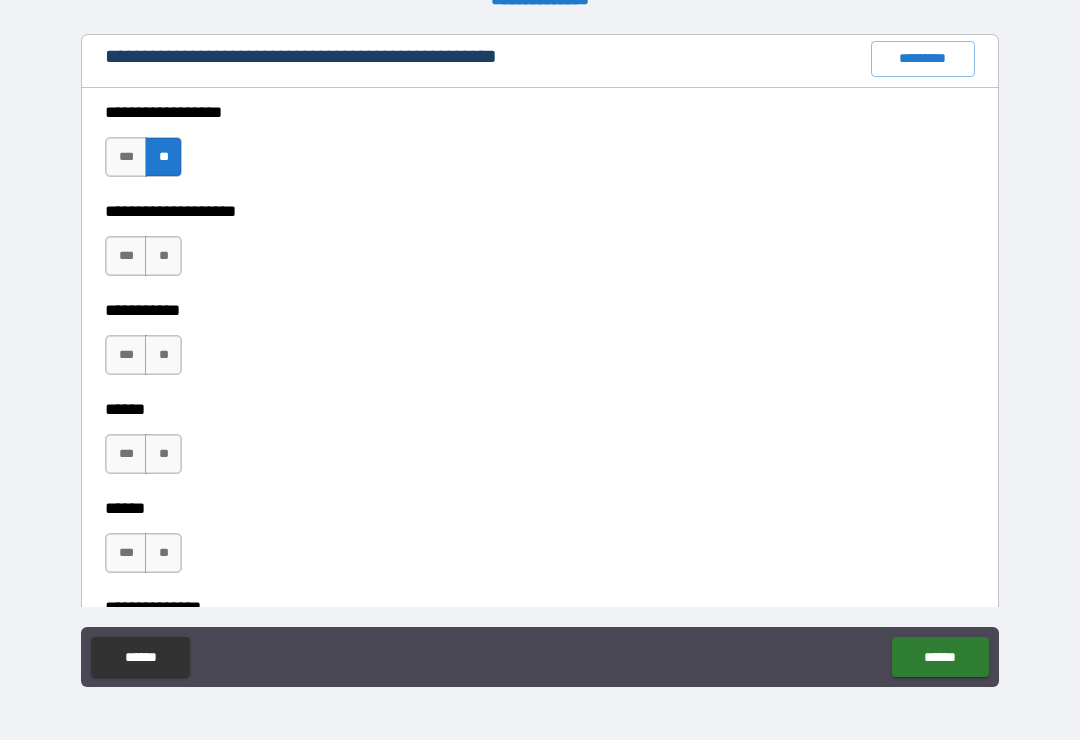 click on "**" at bounding box center [163, 256] 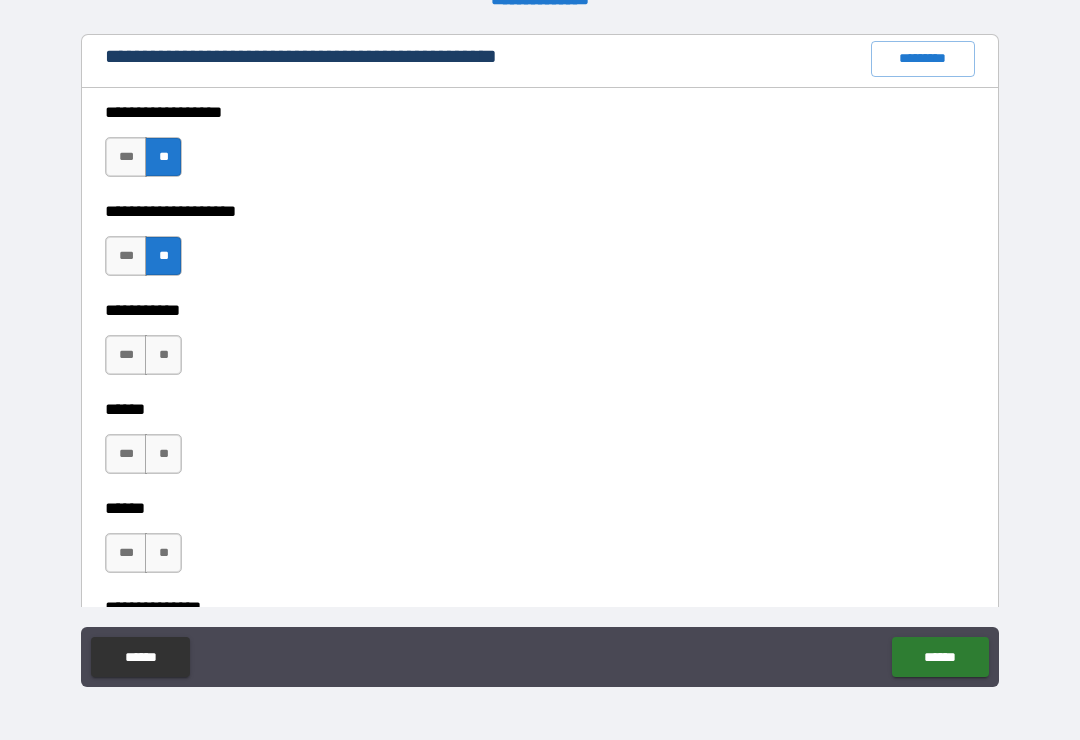 click on "**" at bounding box center (163, 355) 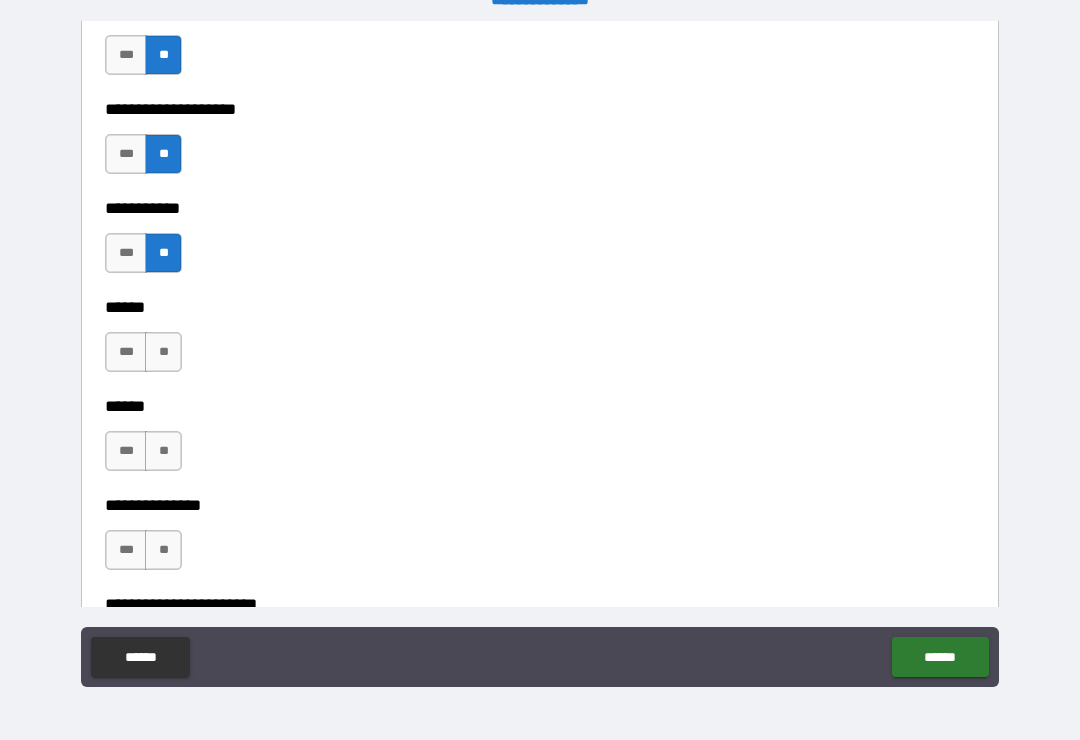 scroll, scrollTop: 2994, scrollLeft: 0, axis: vertical 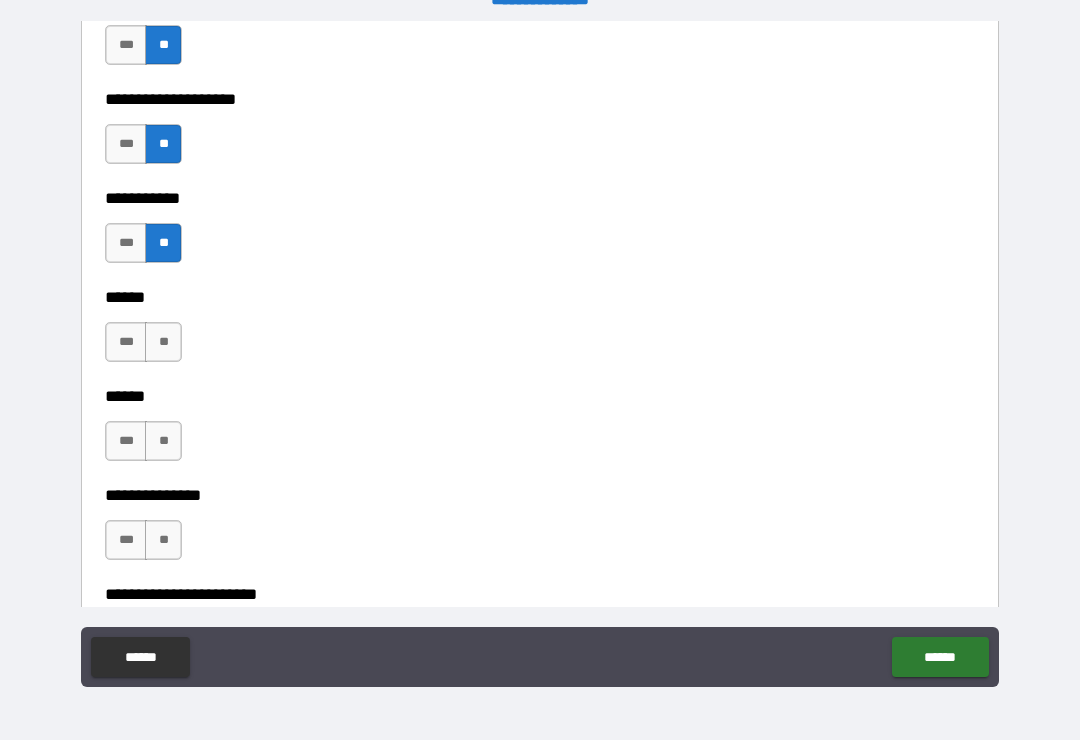 click on "**" at bounding box center [163, 342] 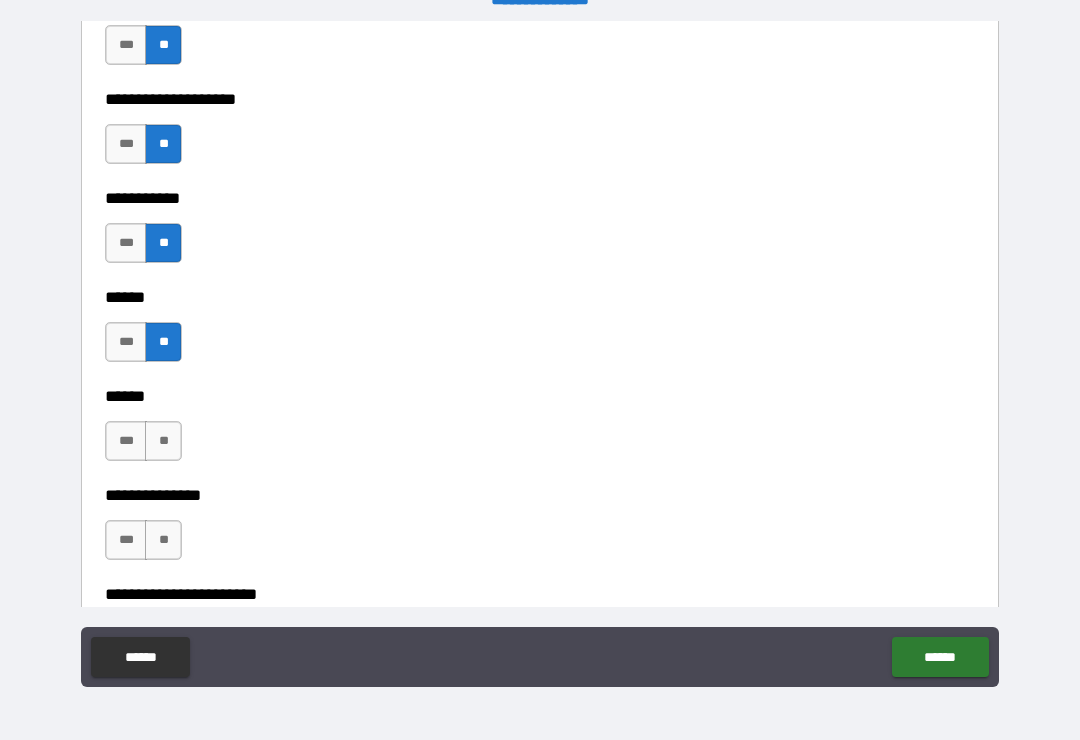 click on "**" at bounding box center (163, 441) 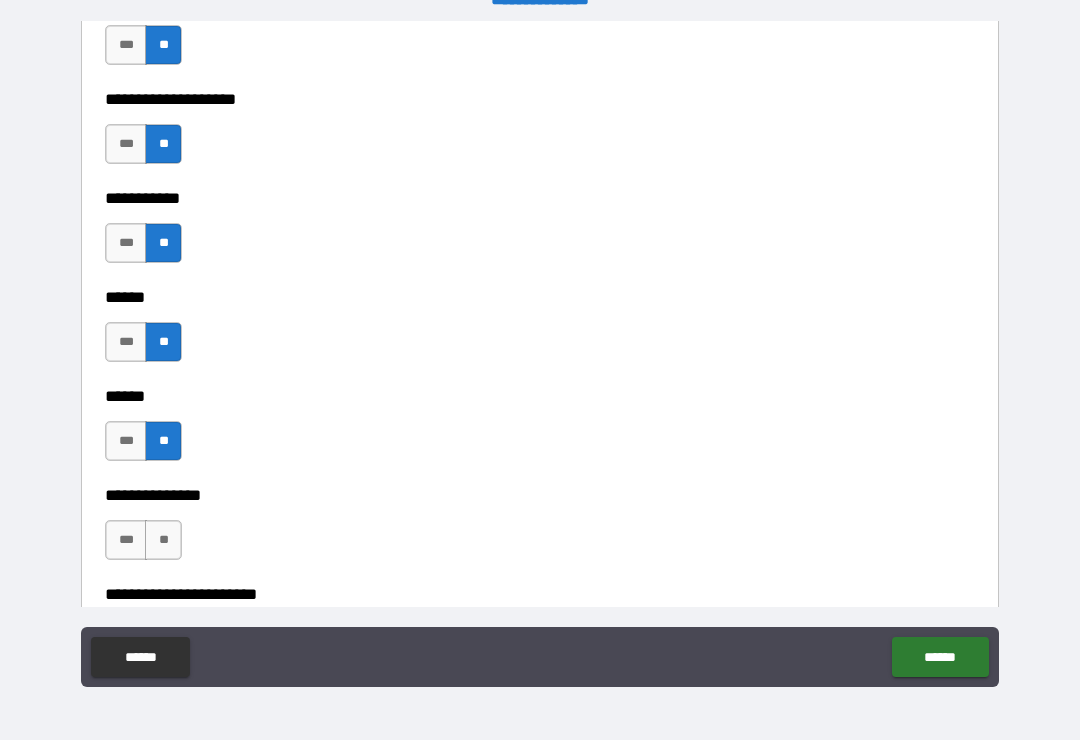 click on "**" at bounding box center [163, 540] 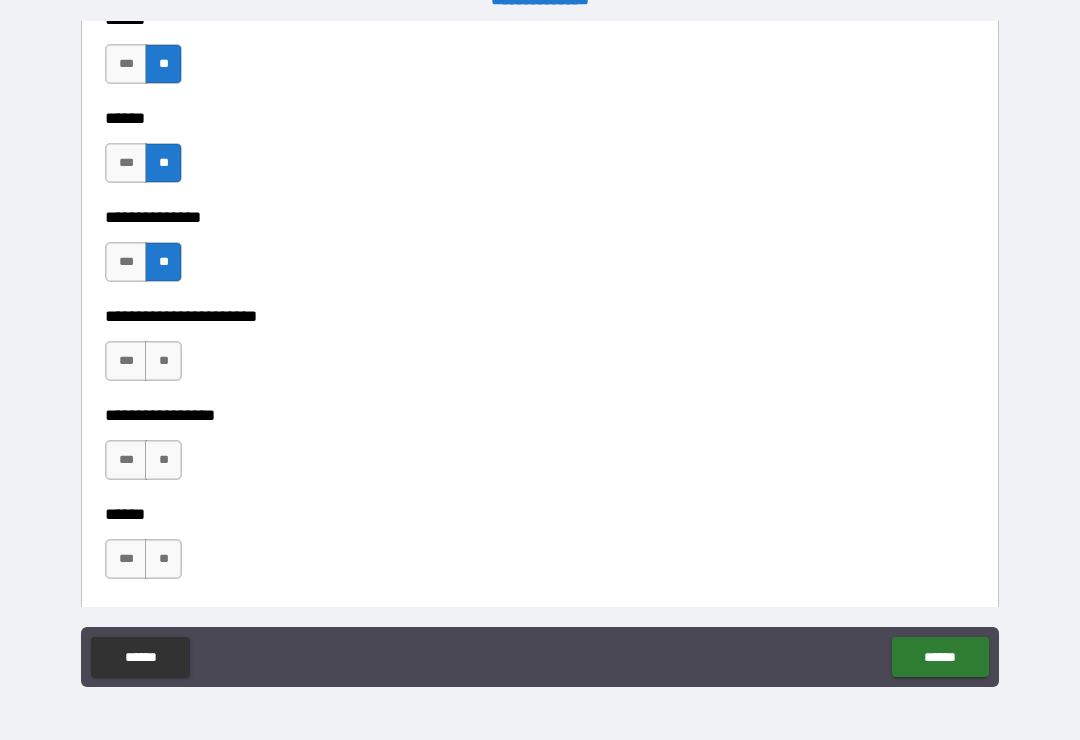 scroll, scrollTop: 3273, scrollLeft: 0, axis: vertical 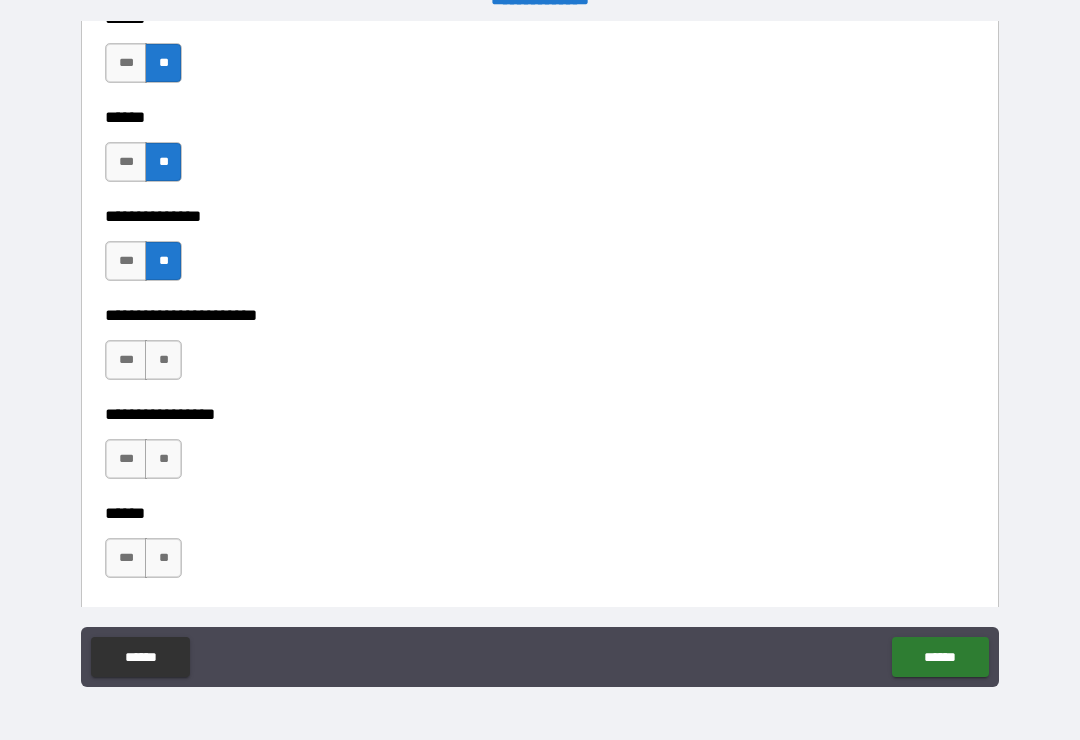 click on "**" at bounding box center (163, 360) 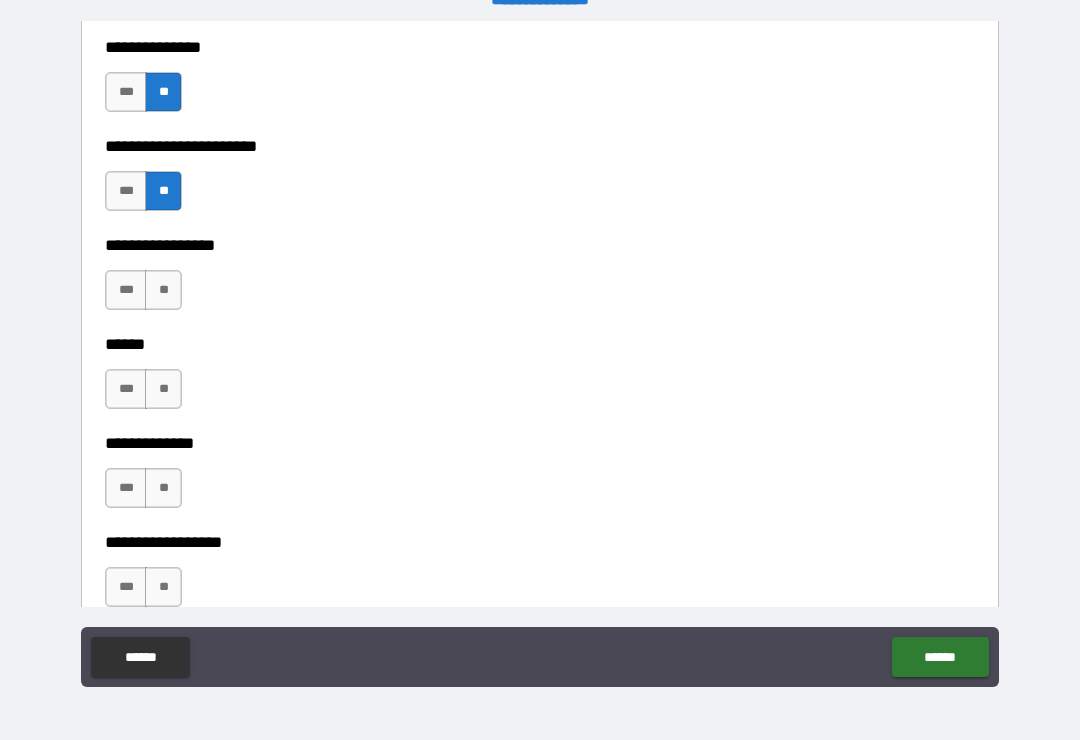 scroll, scrollTop: 3445, scrollLeft: 0, axis: vertical 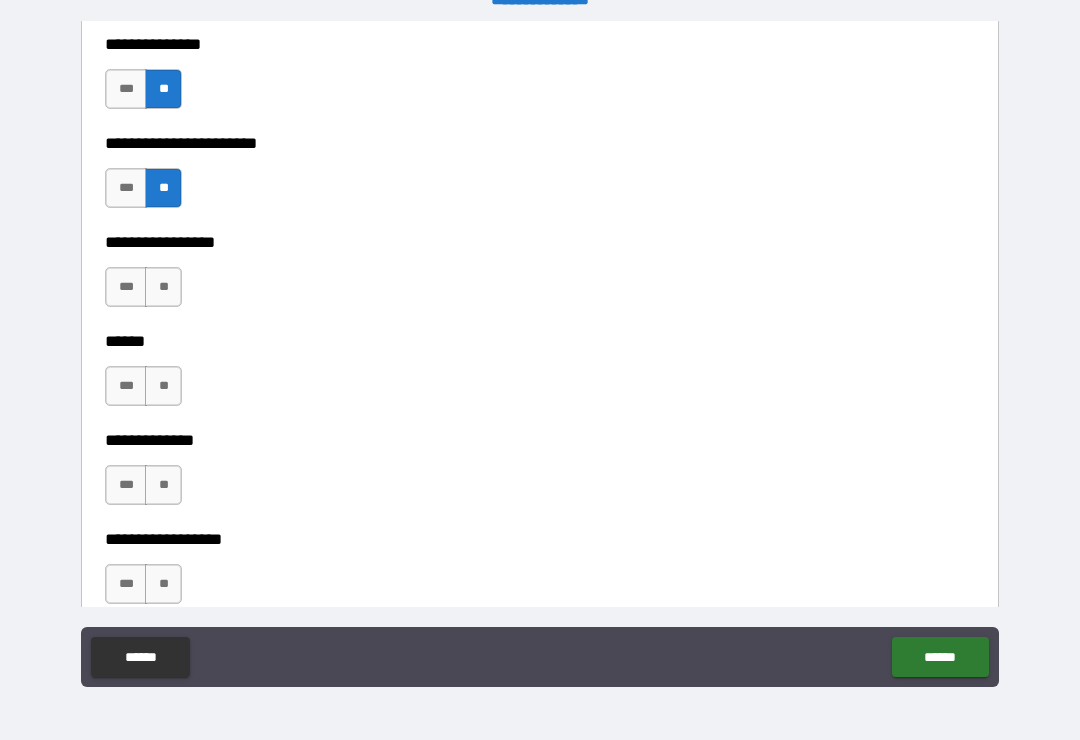 click on "**" at bounding box center (163, 287) 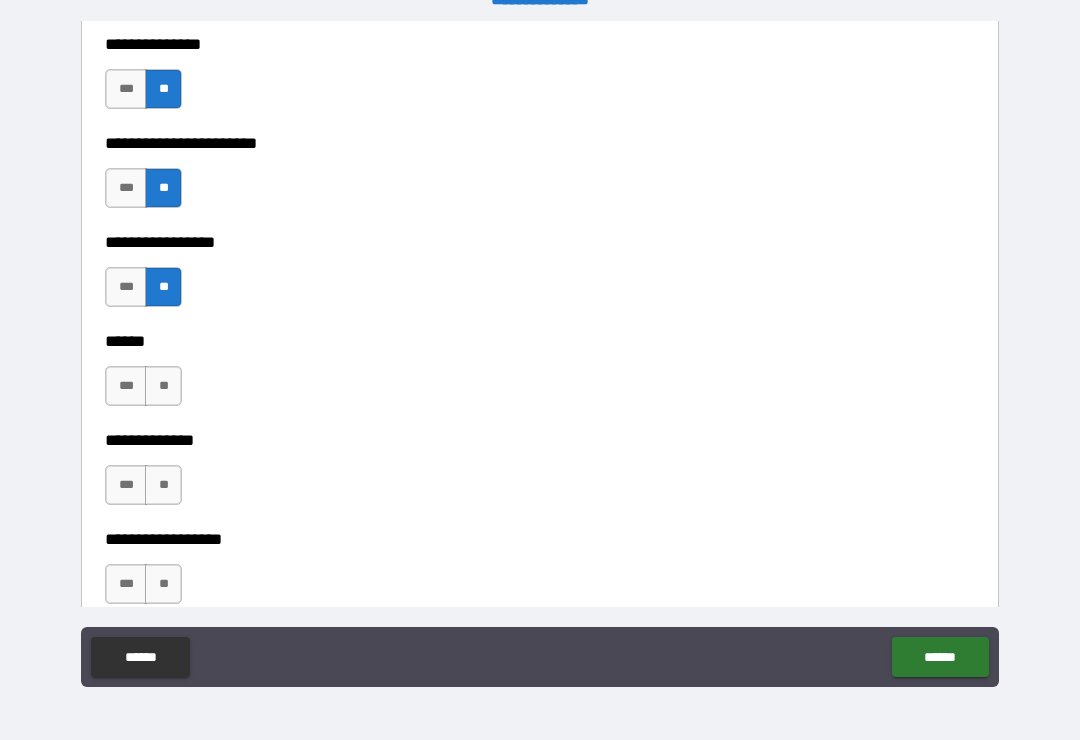 click on "**" at bounding box center (163, 386) 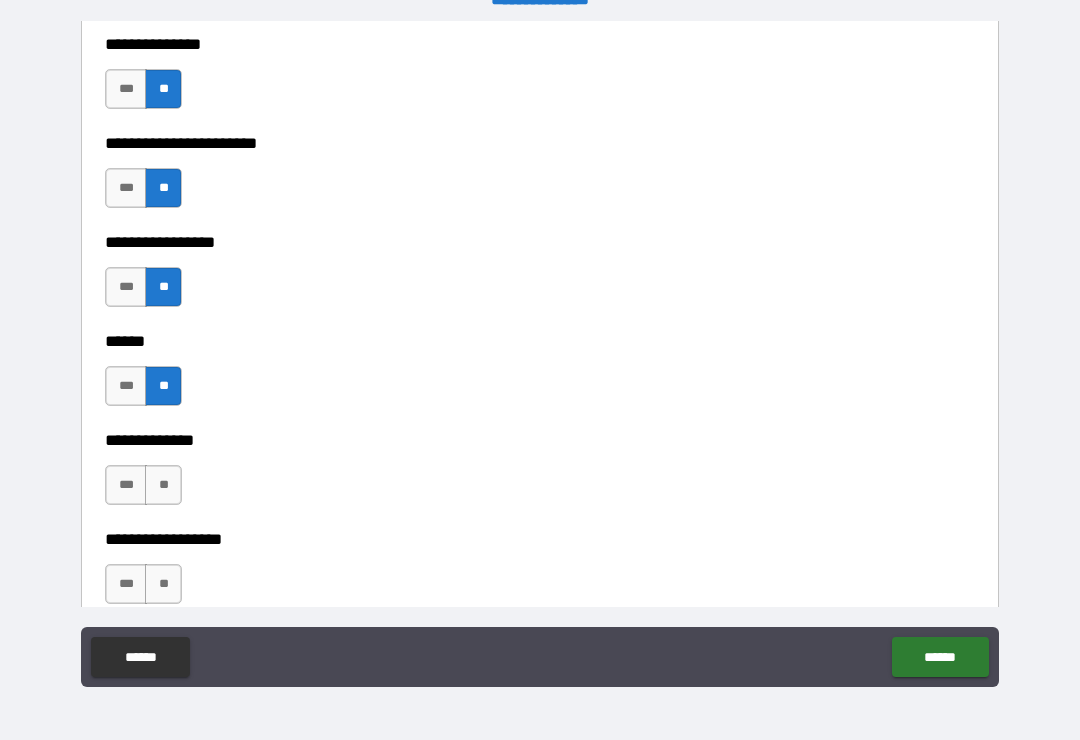 click on "***" at bounding box center (126, 386) 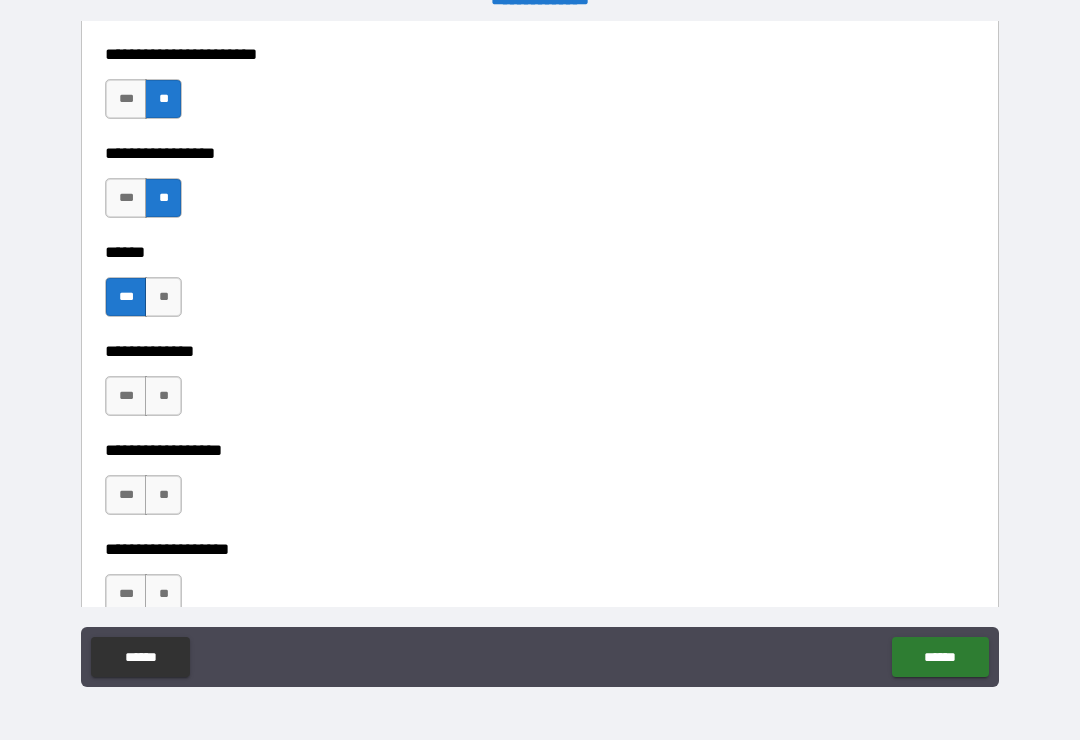 click on "**" at bounding box center (163, 396) 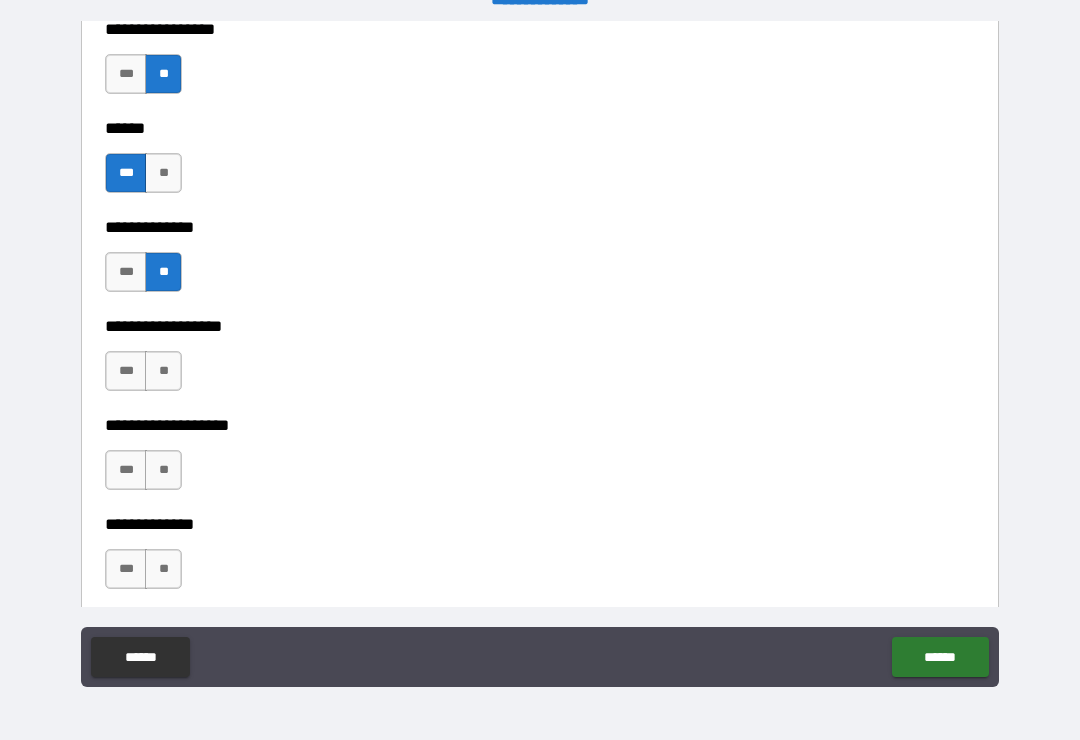 scroll, scrollTop: 3661, scrollLeft: 0, axis: vertical 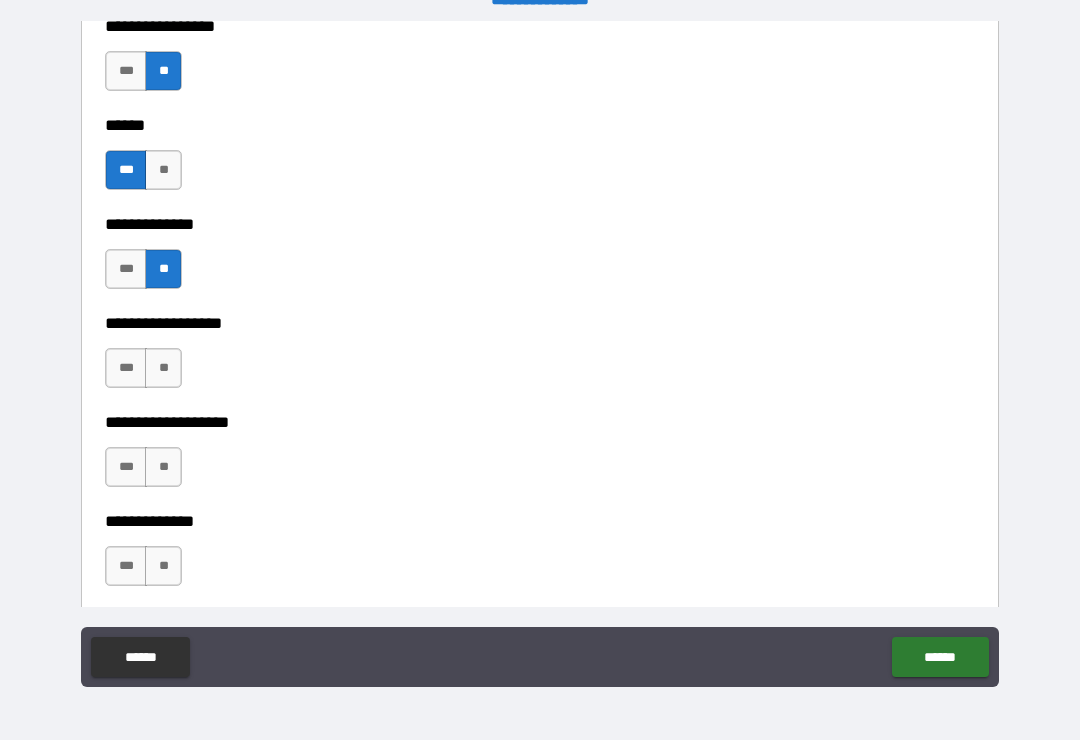 click on "**" at bounding box center (163, 368) 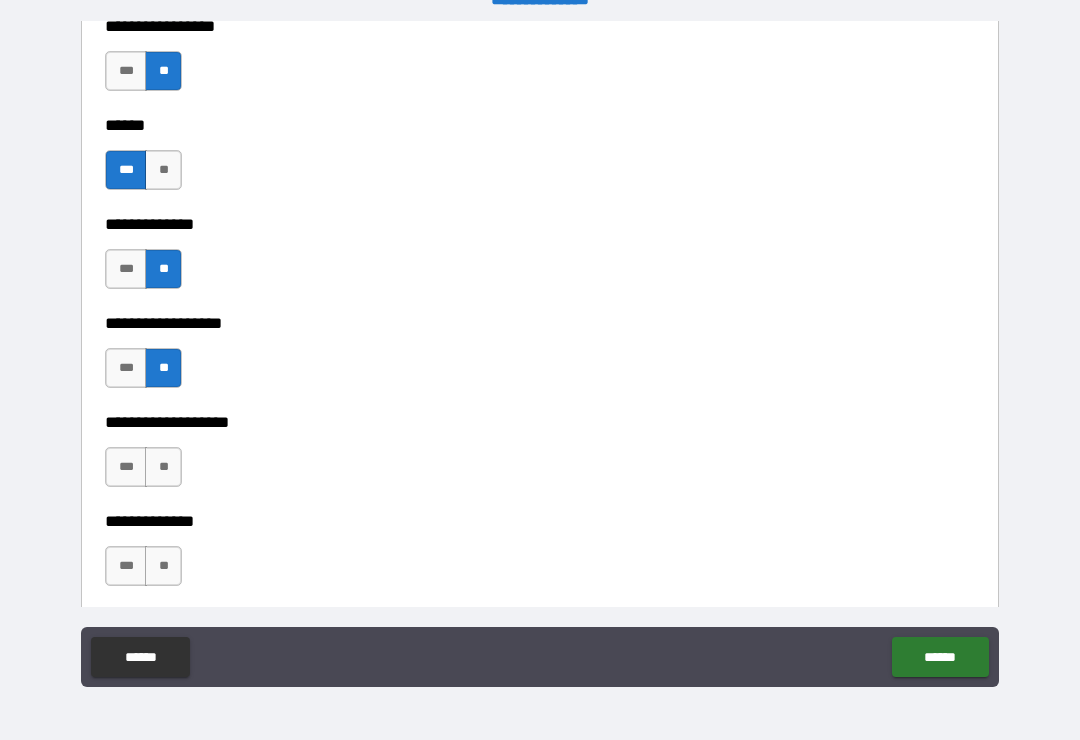 click on "**" at bounding box center (163, 467) 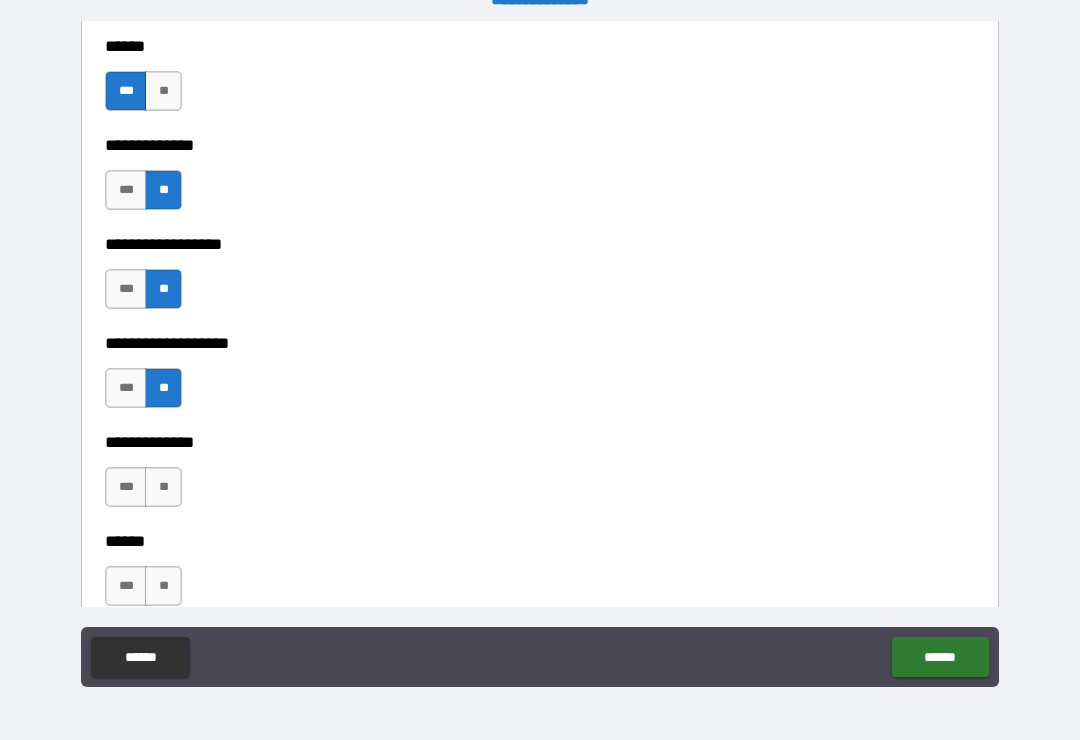 scroll, scrollTop: 3827, scrollLeft: 0, axis: vertical 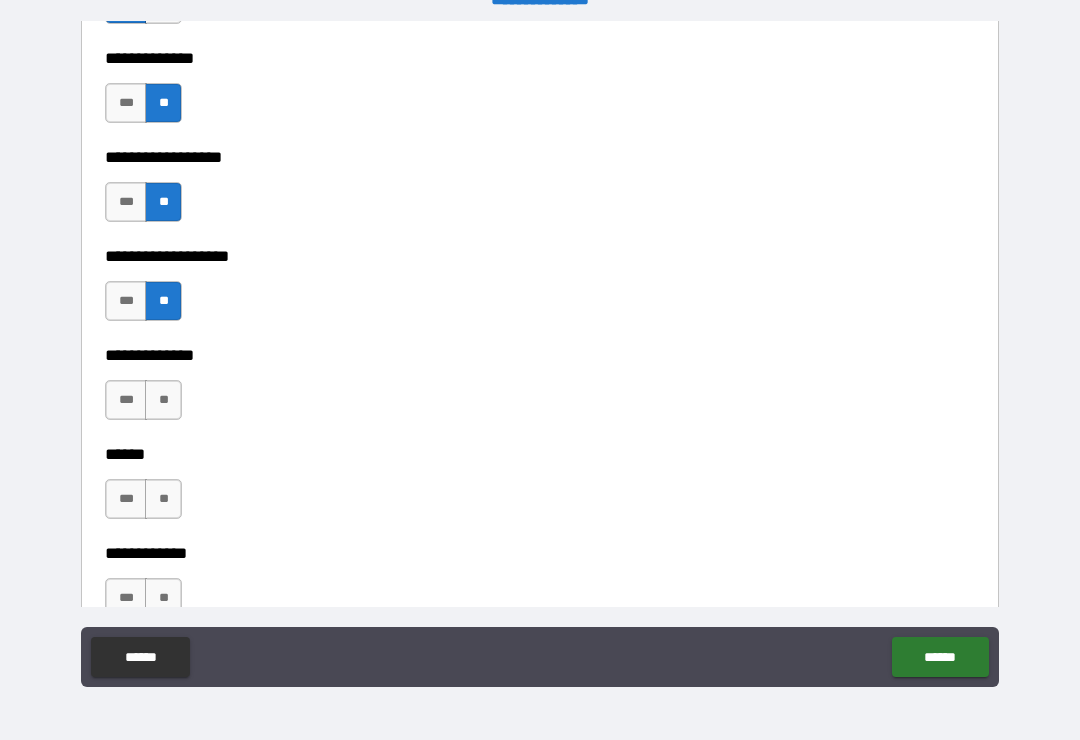 click on "**" at bounding box center [163, 400] 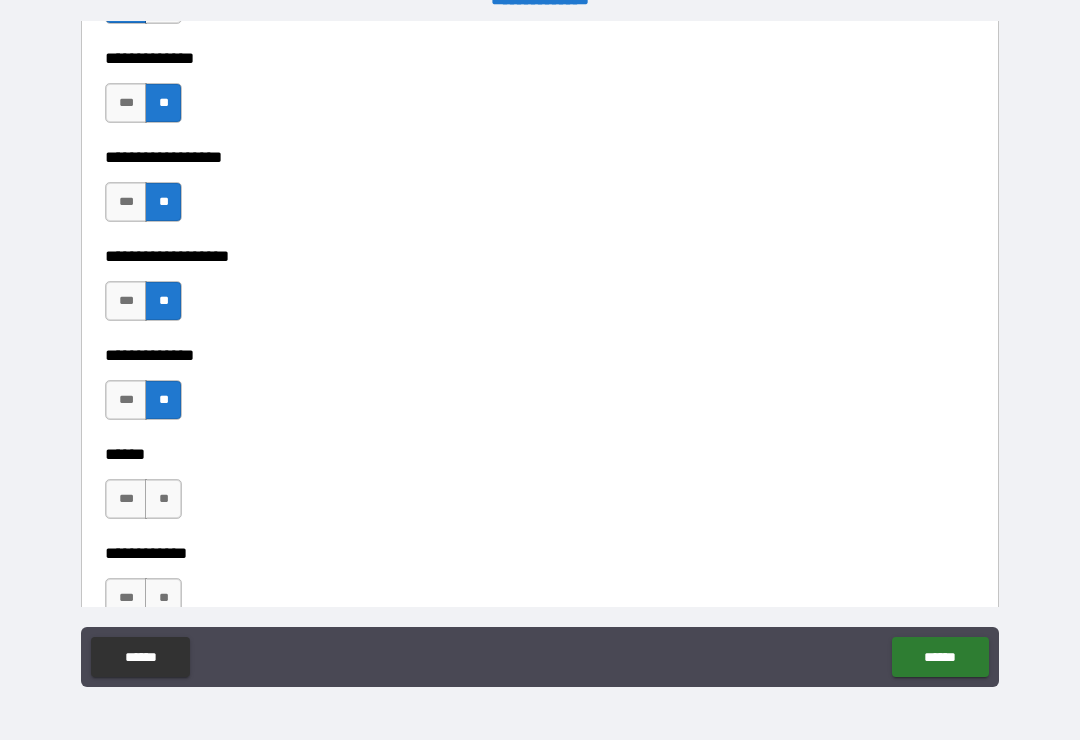 click on "**" at bounding box center [163, 499] 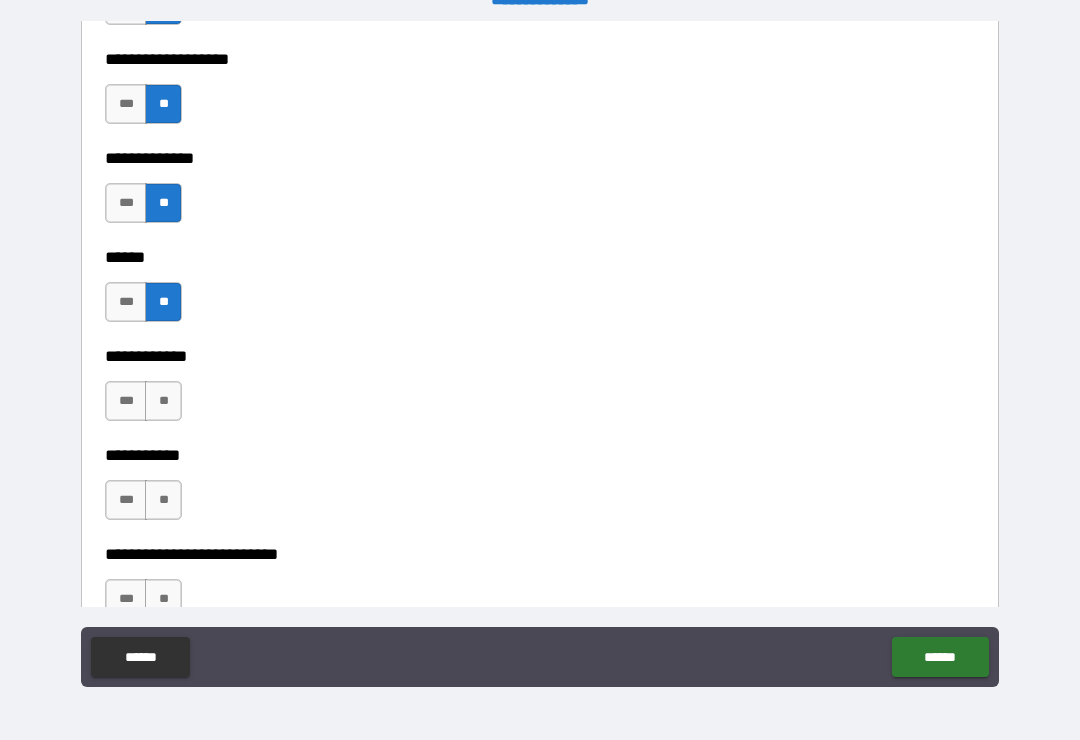 scroll, scrollTop: 4074, scrollLeft: 0, axis: vertical 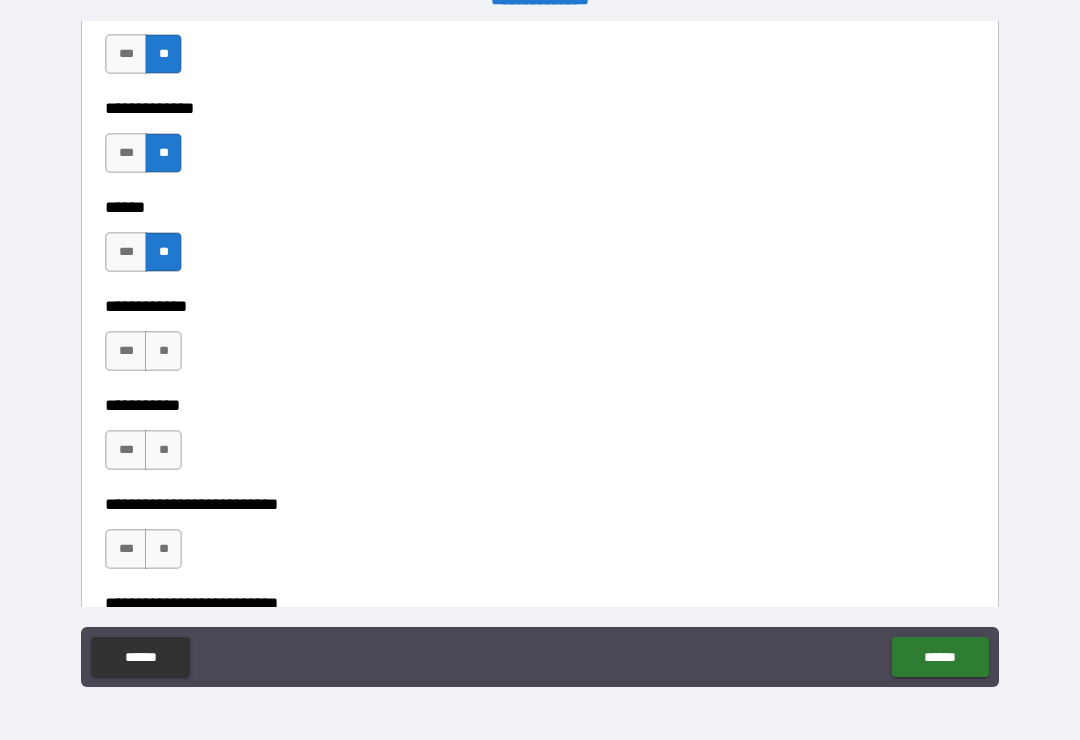 click on "**" at bounding box center (163, 351) 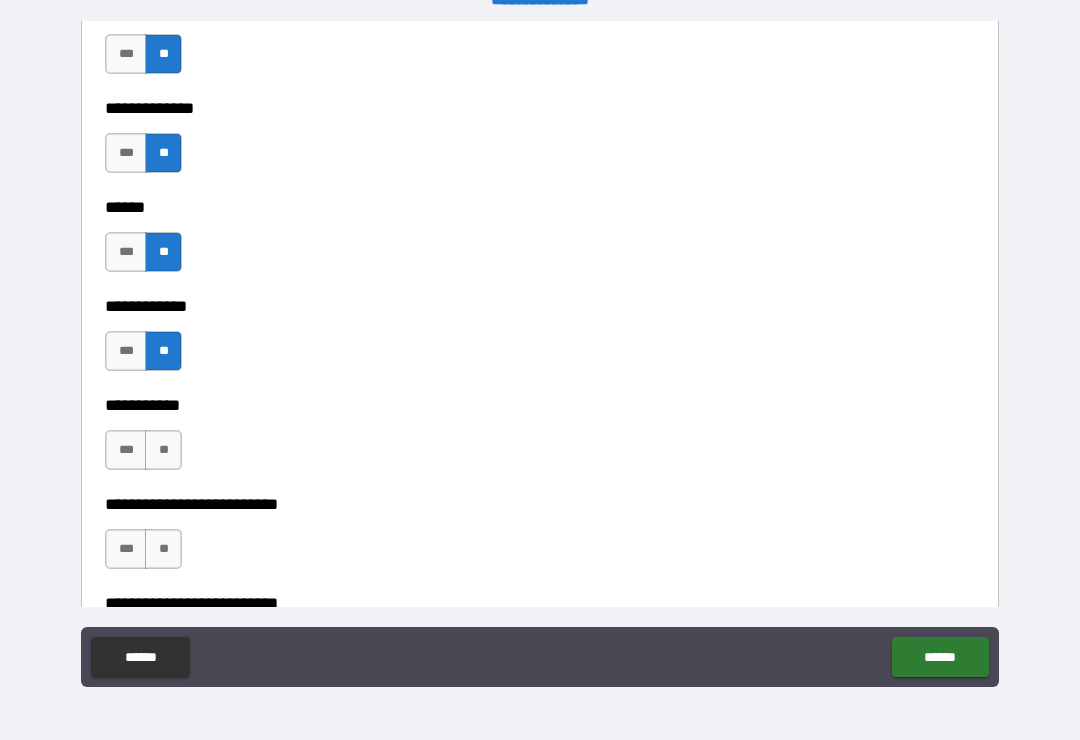 click on "**" at bounding box center (163, 450) 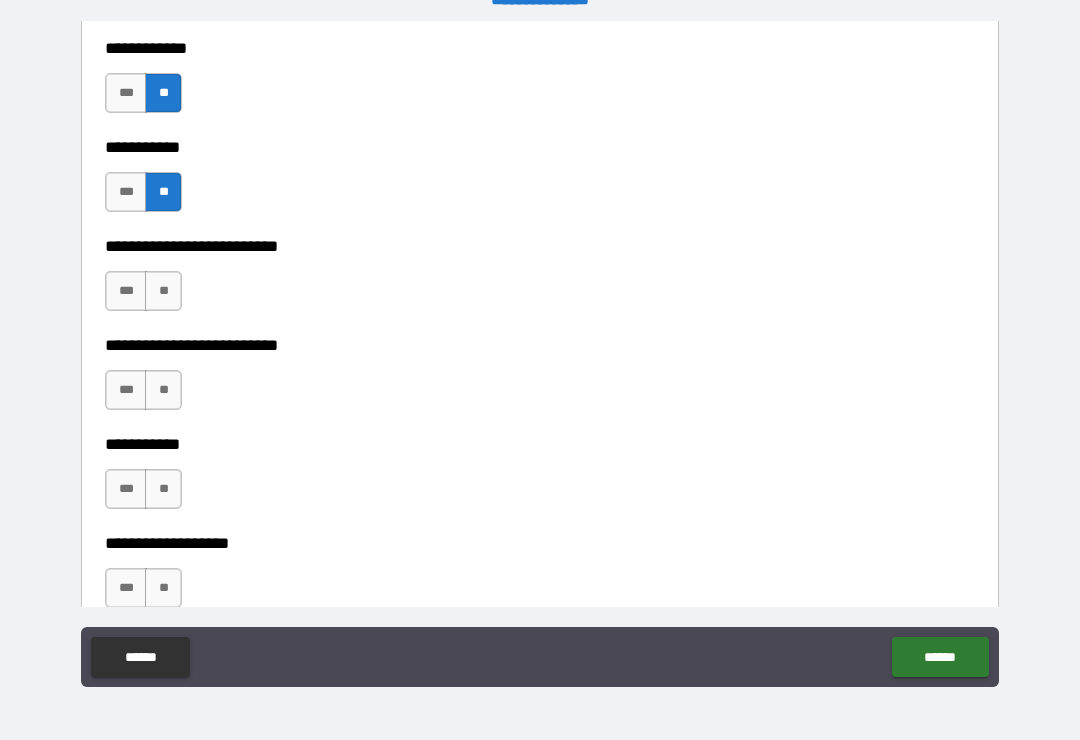 click on "**" at bounding box center (163, 291) 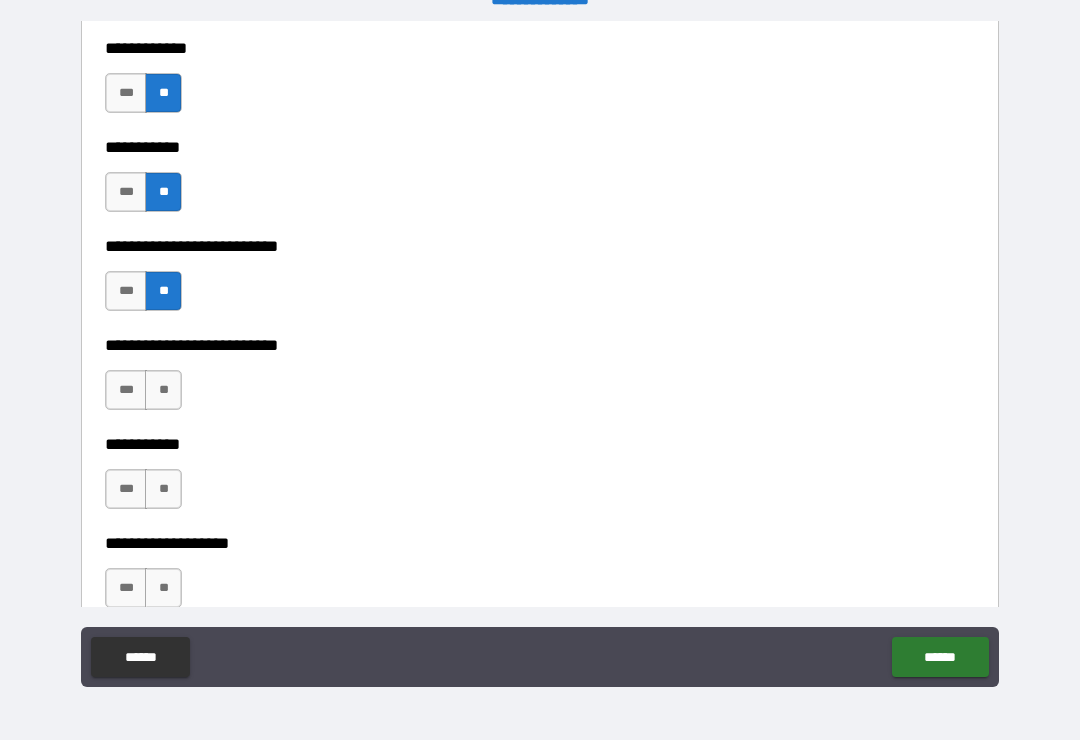 click on "**" at bounding box center [163, 390] 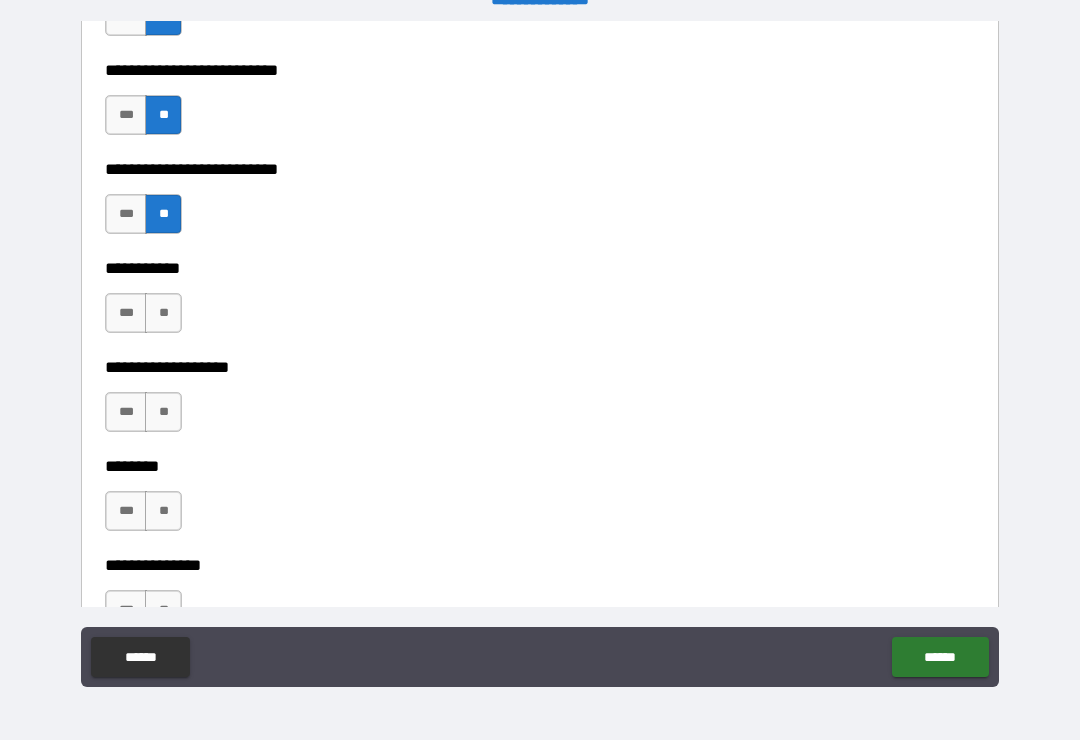 scroll, scrollTop: 4558, scrollLeft: 0, axis: vertical 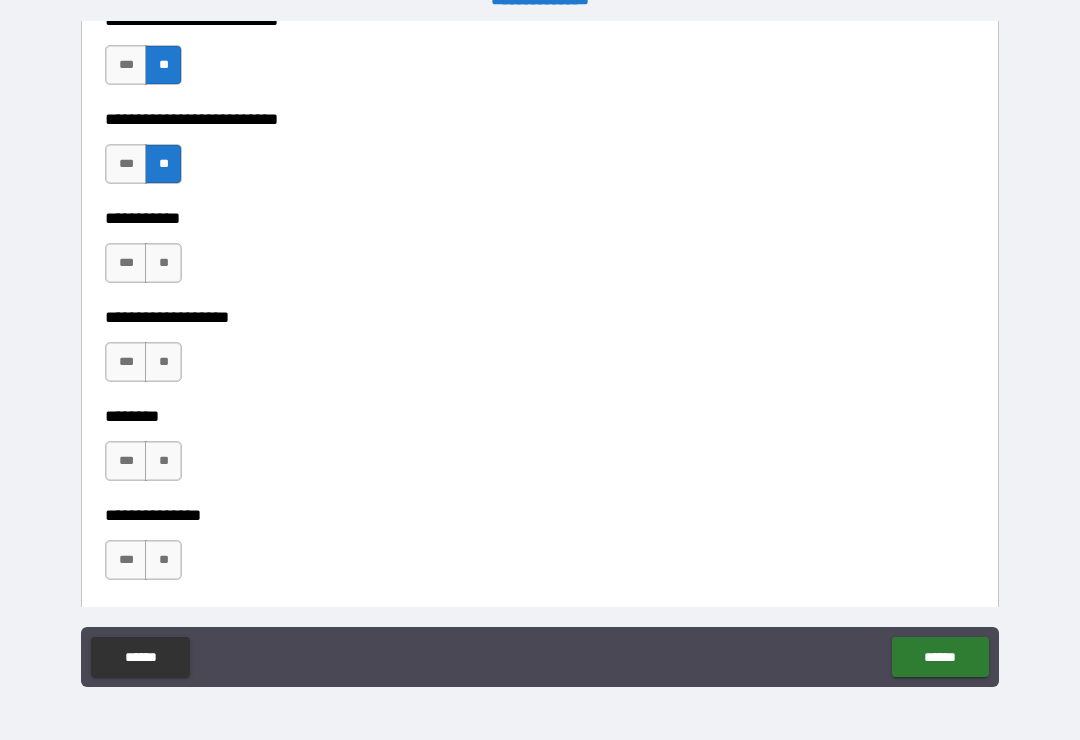 click on "**" at bounding box center [163, 263] 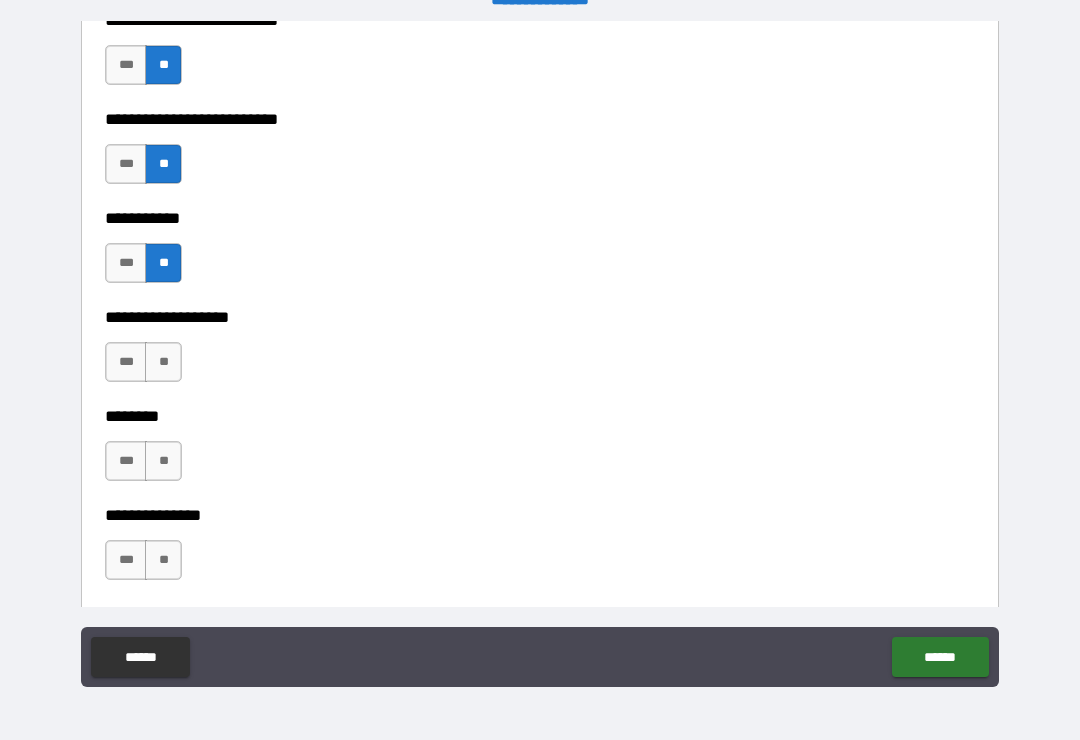 click on "**" at bounding box center (163, 461) 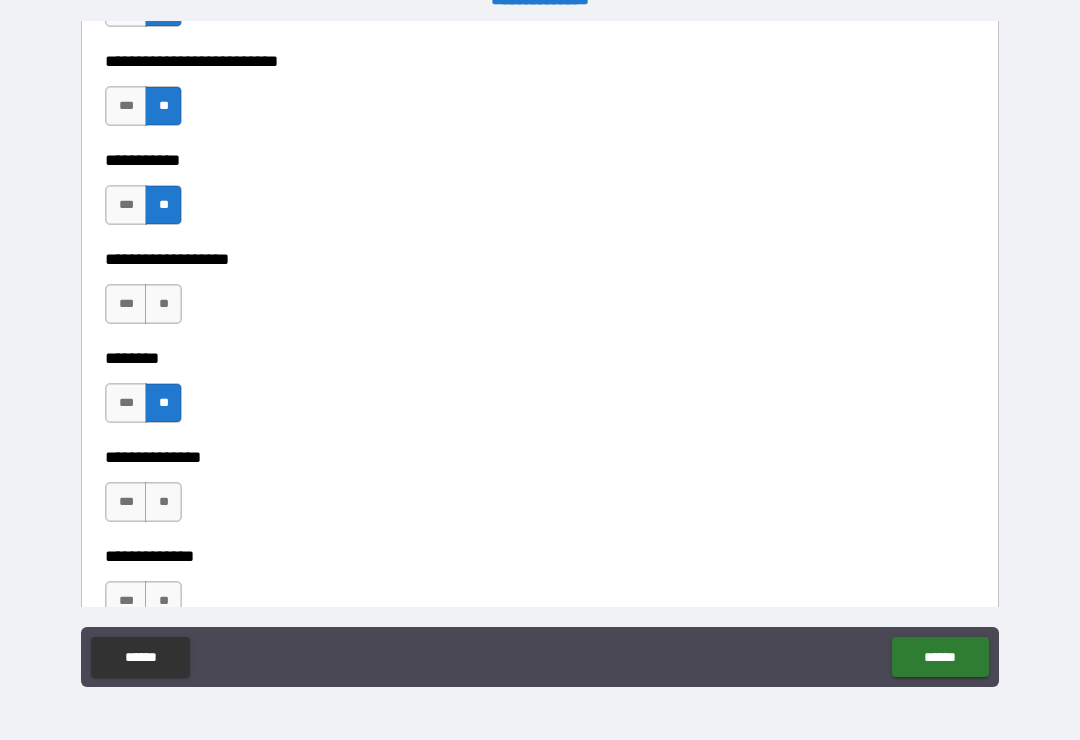 click on "**" at bounding box center (163, 304) 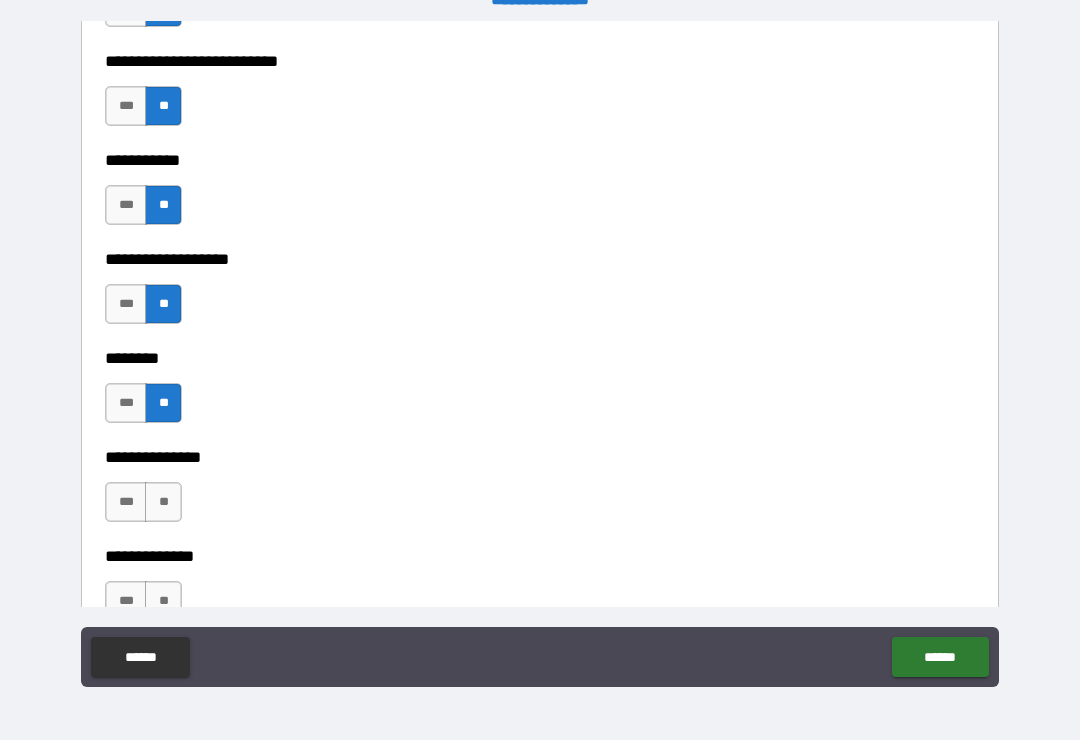 click on "**********" at bounding box center (540, 443) 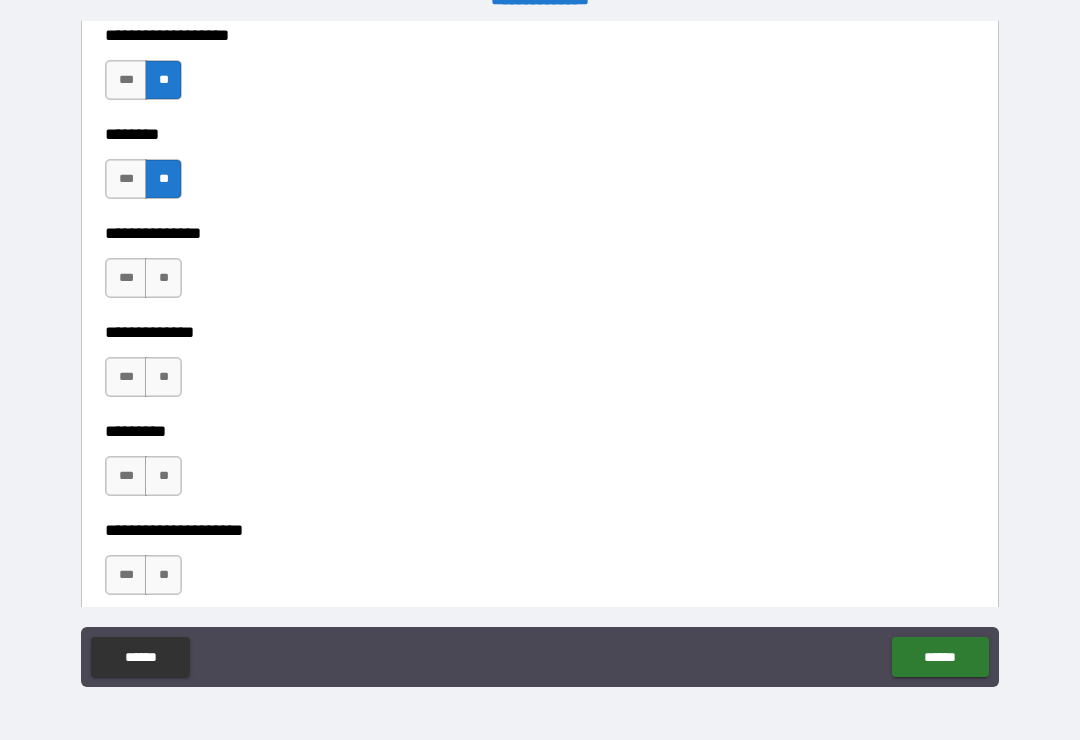 scroll, scrollTop: 4842, scrollLeft: 0, axis: vertical 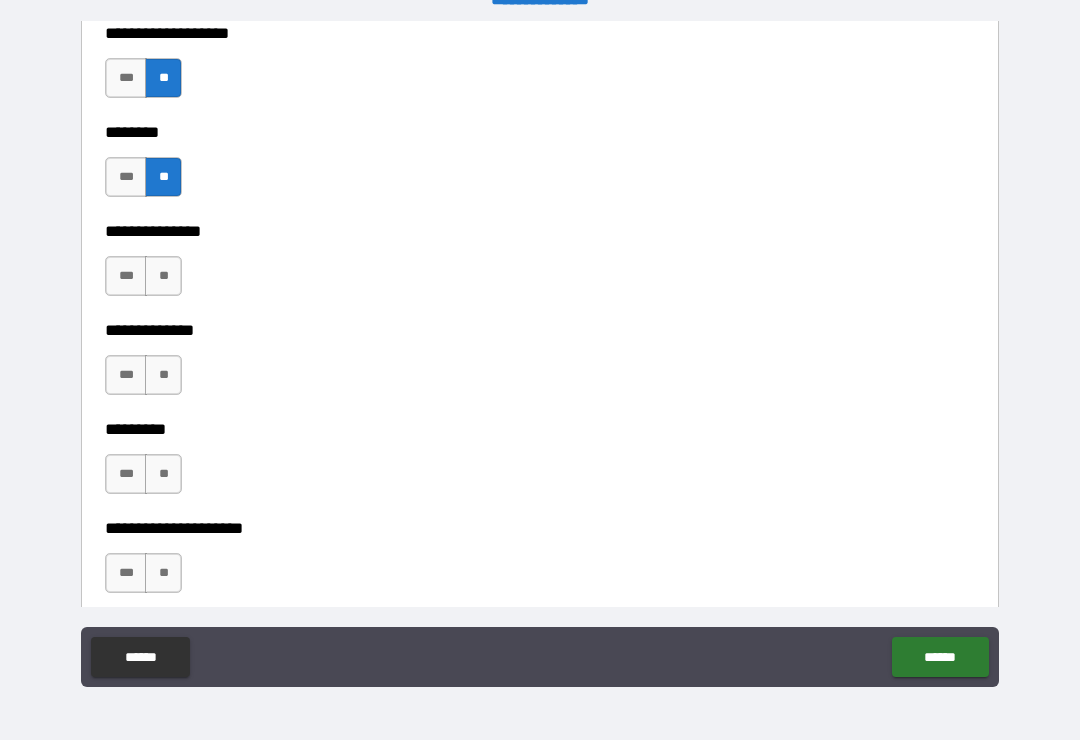 click on "**" at bounding box center (163, 276) 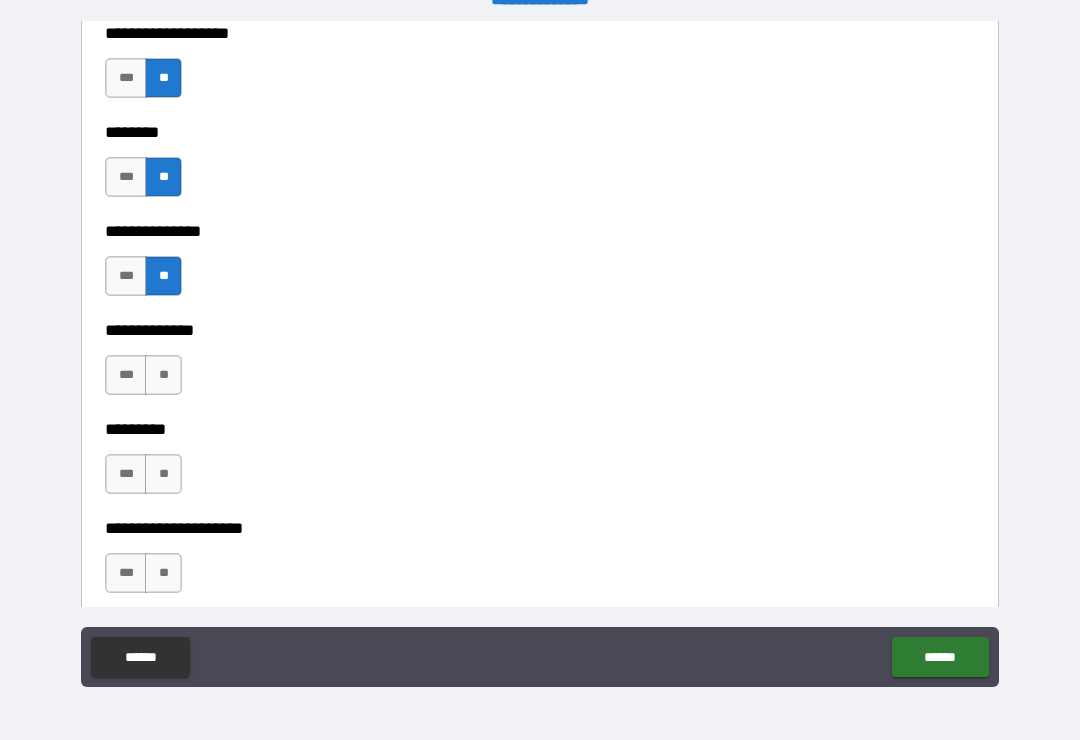 click on "**" at bounding box center (163, 375) 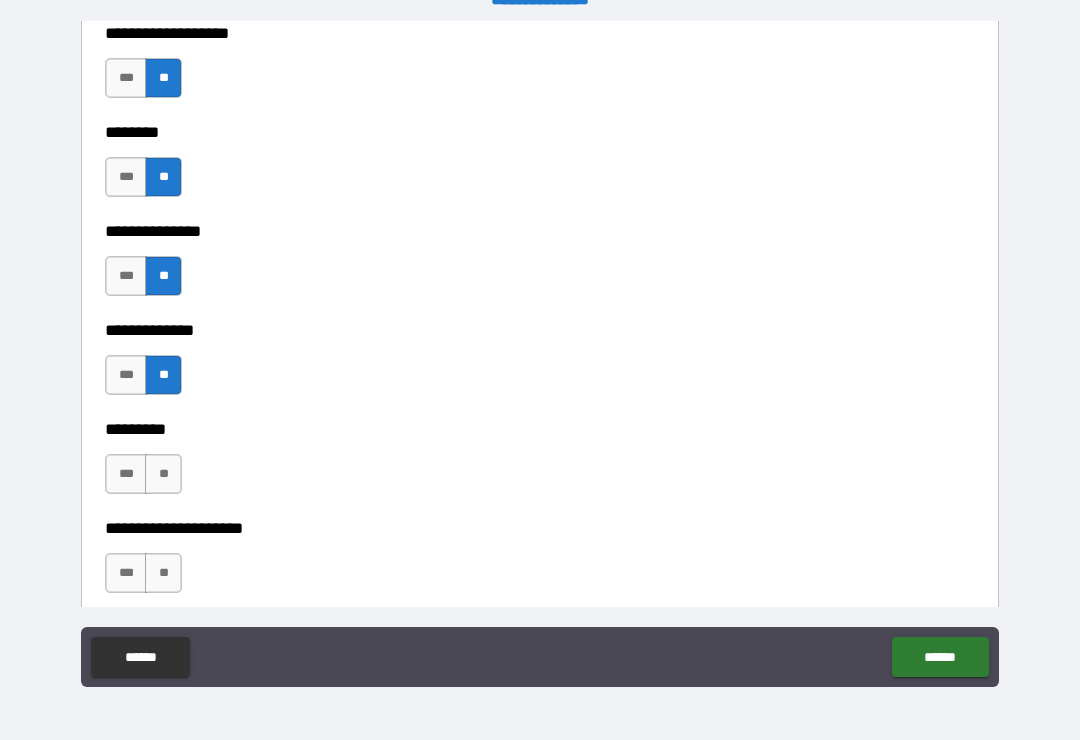 click on "**" at bounding box center [163, 474] 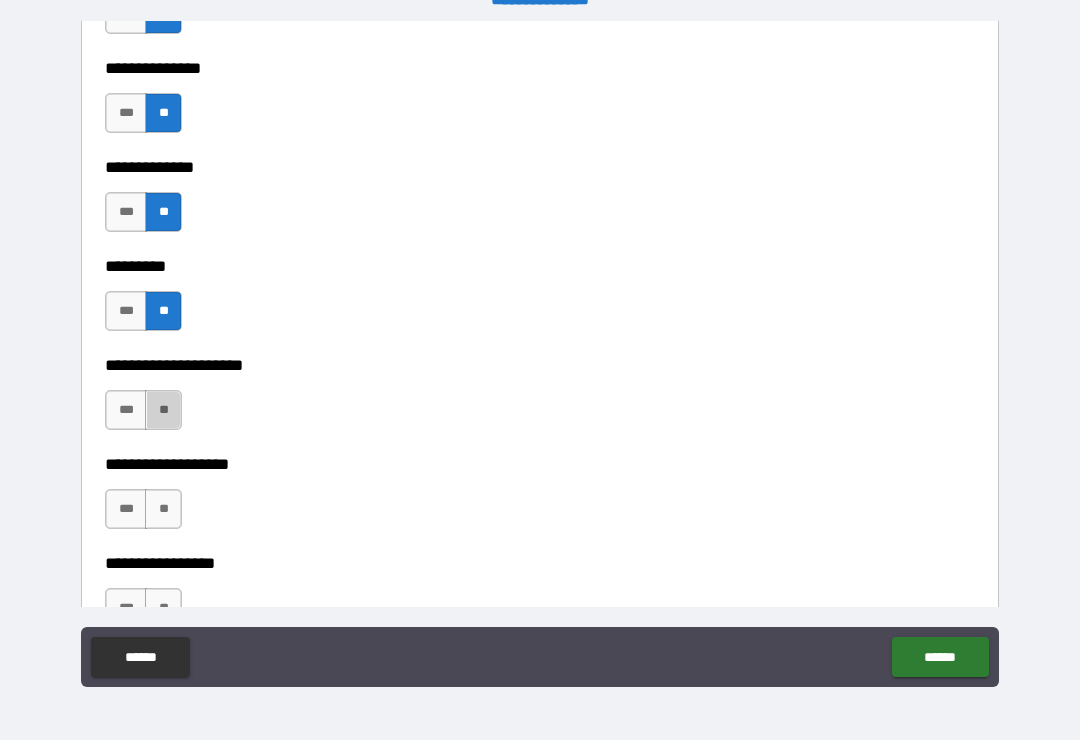 click on "**" at bounding box center (163, 410) 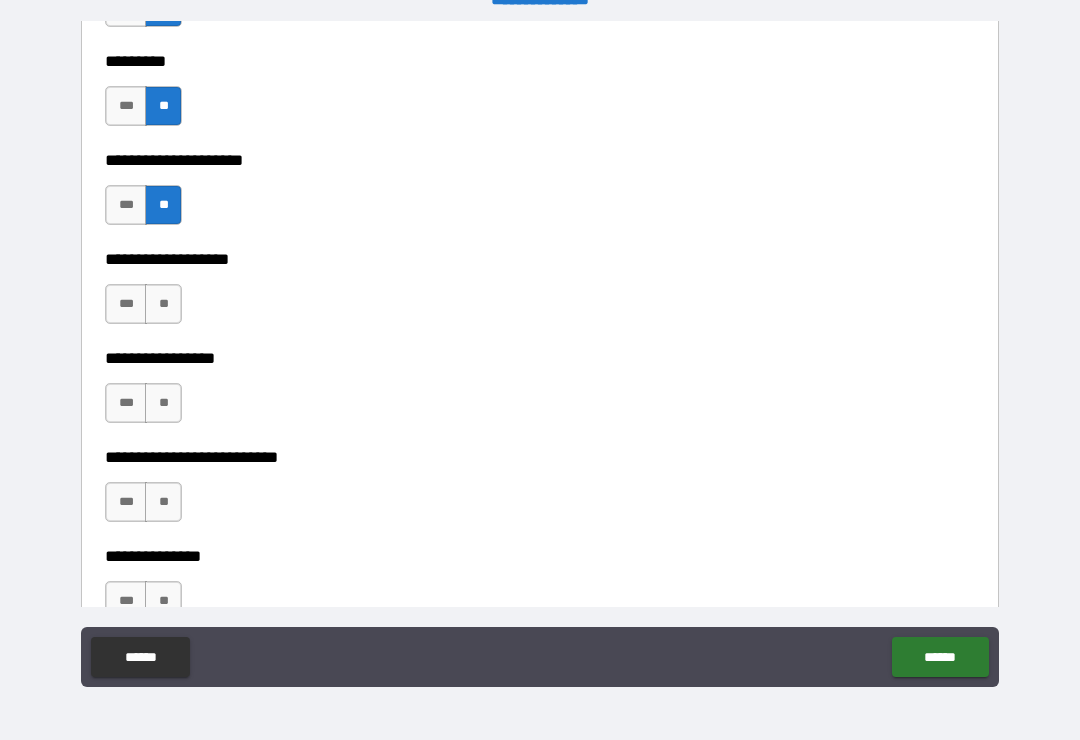 click on "**" at bounding box center (163, 304) 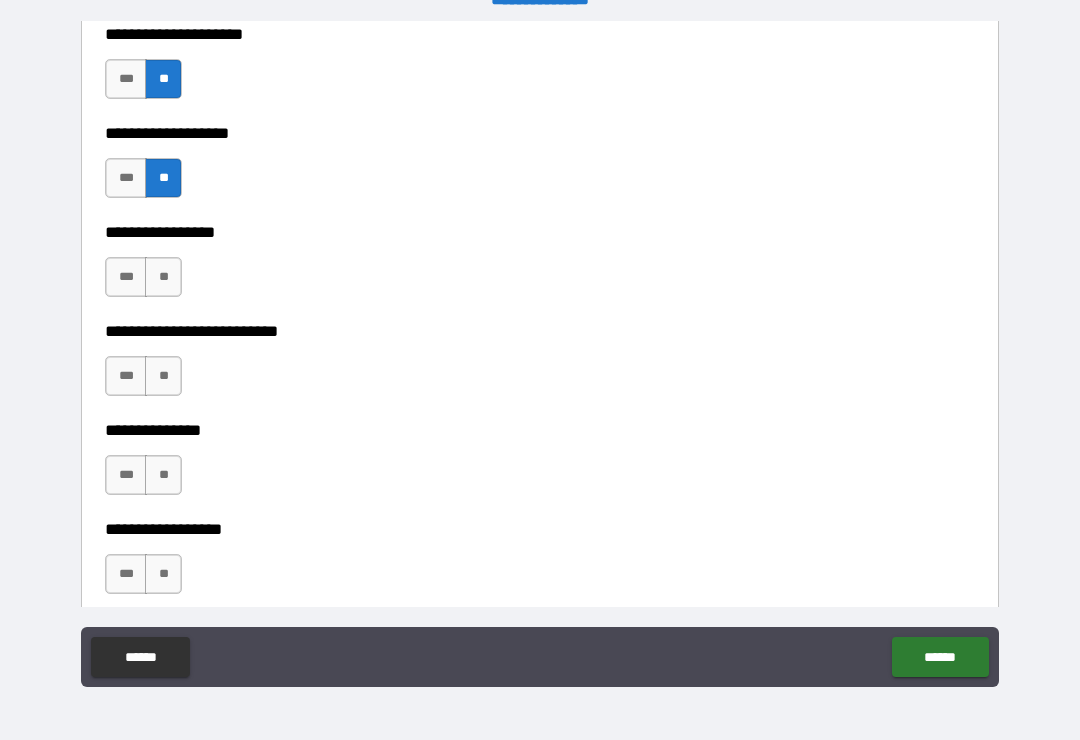 scroll, scrollTop: 5340, scrollLeft: 0, axis: vertical 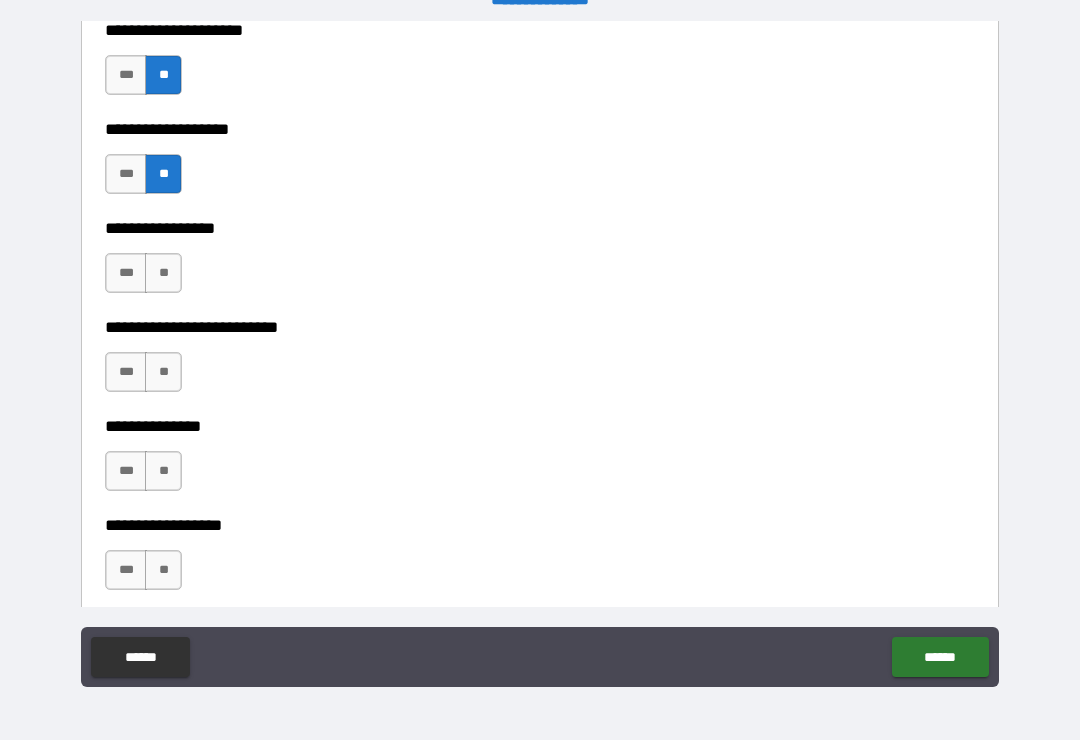 click on "**" at bounding box center [163, 273] 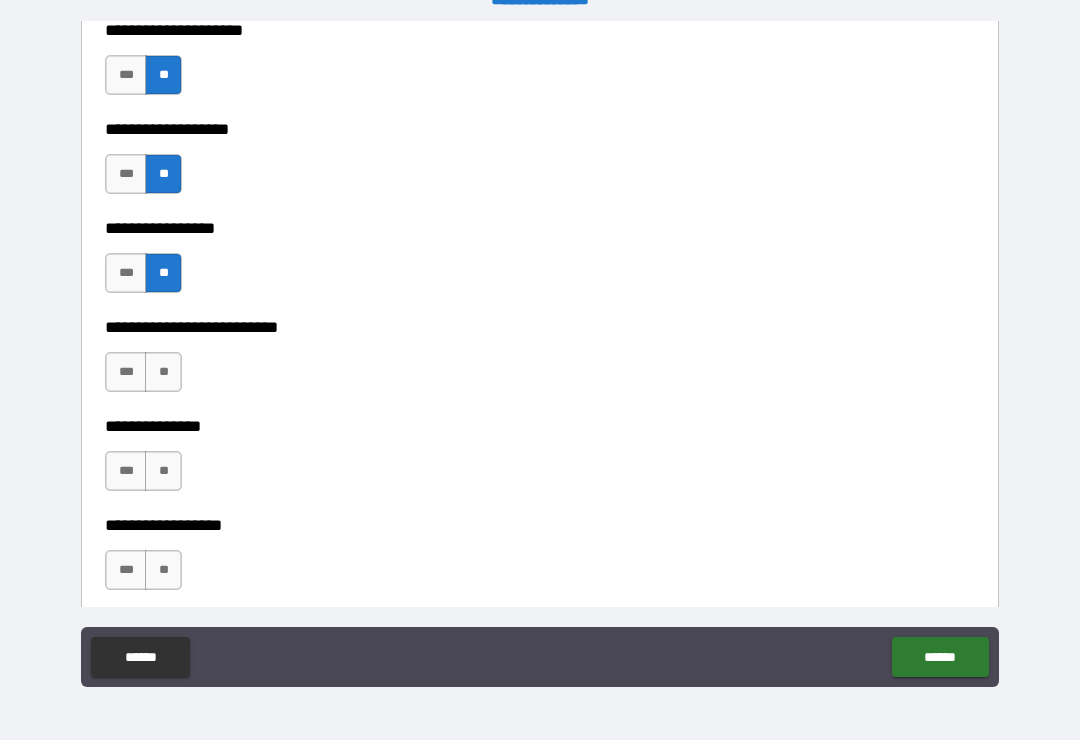 click on "**" at bounding box center [163, 372] 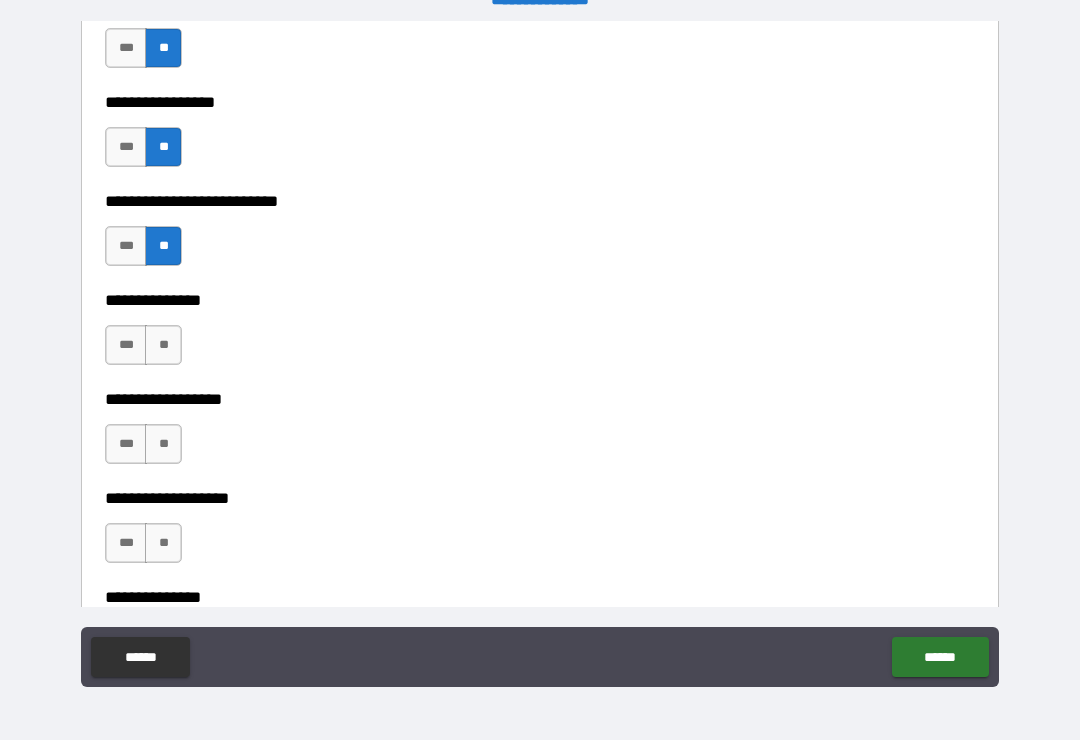 scroll, scrollTop: 5499, scrollLeft: 0, axis: vertical 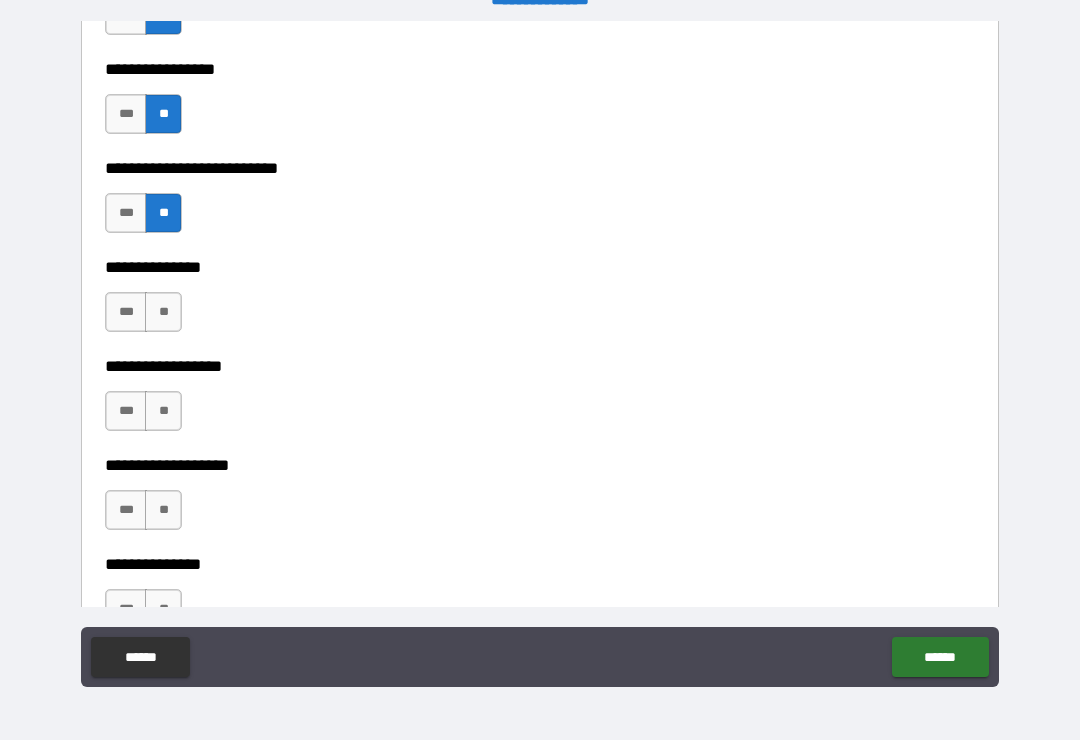 click on "**" at bounding box center [163, 312] 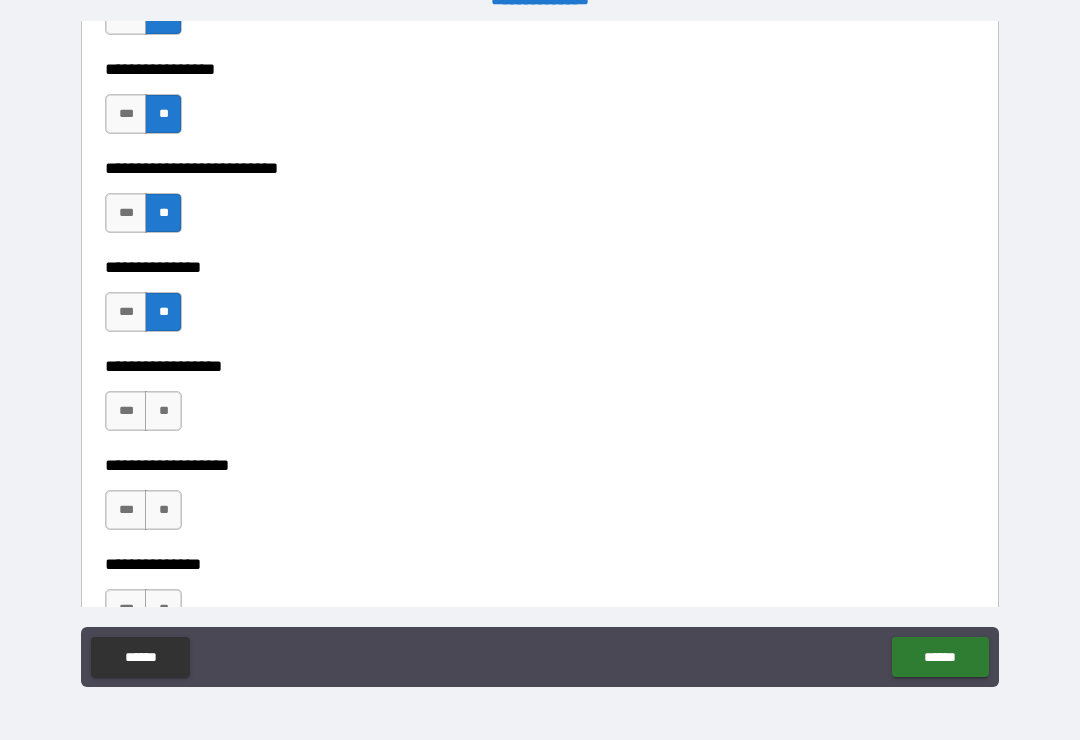 click on "**" at bounding box center (163, 411) 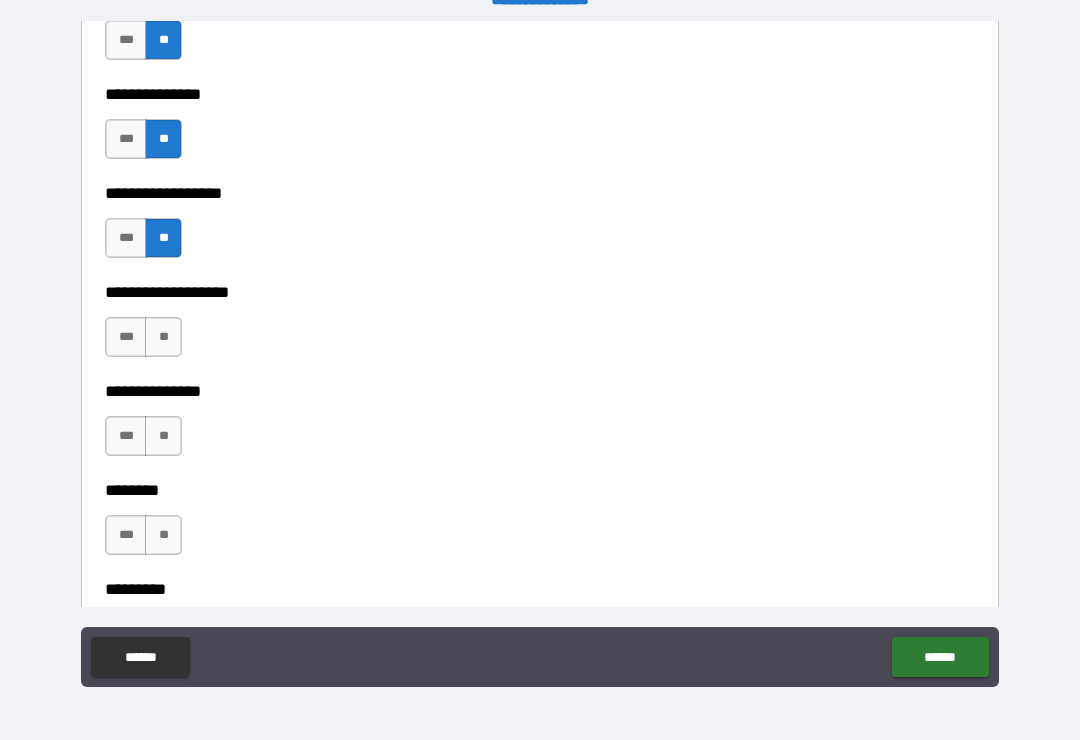 scroll, scrollTop: 5682, scrollLeft: 0, axis: vertical 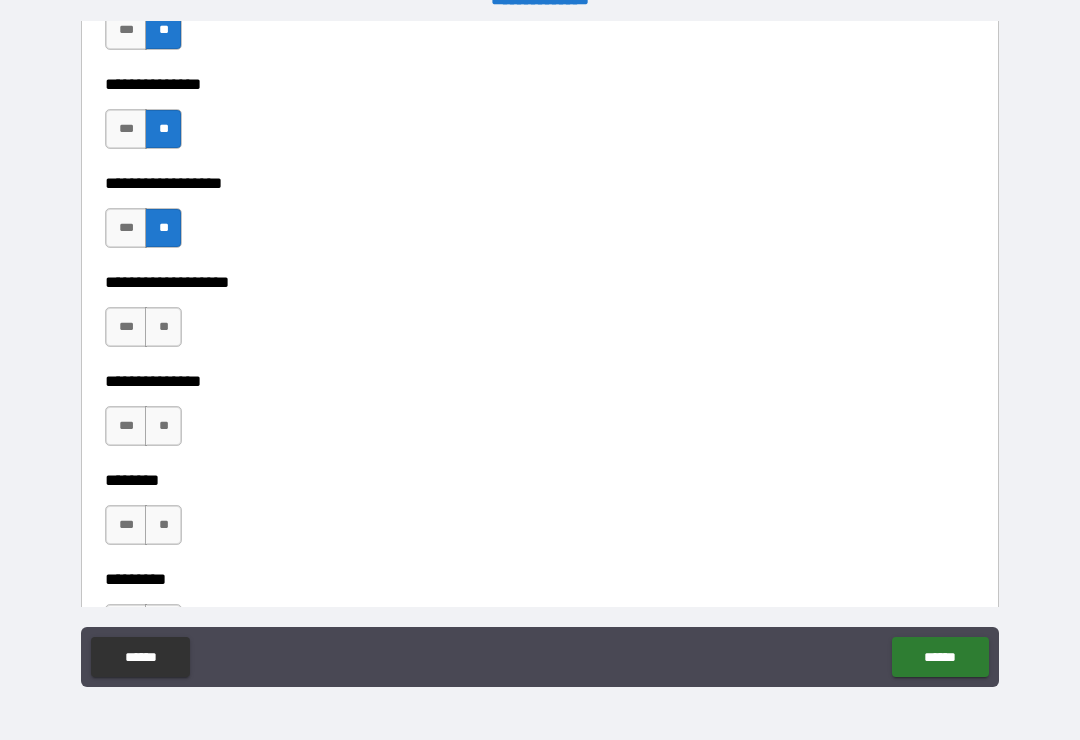 click on "**" at bounding box center (163, 327) 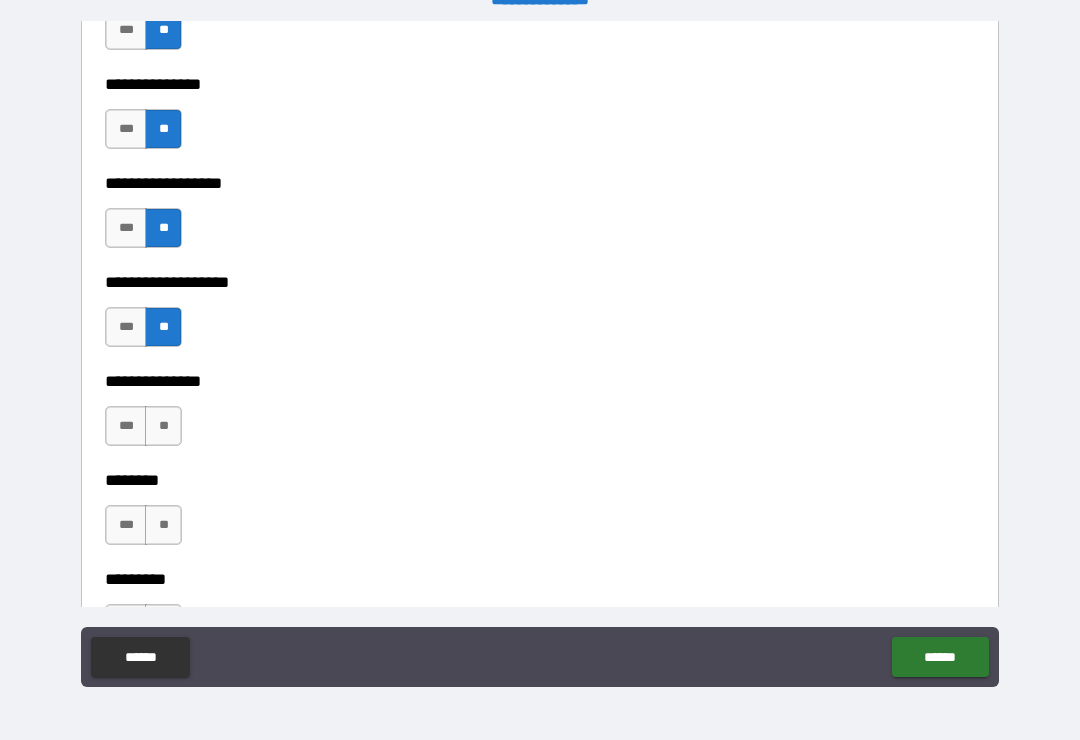click on "***" at bounding box center [126, 327] 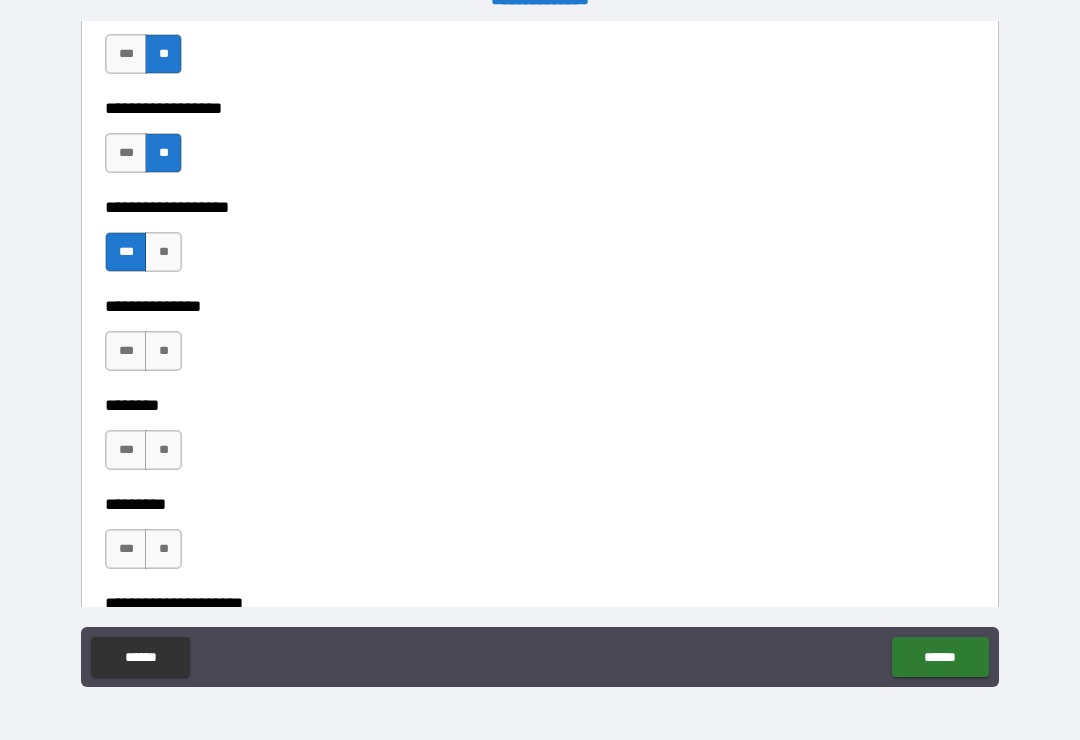 scroll, scrollTop: 5778, scrollLeft: 0, axis: vertical 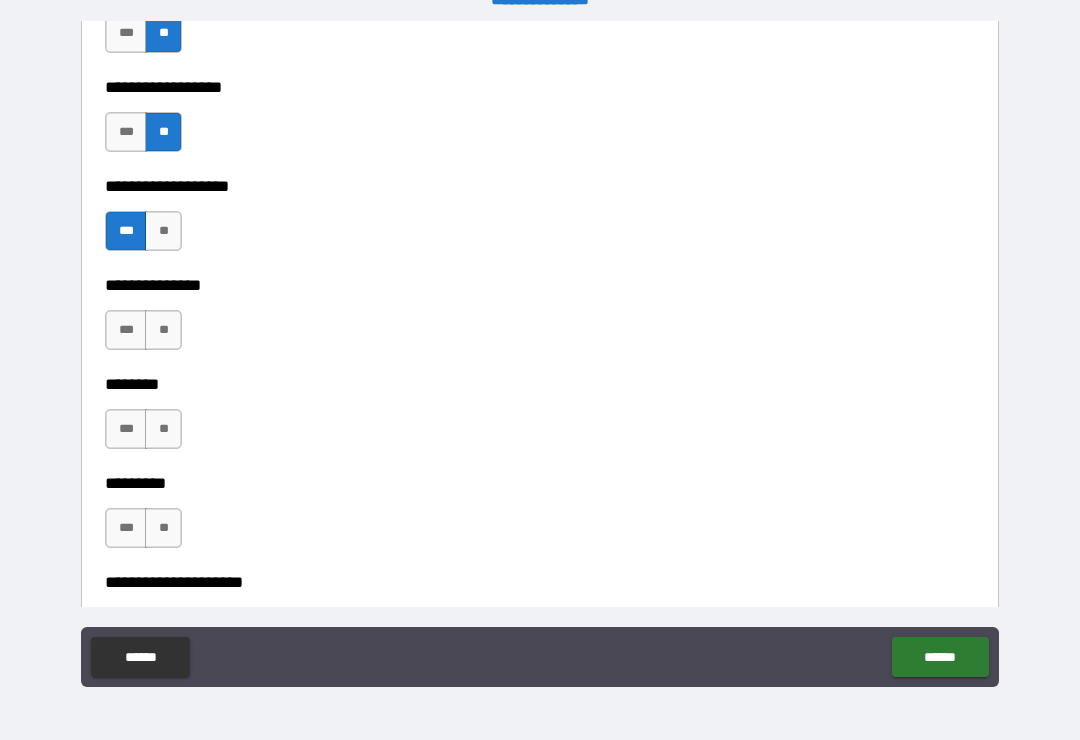 click on "**********" at bounding box center [540, 271] 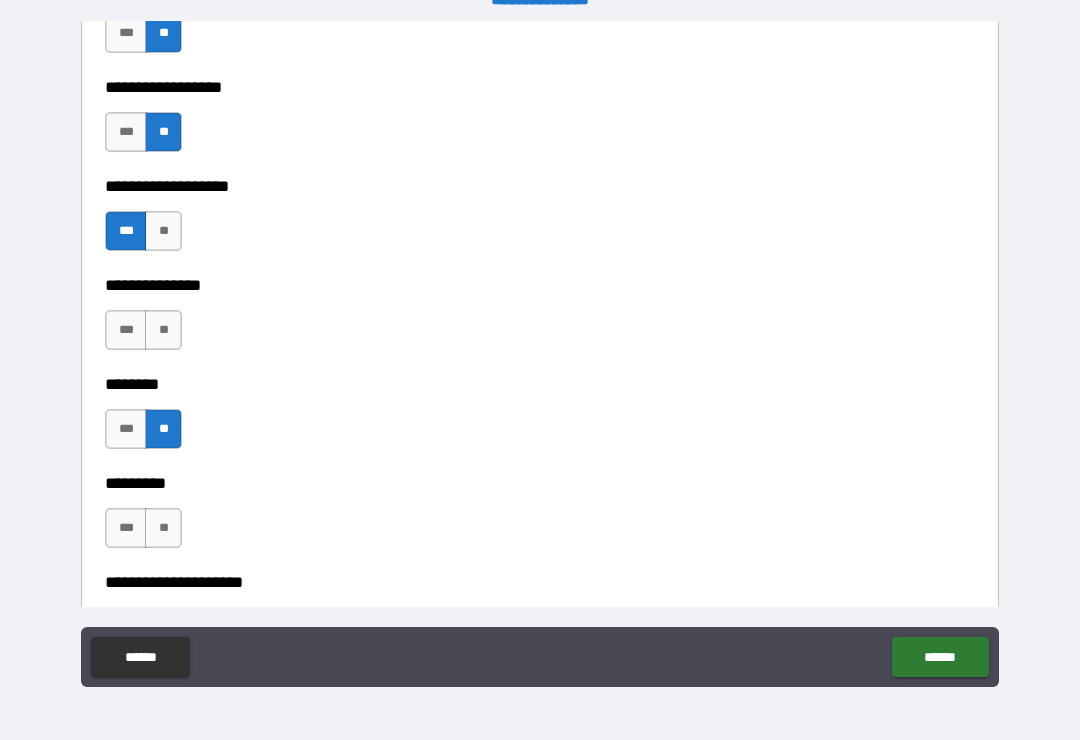 click on "**" at bounding box center (163, 330) 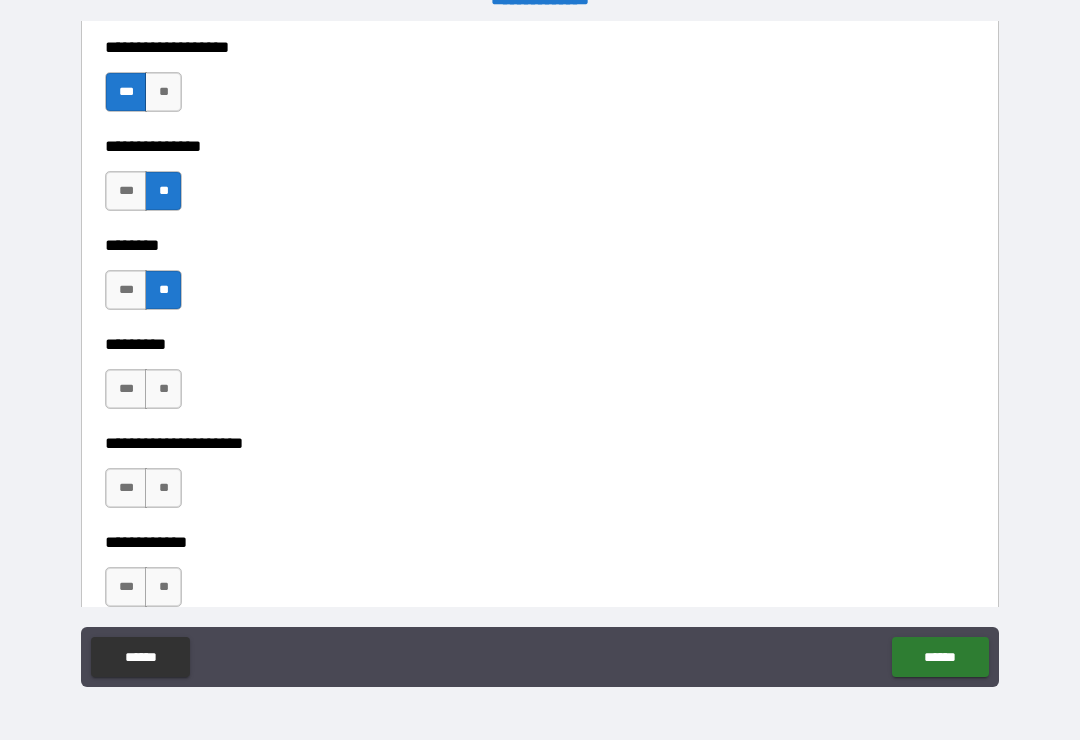 click on "**" at bounding box center (163, 389) 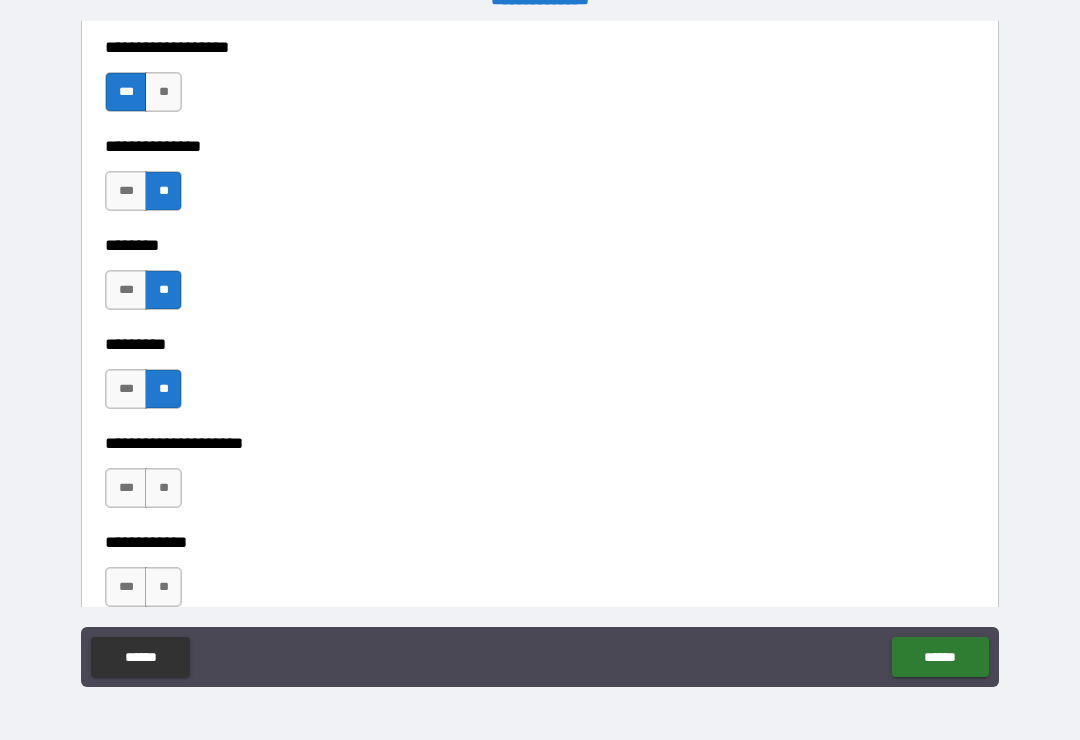 click on "**" at bounding box center [163, 488] 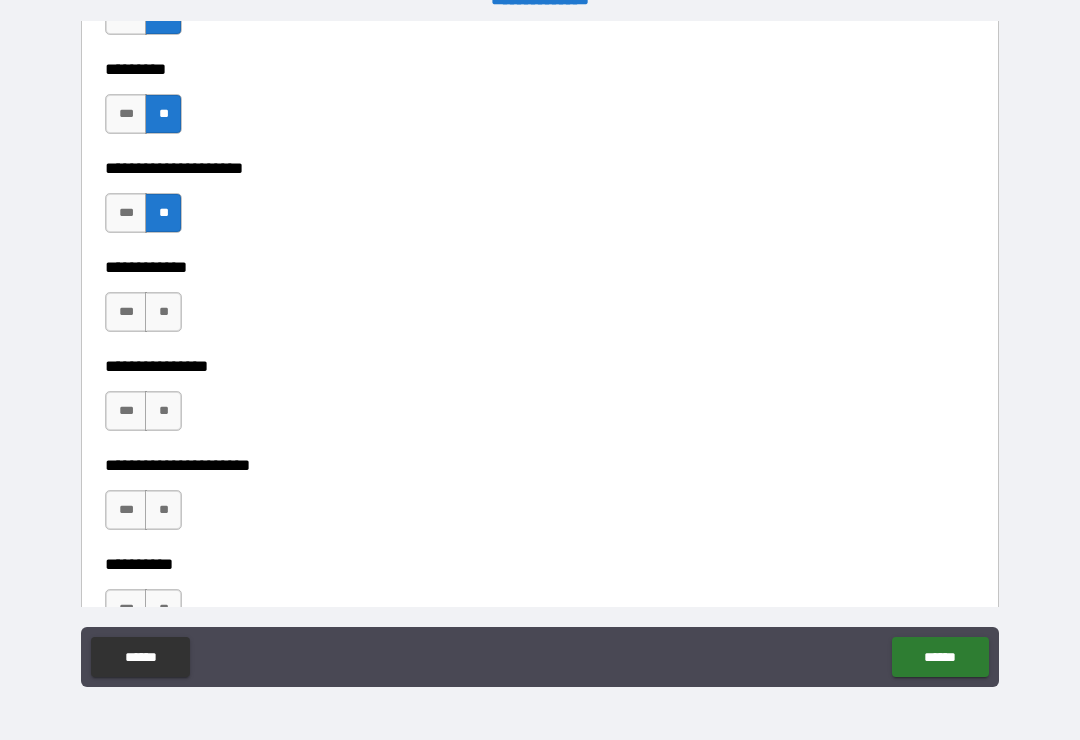 scroll, scrollTop: 6195, scrollLeft: 0, axis: vertical 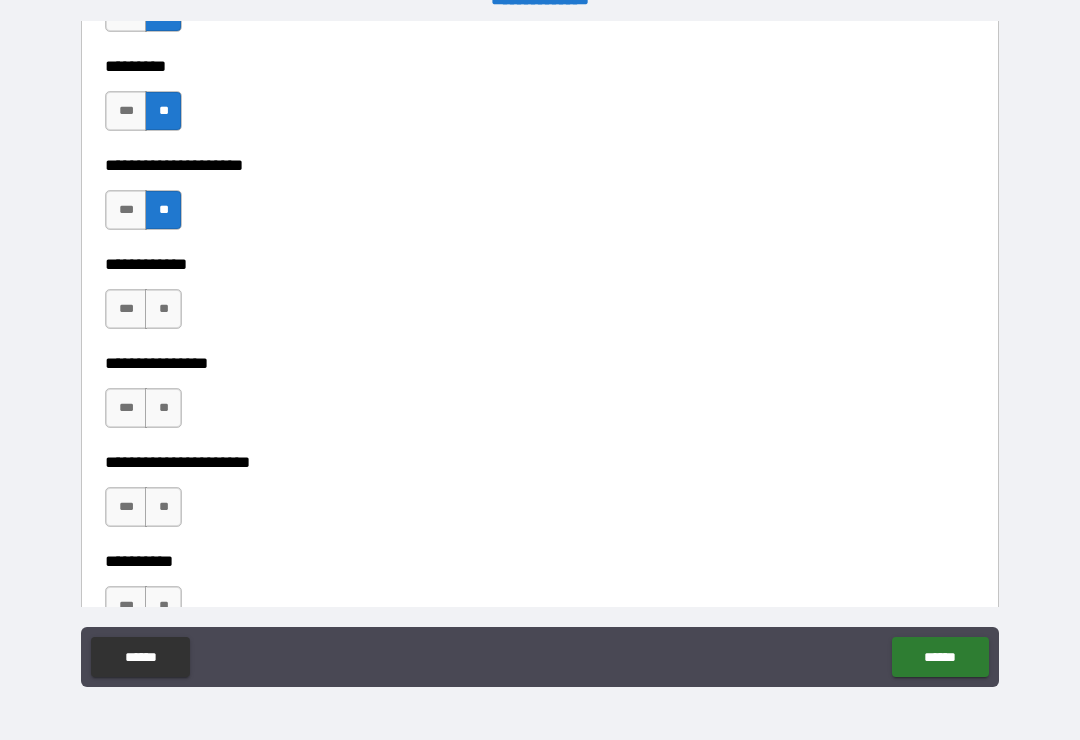 click on "**" at bounding box center [163, 309] 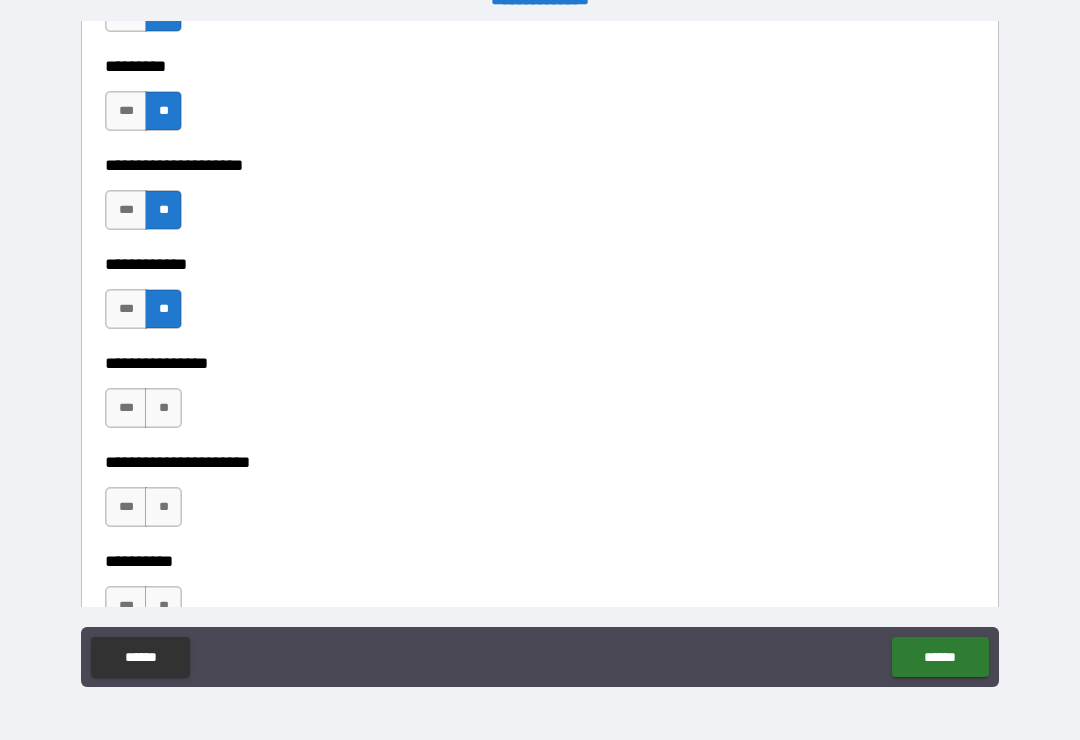 click on "**" at bounding box center (163, 408) 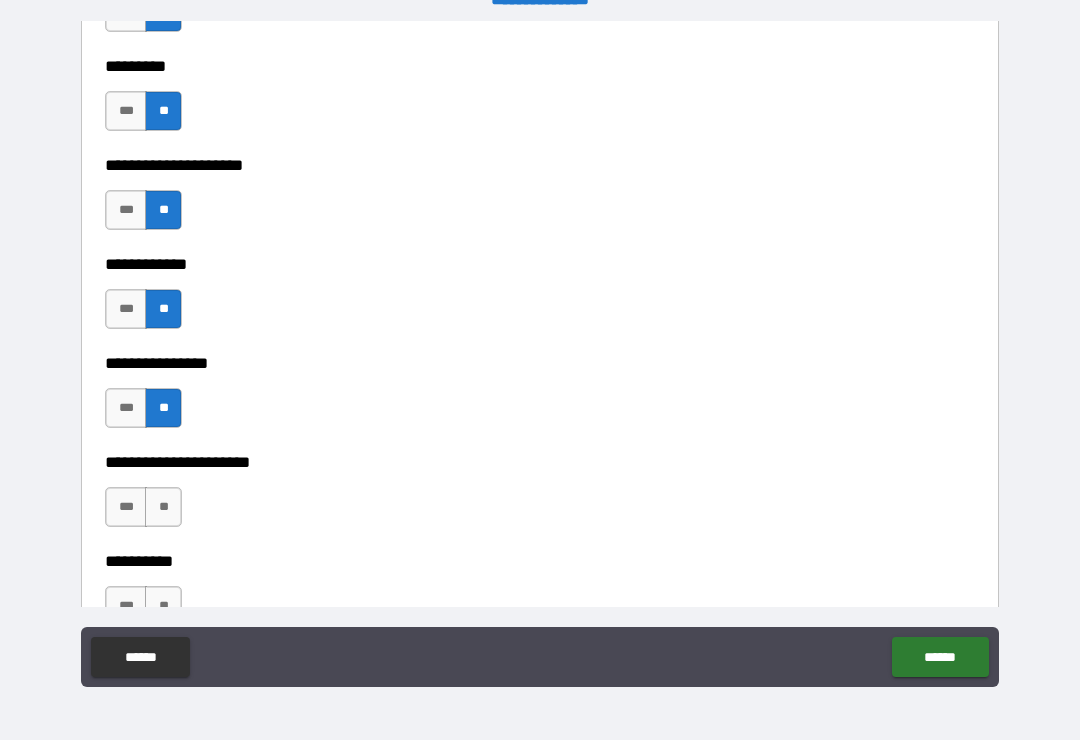 click on "**********" at bounding box center (540, 462) 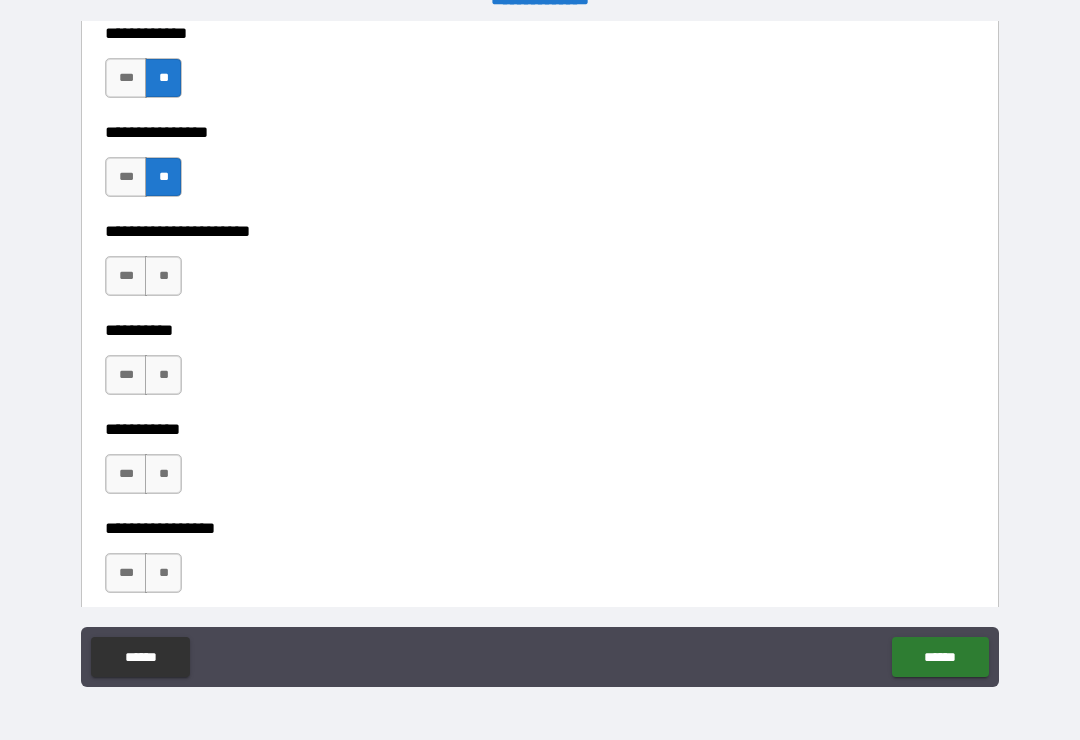 scroll, scrollTop: 6438, scrollLeft: 0, axis: vertical 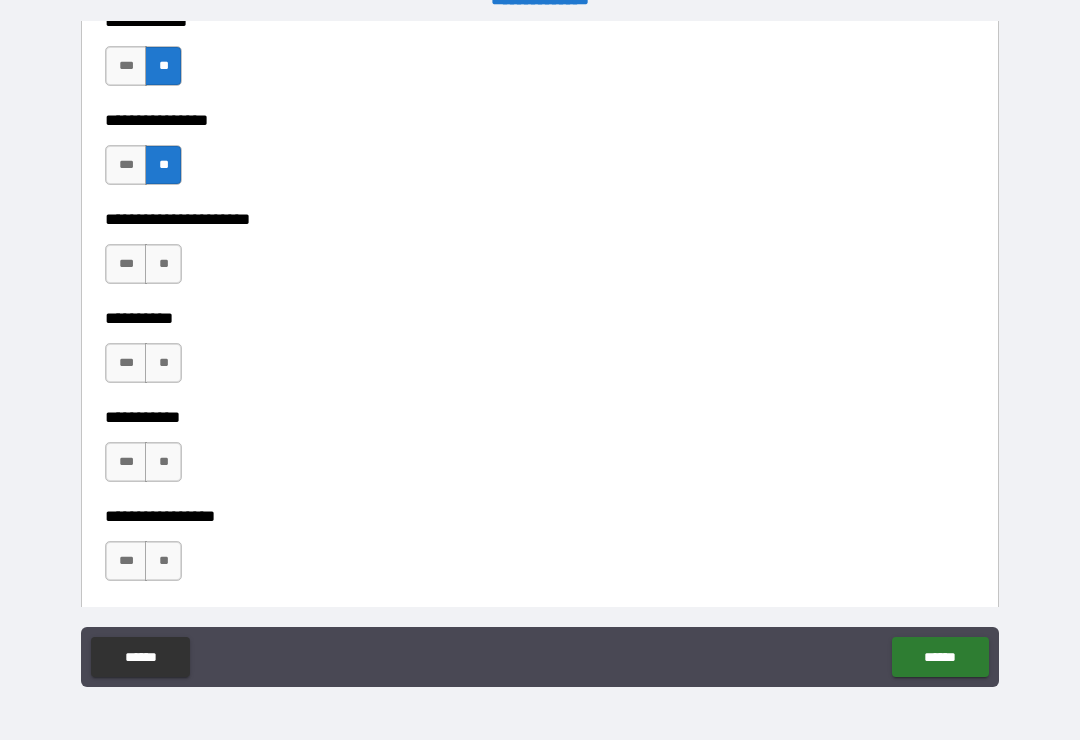 click on "**" at bounding box center (163, 264) 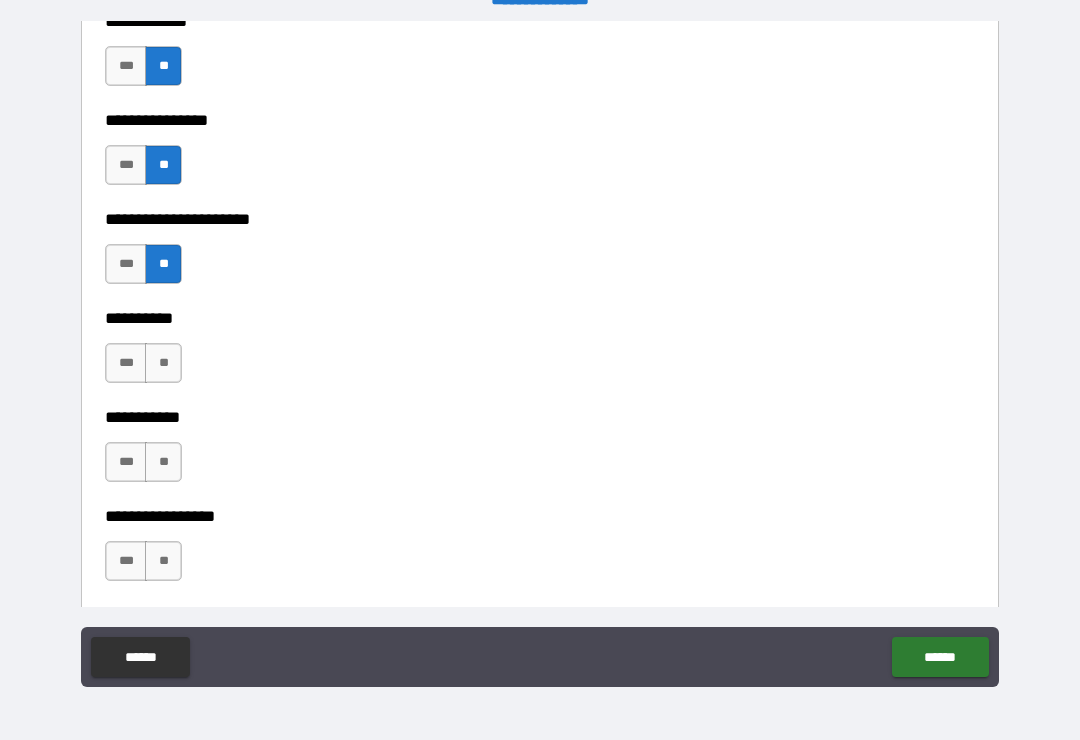 click on "**" at bounding box center (163, 363) 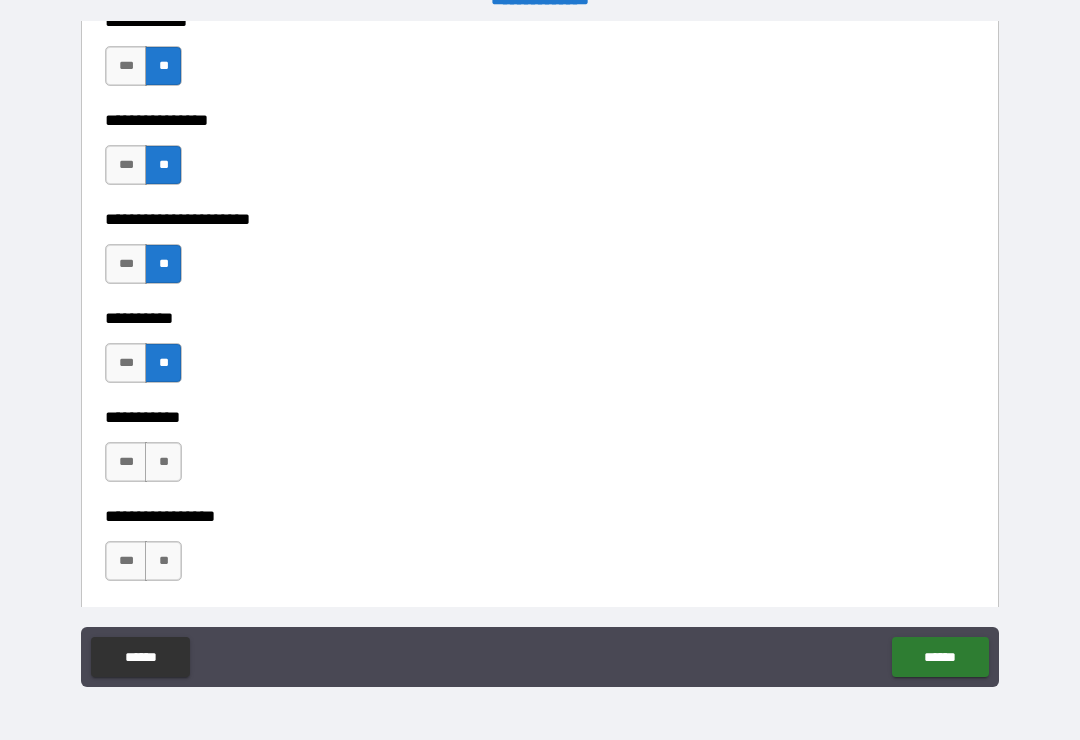 click on "**" at bounding box center [163, 462] 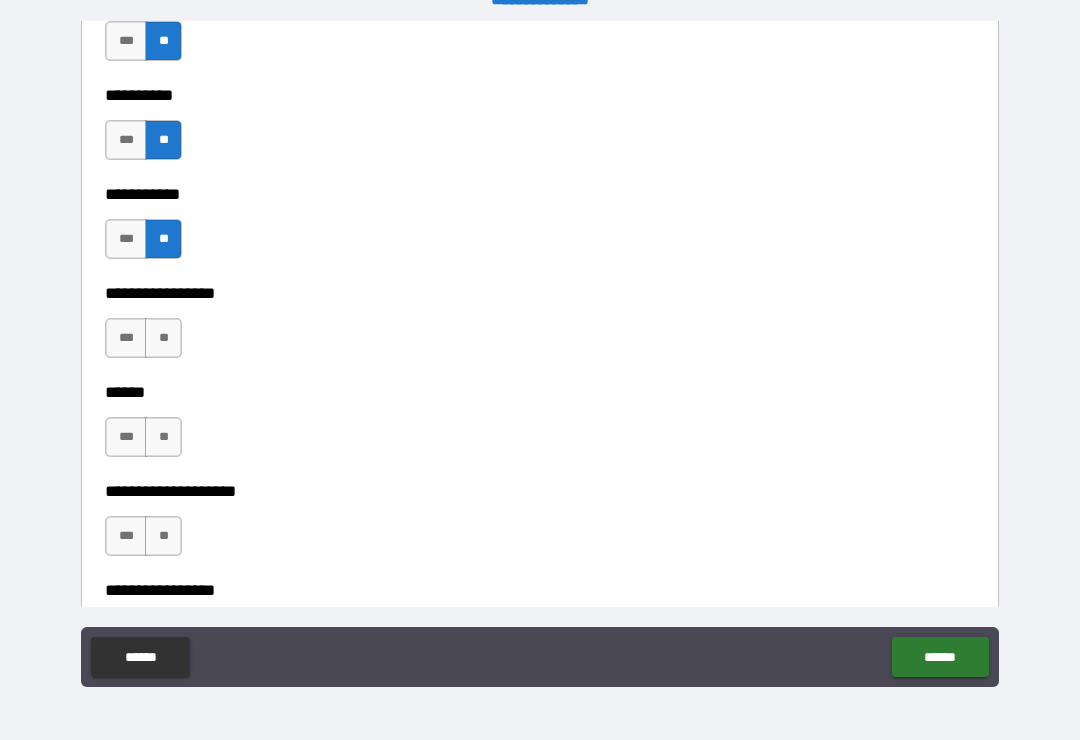 click on "**" at bounding box center [163, 338] 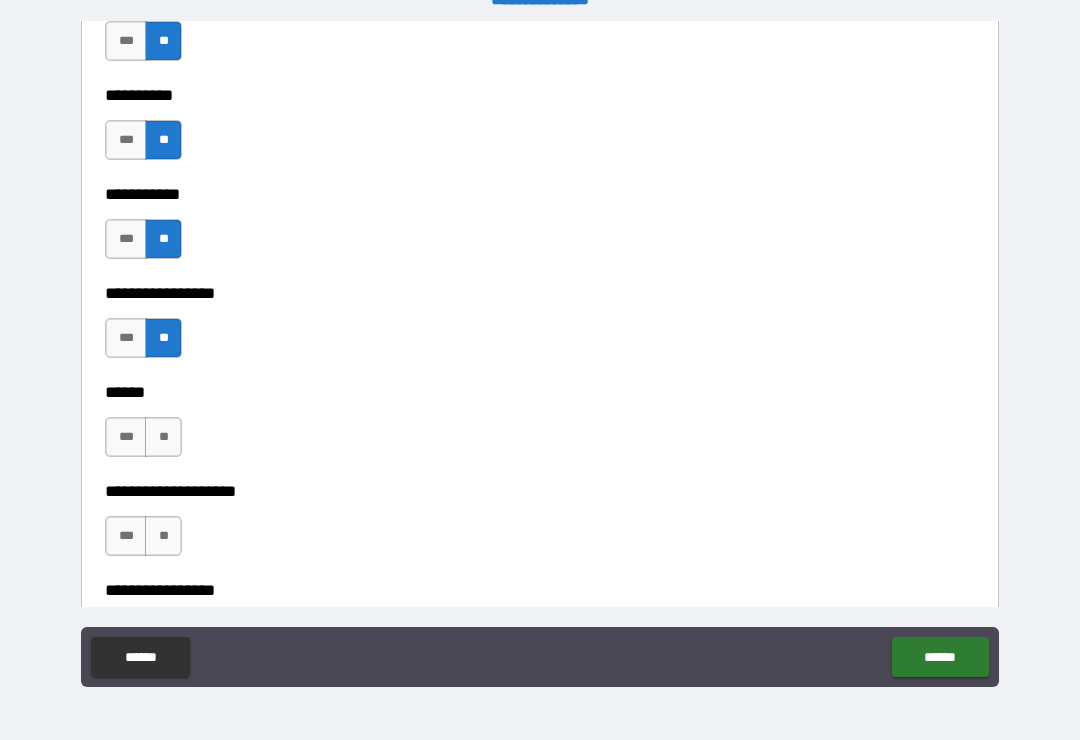 click on "**" at bounding box center [163, 437] 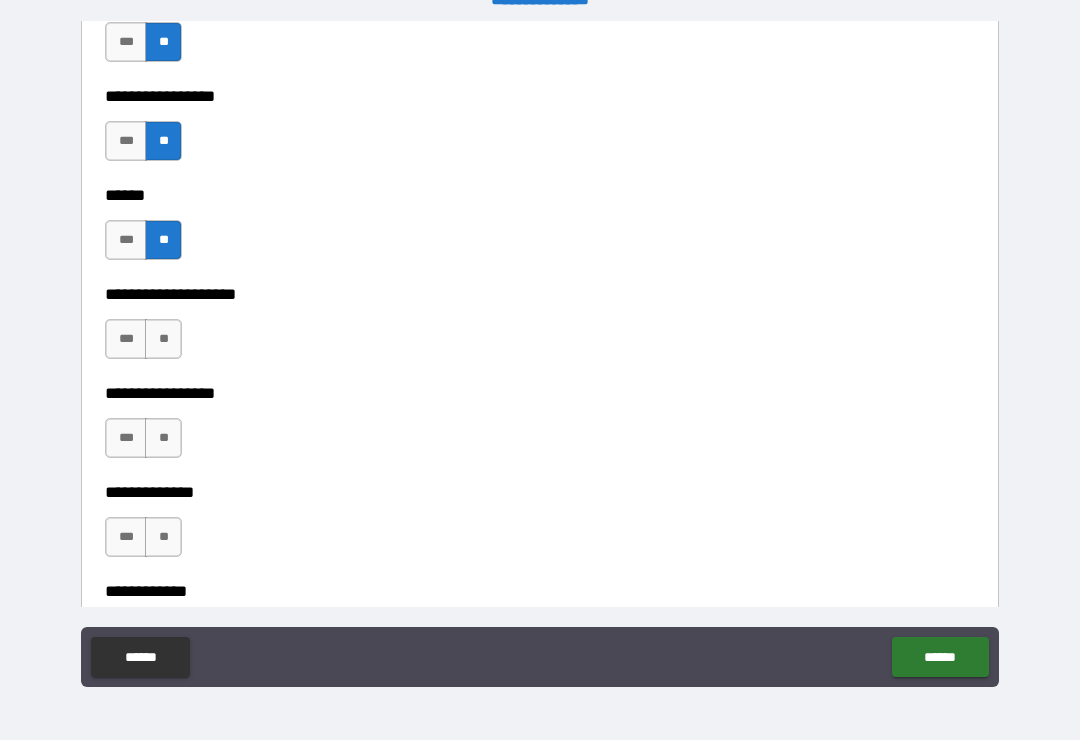 scroll, scrollTop: 6864, scrollLeft: 0, axis: vertical 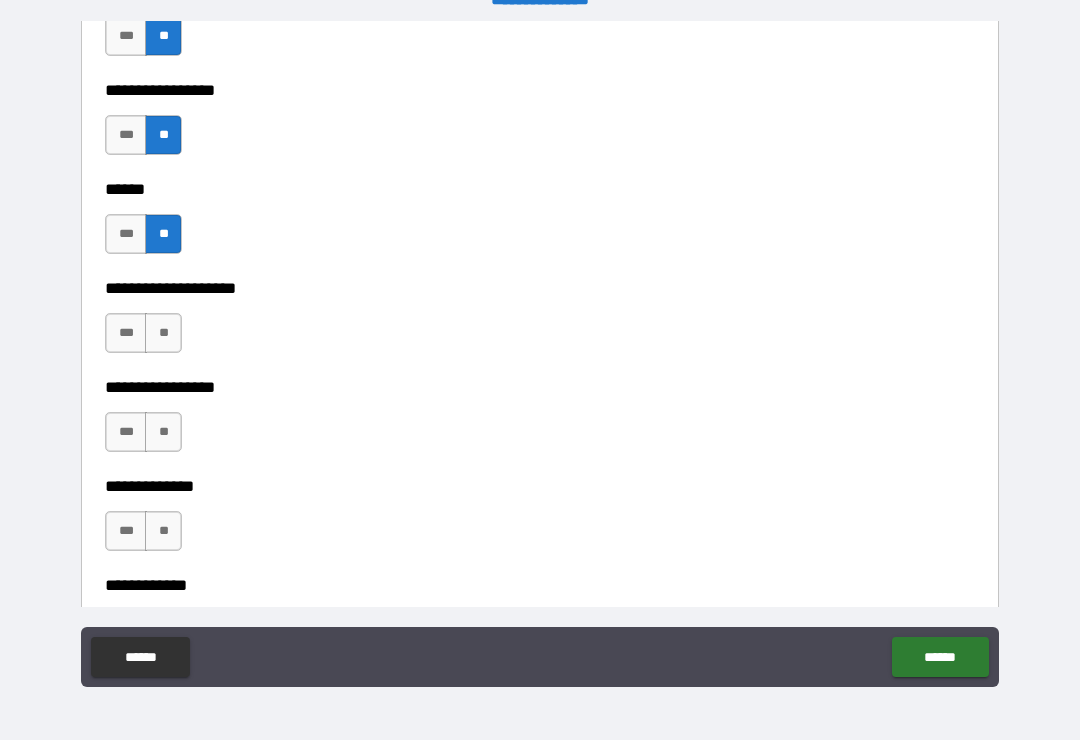 click on "**" at bounding box center (163, 333) 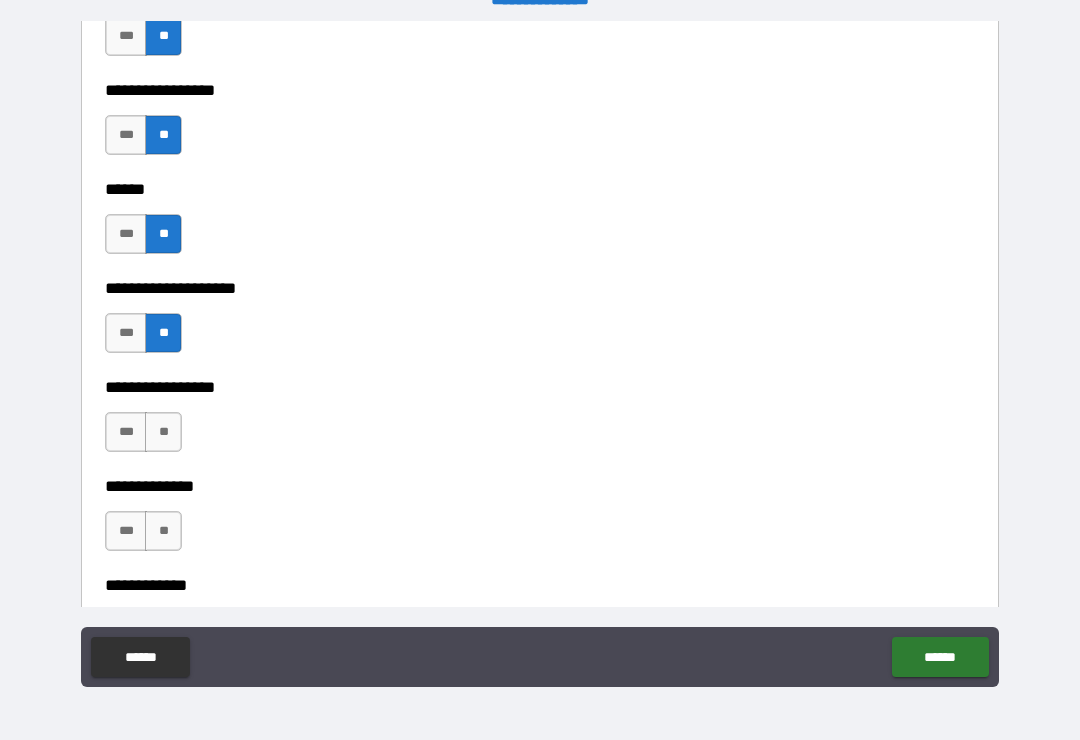 click on "**" at bounding box center [163, 432] 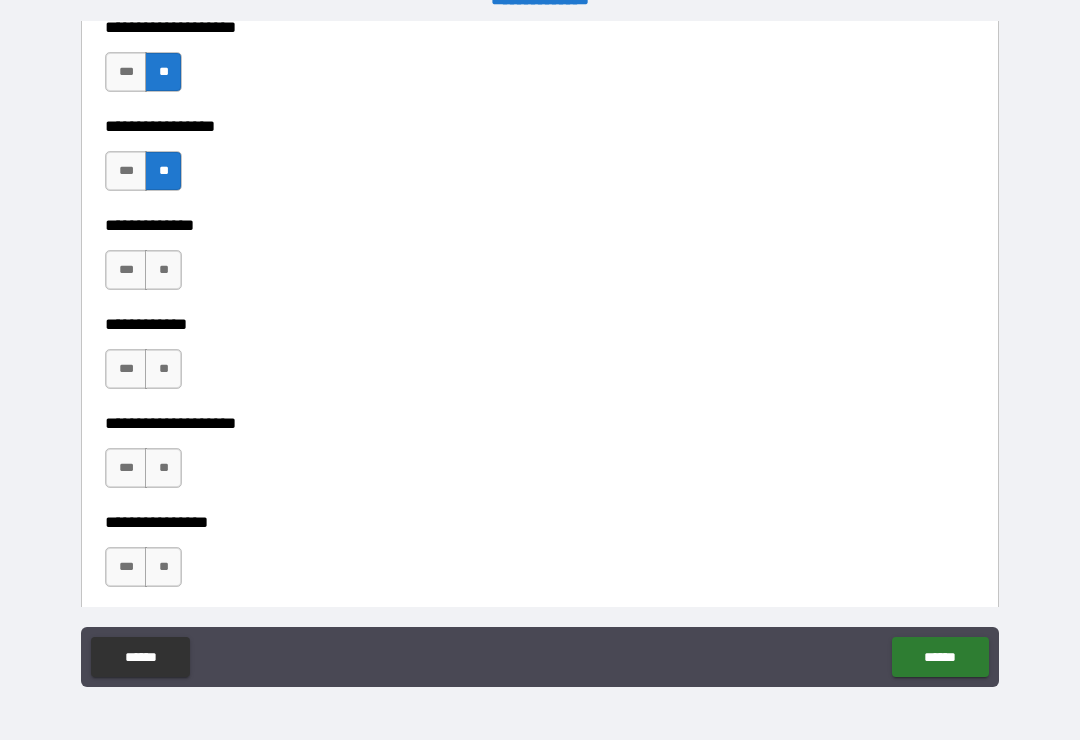 scroll, scrollTop: 7129, scrollLeft: 0, axis: vertical 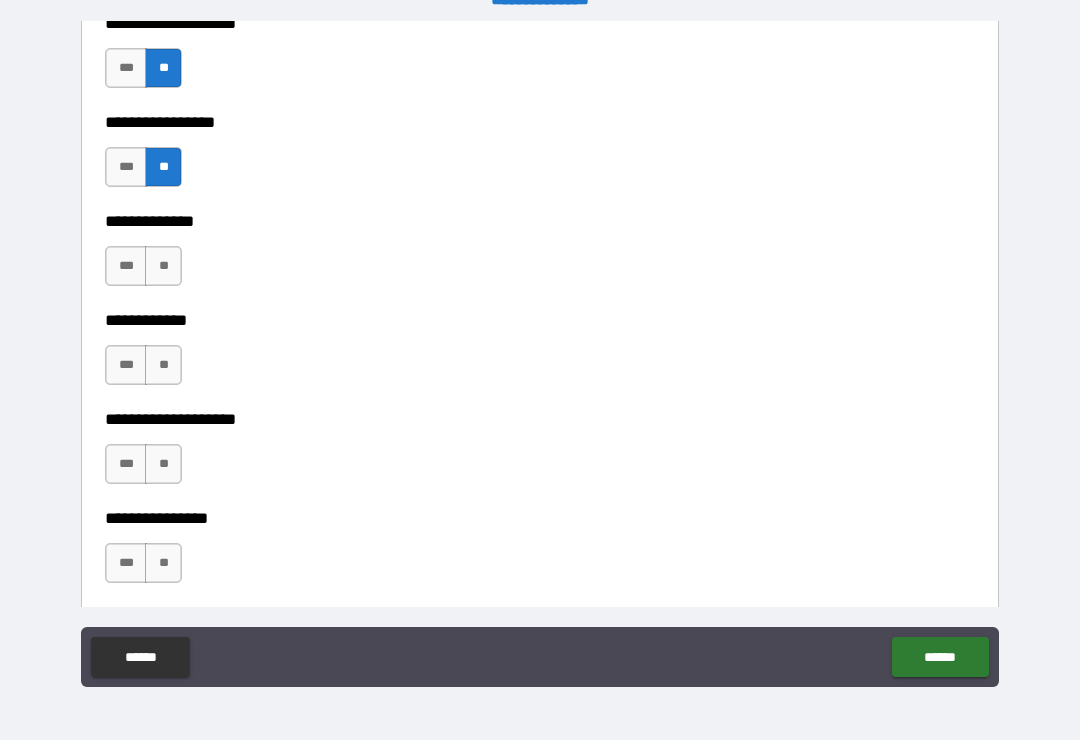 click on "**" at bounding box center [163, 266] 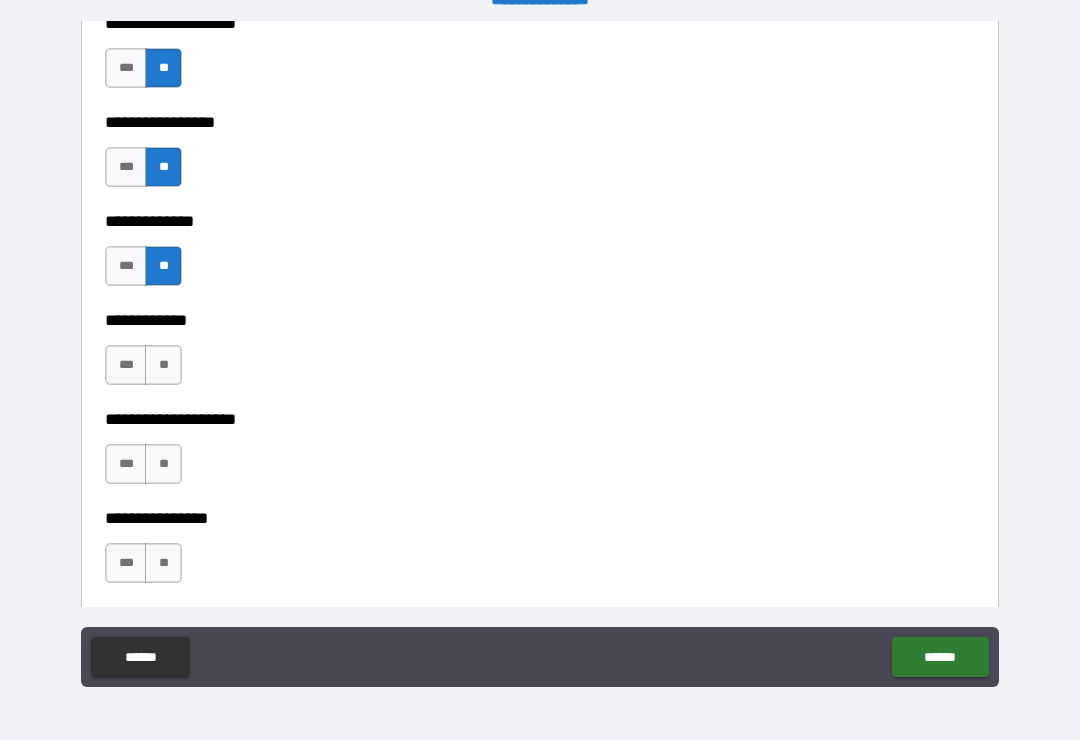 click on "**" at bounding box center (163, 365) 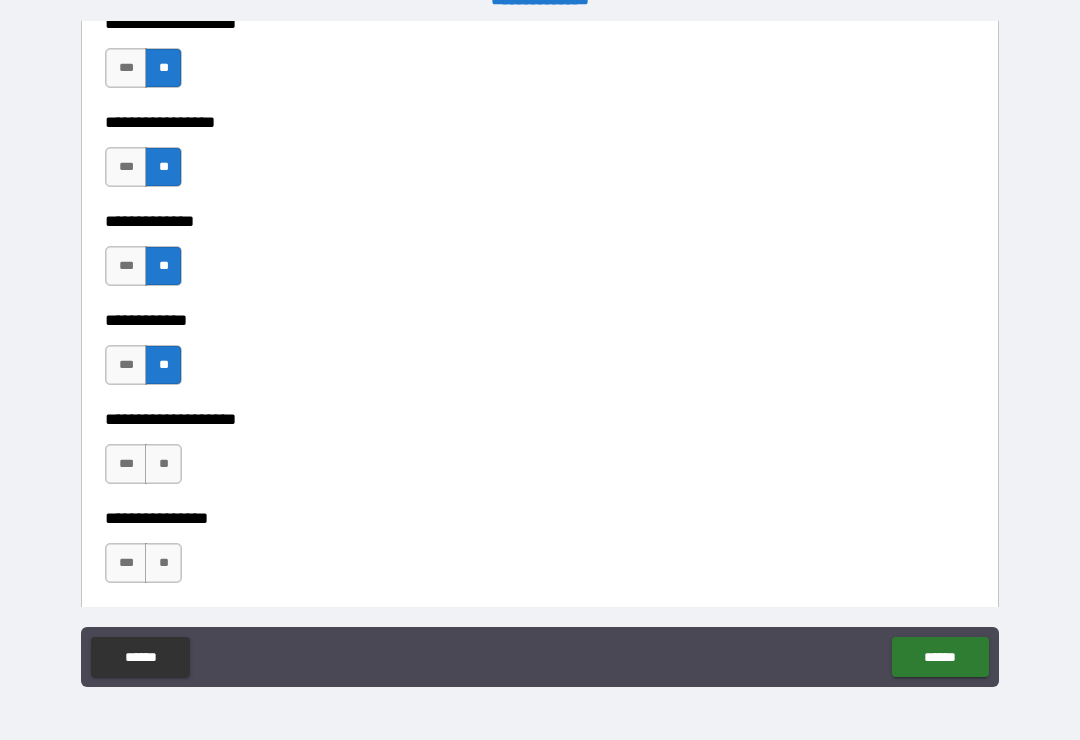 click on "**" at bounding box center (163, 464) 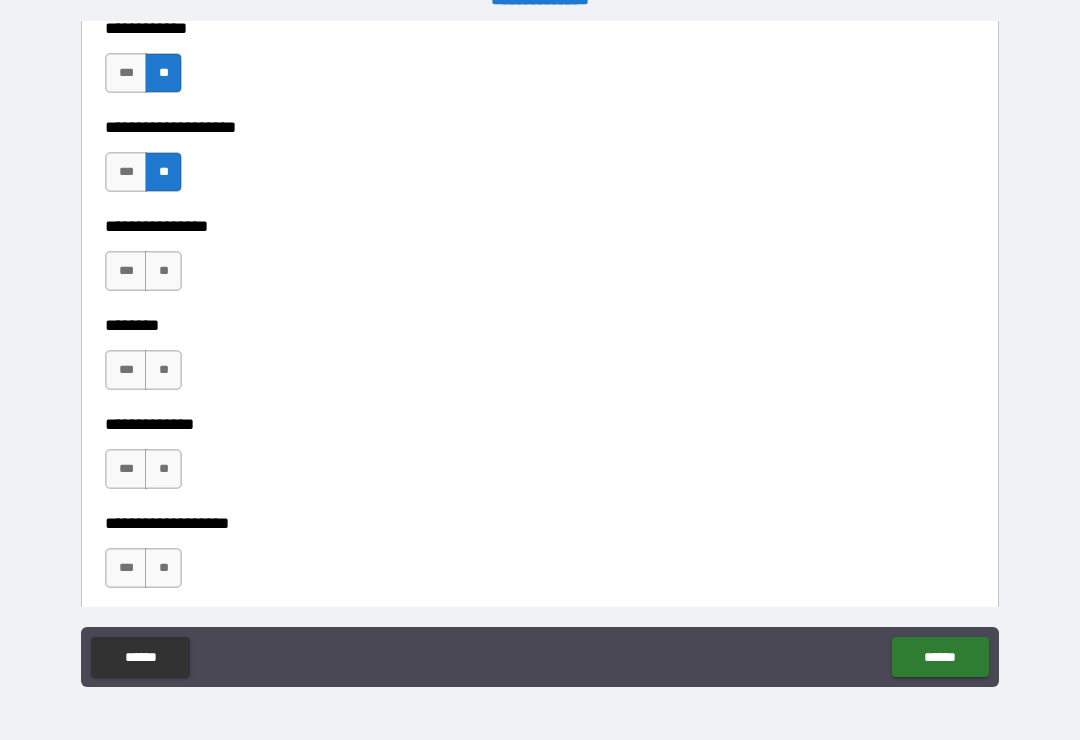 scroll, scrollTop: 7423, scrollLeft: 0, axis: vertical 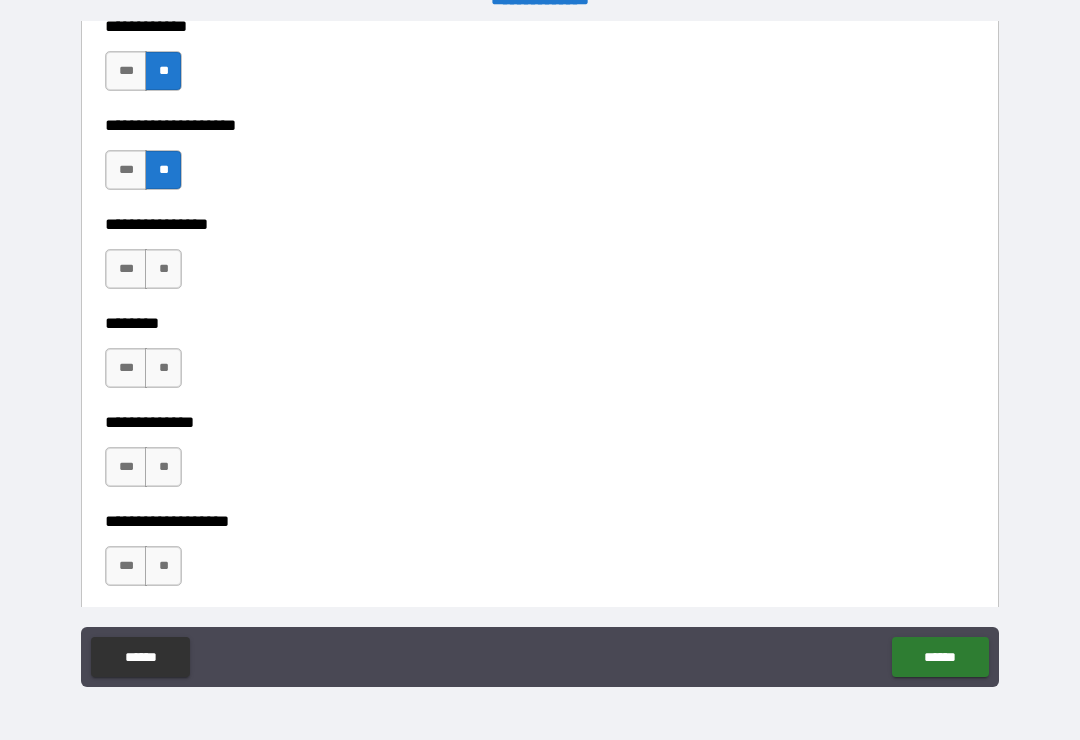 click on "**" at bounding box center [163, 269] 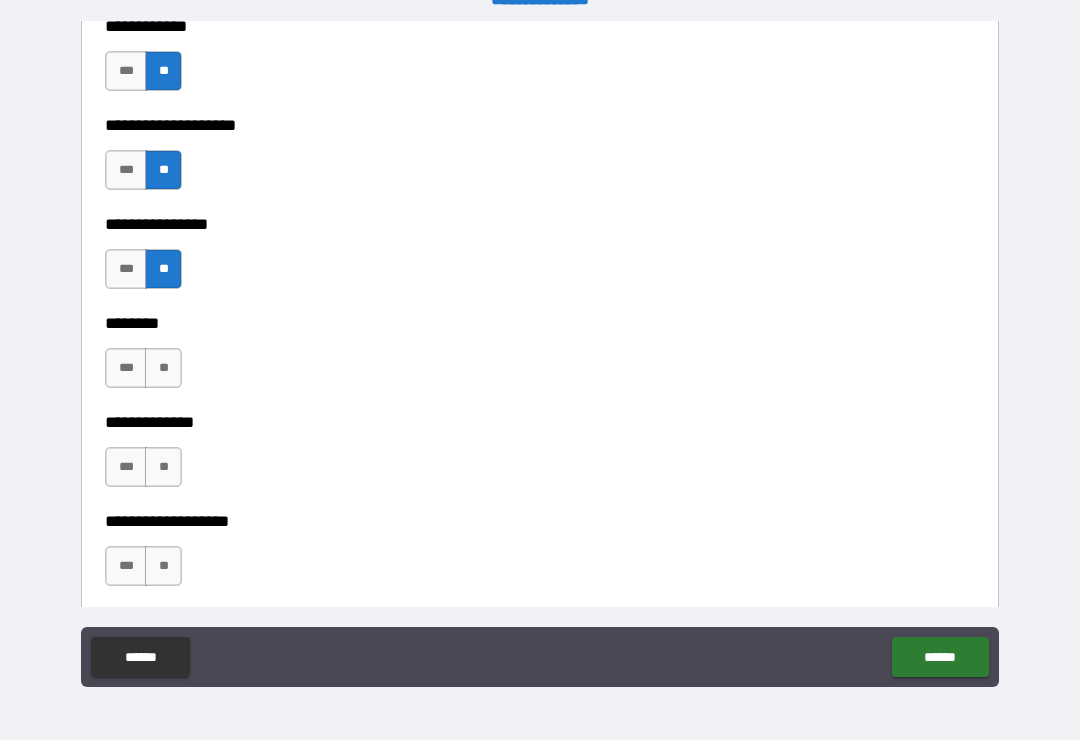 click on "**" at bounding box center (163, 368) 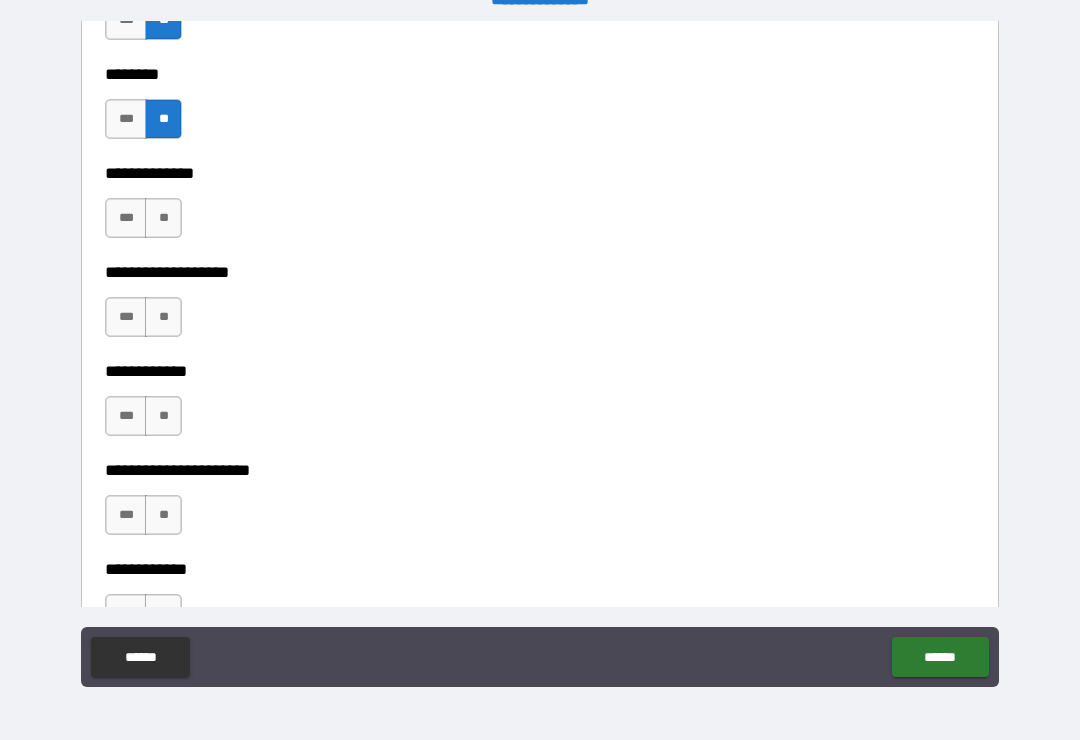 scroll, scrollTop: 7695, scrollLeft: 0, axis: vertical 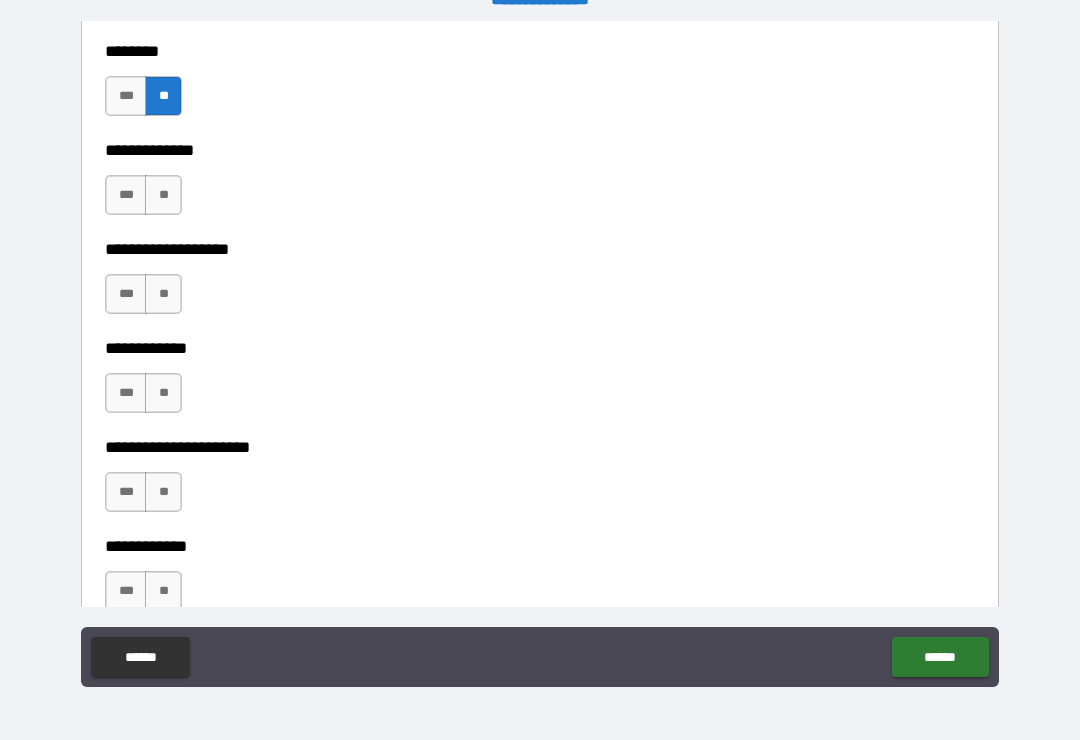 click on "**" at bounding box center [163, 195] 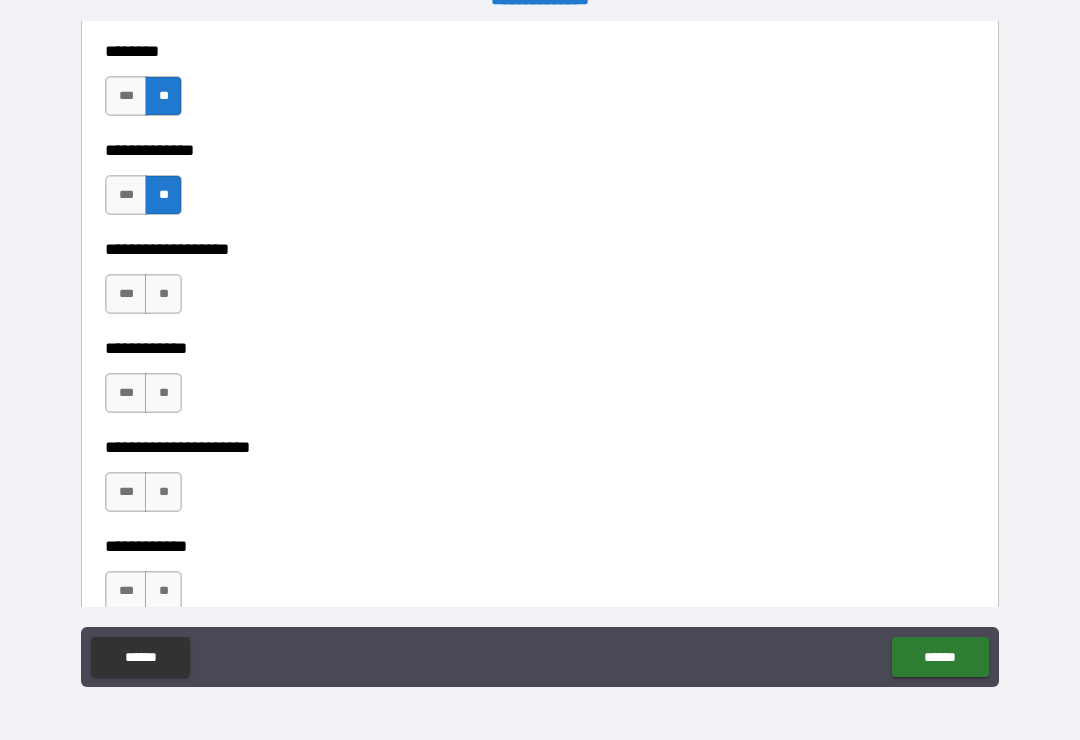click on "**" at bounding box center [163, 294] 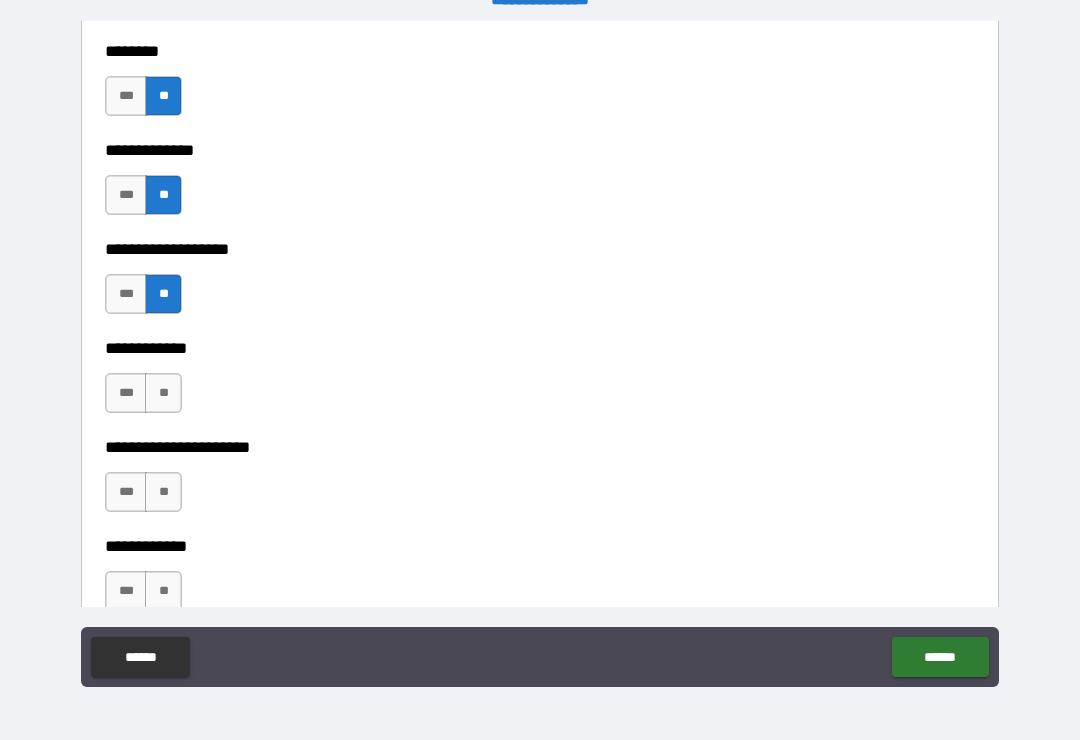 click on "**" at bounding box center (163, 393) 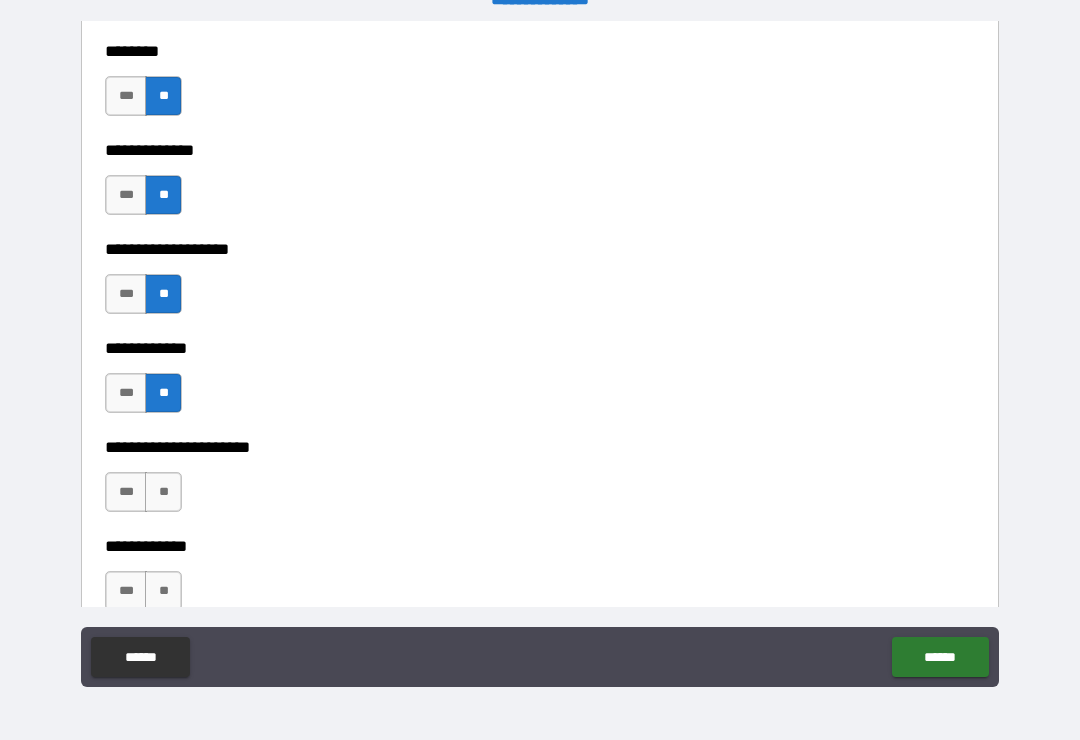 click on "**" at bounding box center (163, 492) 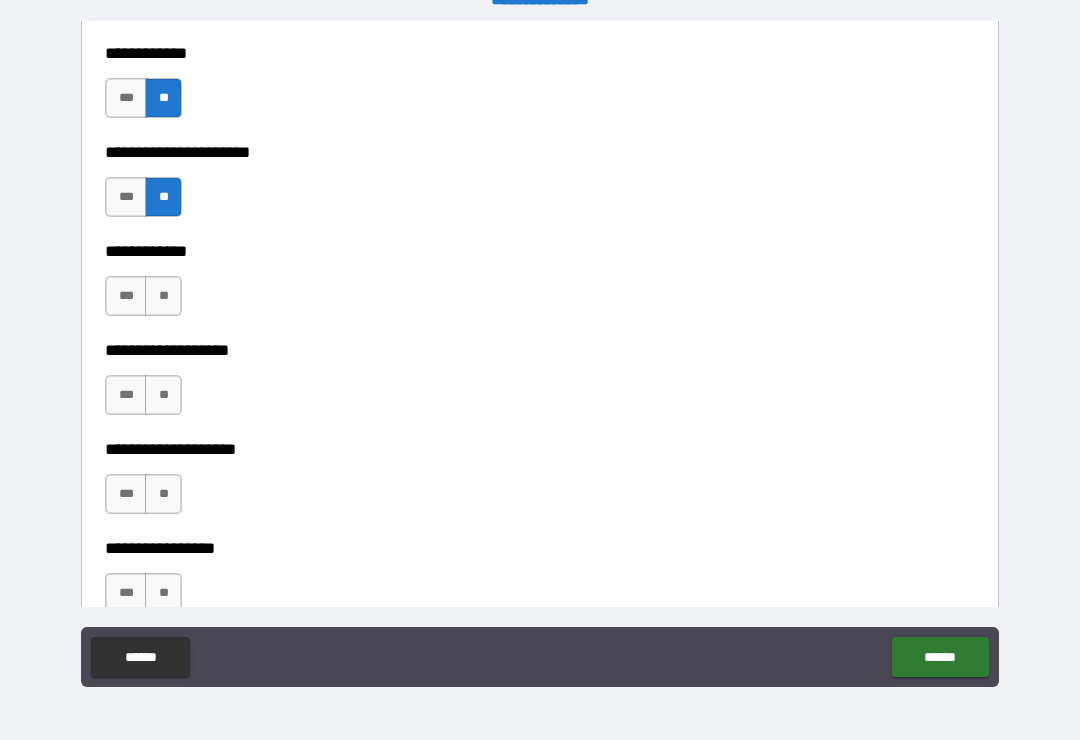 scroll, scrollTop: 8087, scrollLeft: 0, axis: vertical 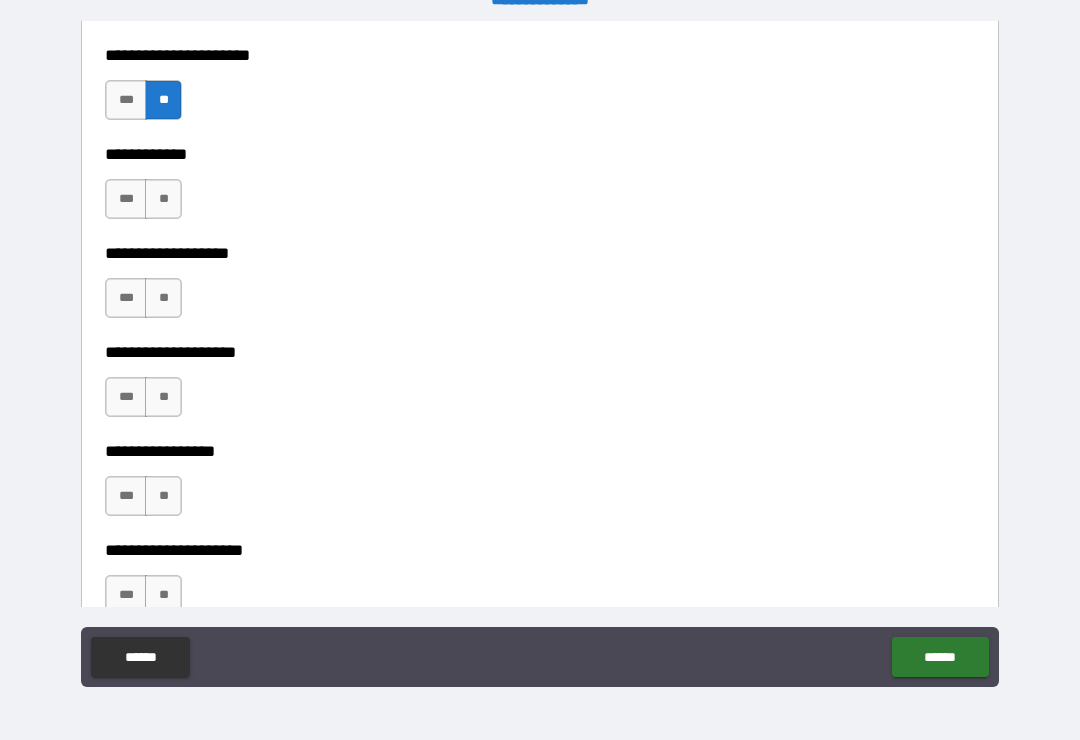 click on "**" at bounding box center (163, 199) 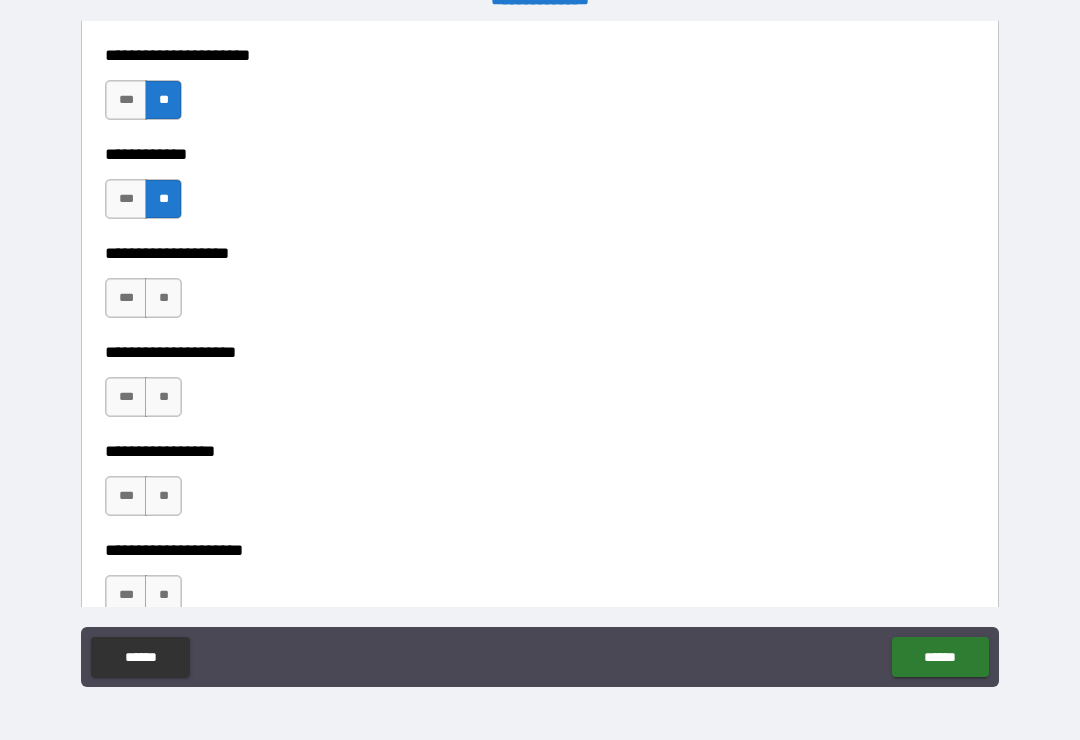 click on "**" at bounding box center (163, 298) 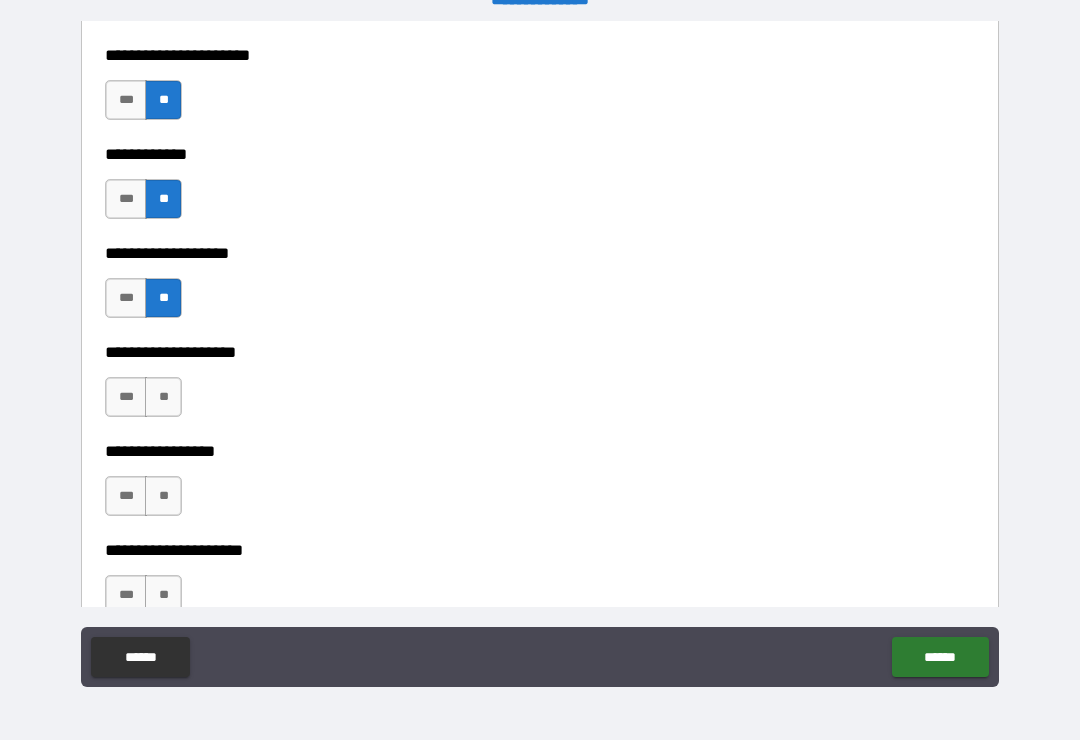 click on "**" at bounding box center (163, 397) 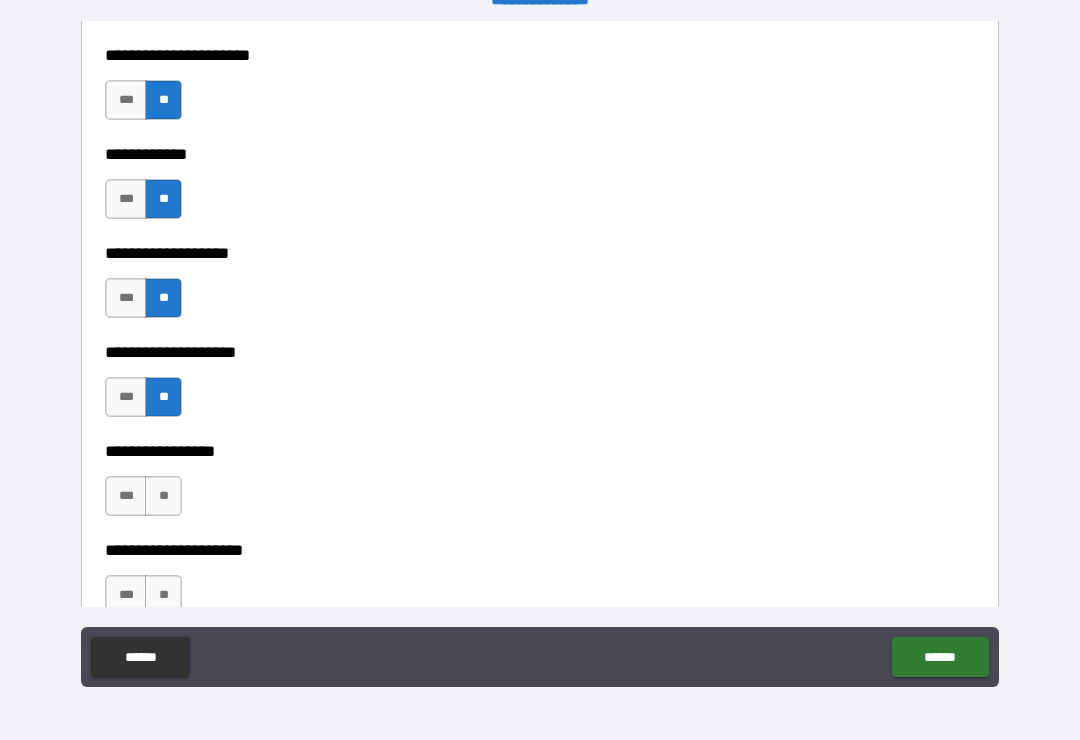 click on "**" at bounding box center [163, 496] 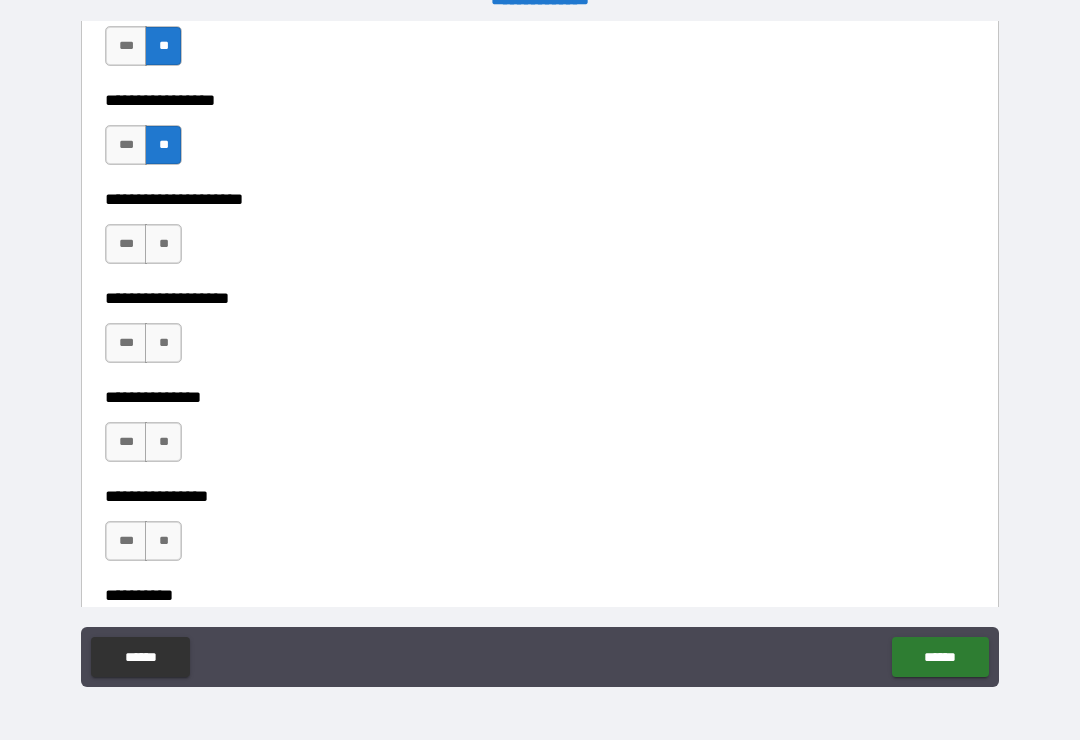 scroll, scrollTop: 8441, scrollLeft: 0, axis: vertical 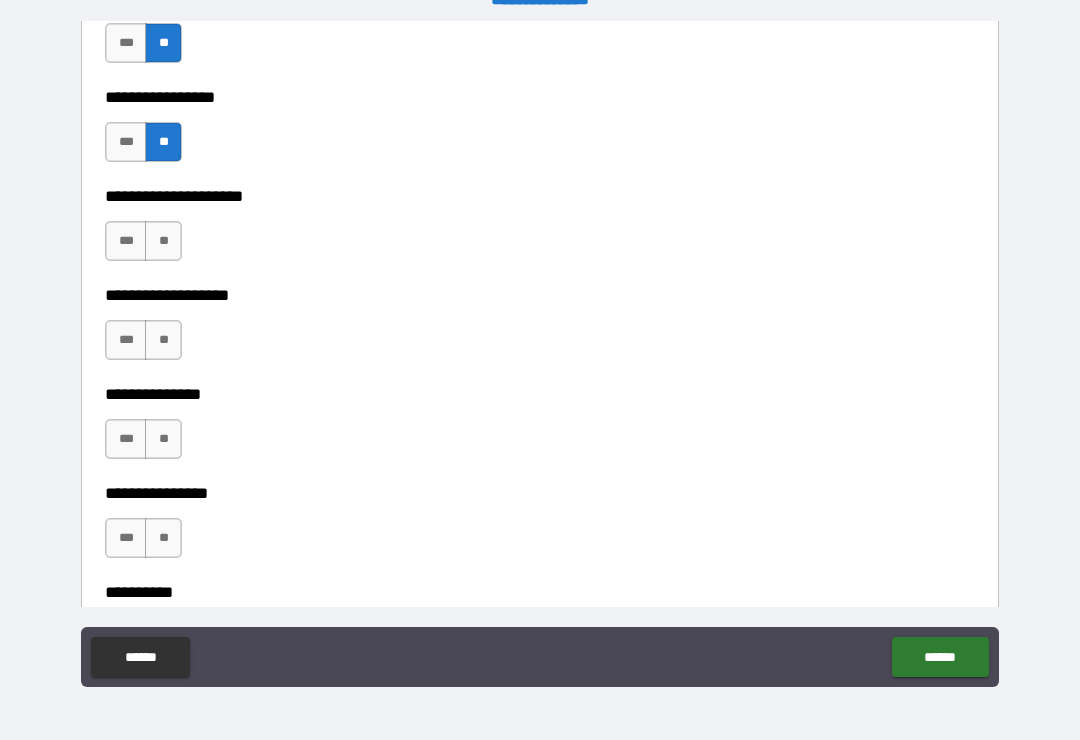 click on "**" at bounding box center [163, 241] 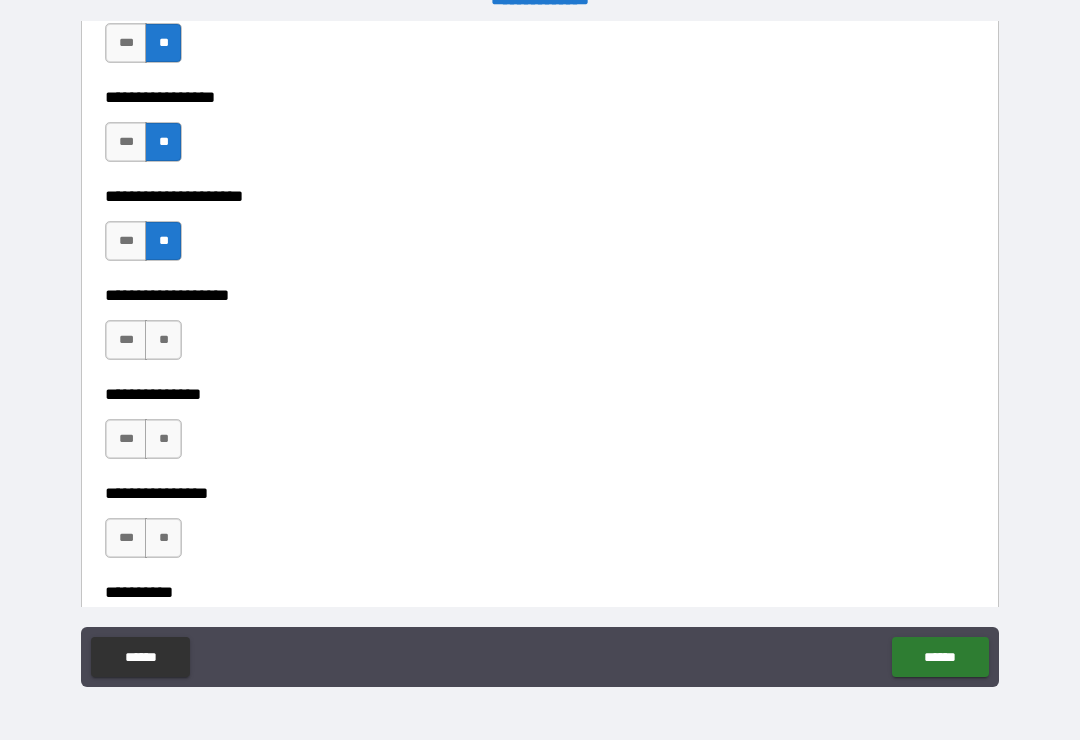 click on "**" at bounding box center [163, 340] 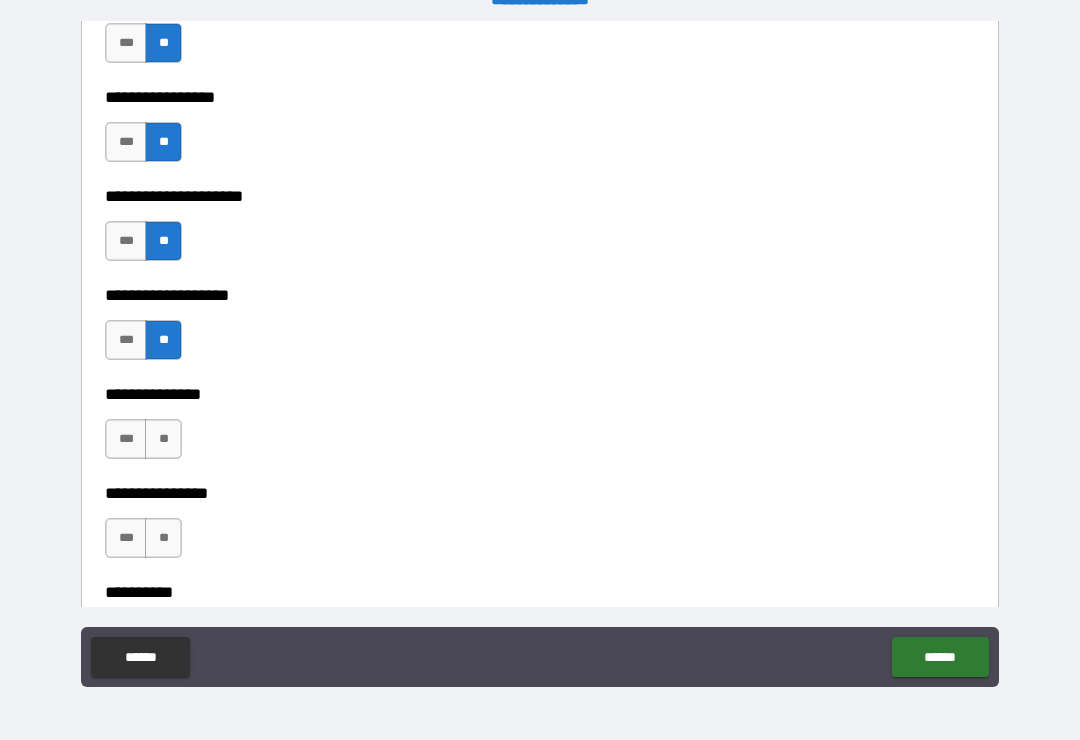 click on "**" at bounding box center [163, 439] 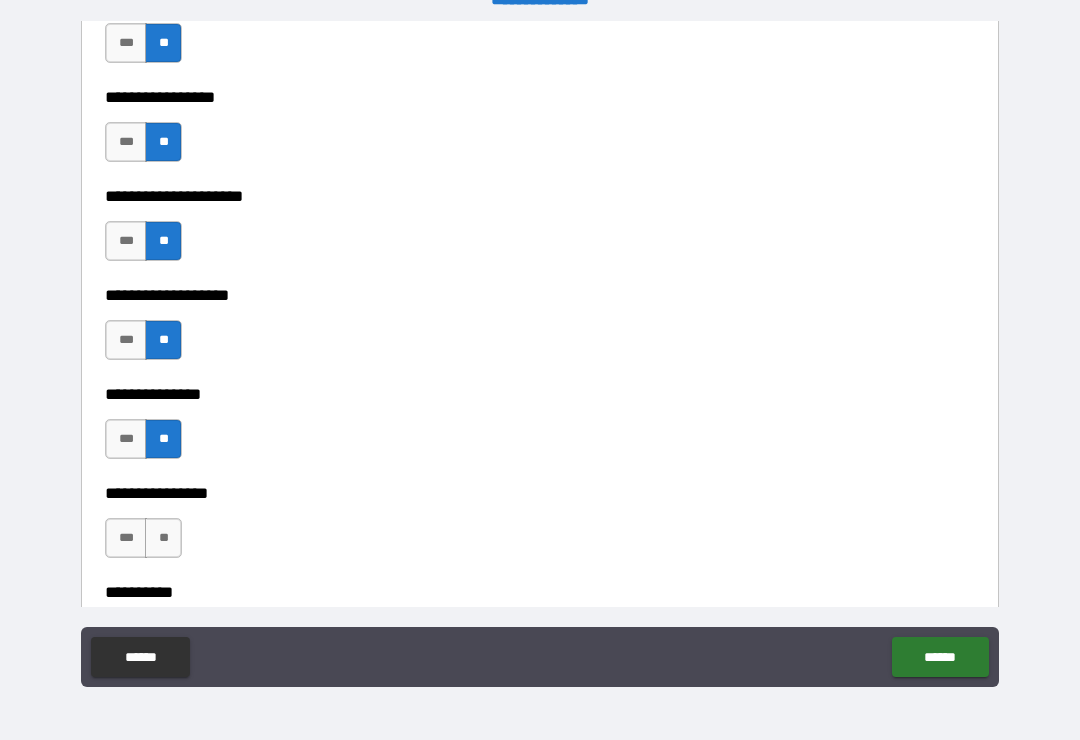 click on "**********" at bounding box center (540, 493) 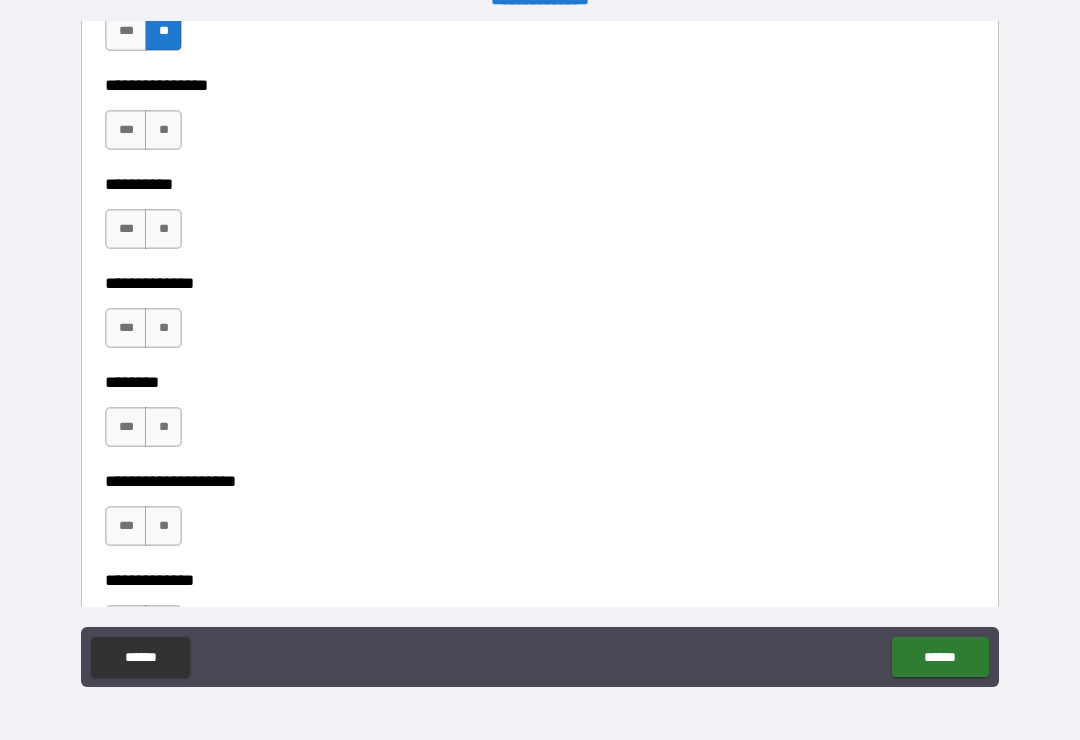 scroll, scrollTop: 8864, scrollLeft: 0, axis: vertical 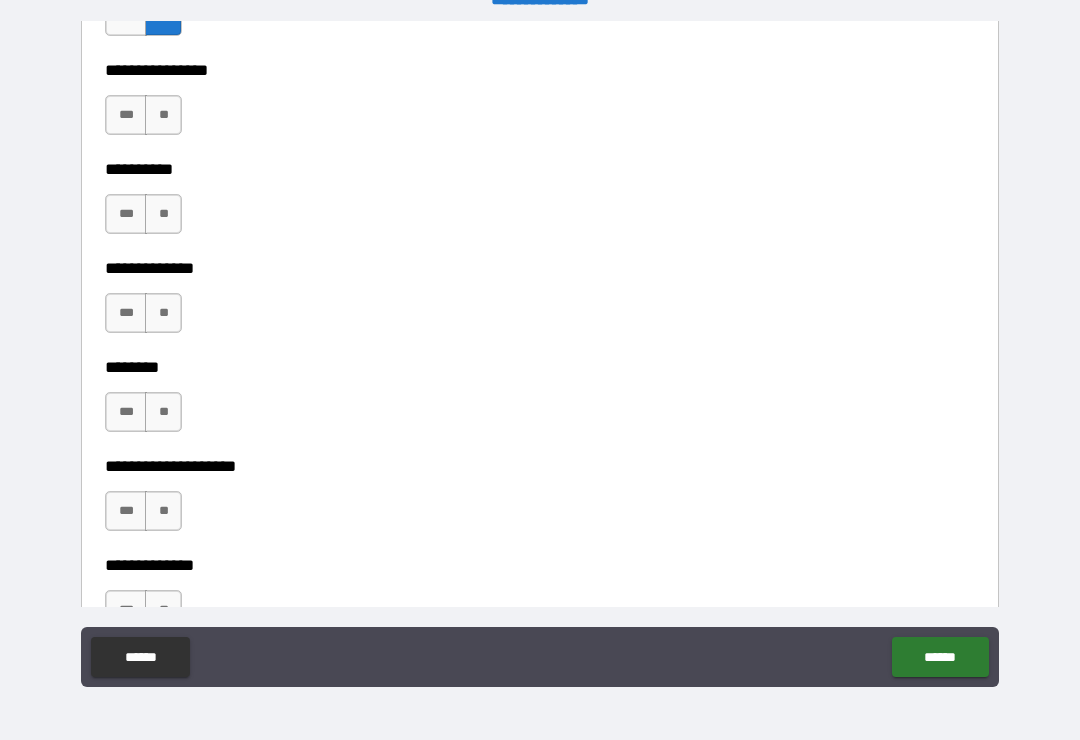 click on "**" at bounding box center [163, 511] 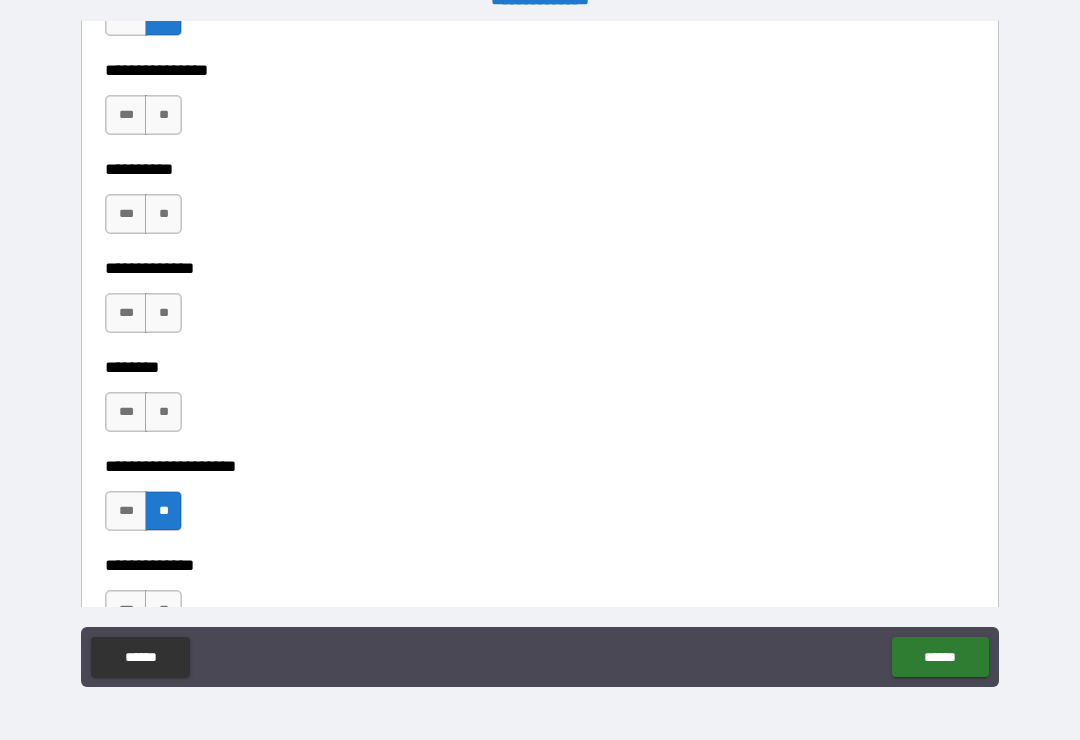click on "**" at bounding box center [163, 412] 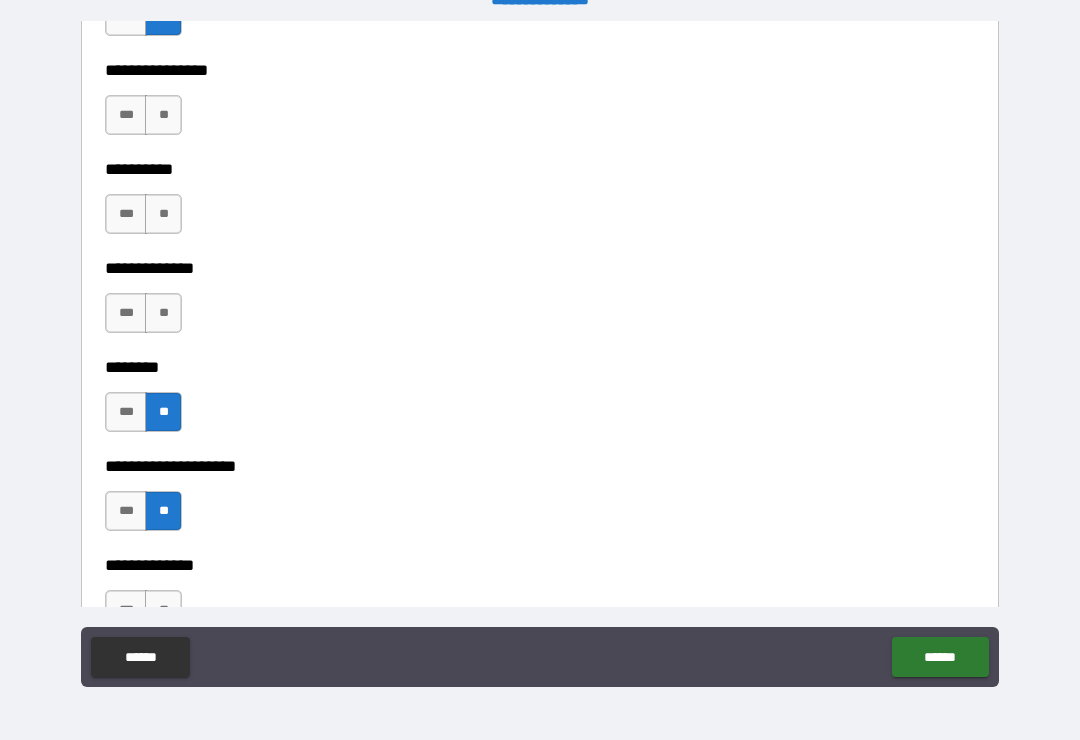 click on "**" at bounding box center (163, 313) 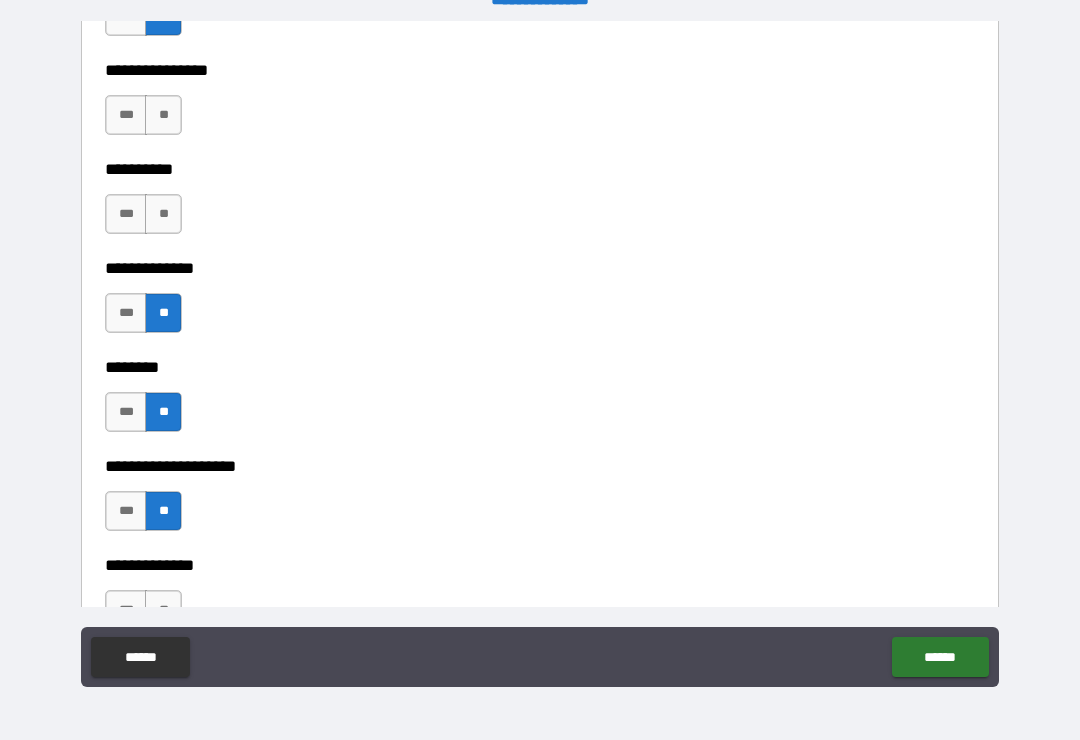 click on "**" at bounding box center [163, 214] 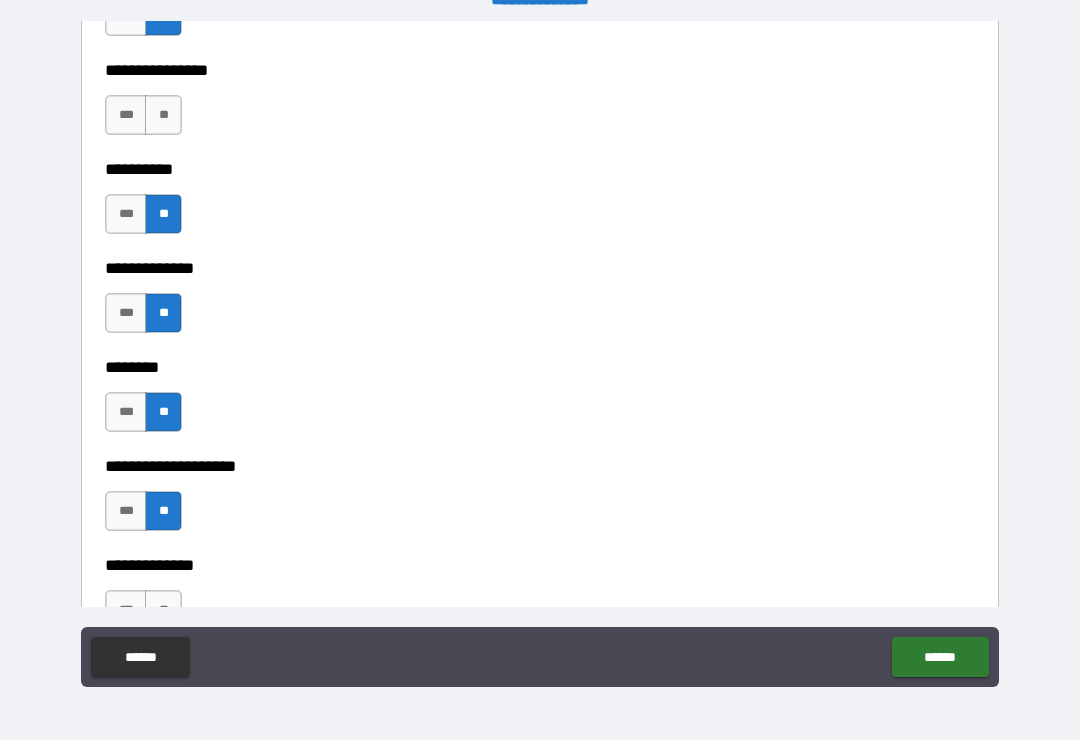 click on "**" at bounding box center [163, 115] 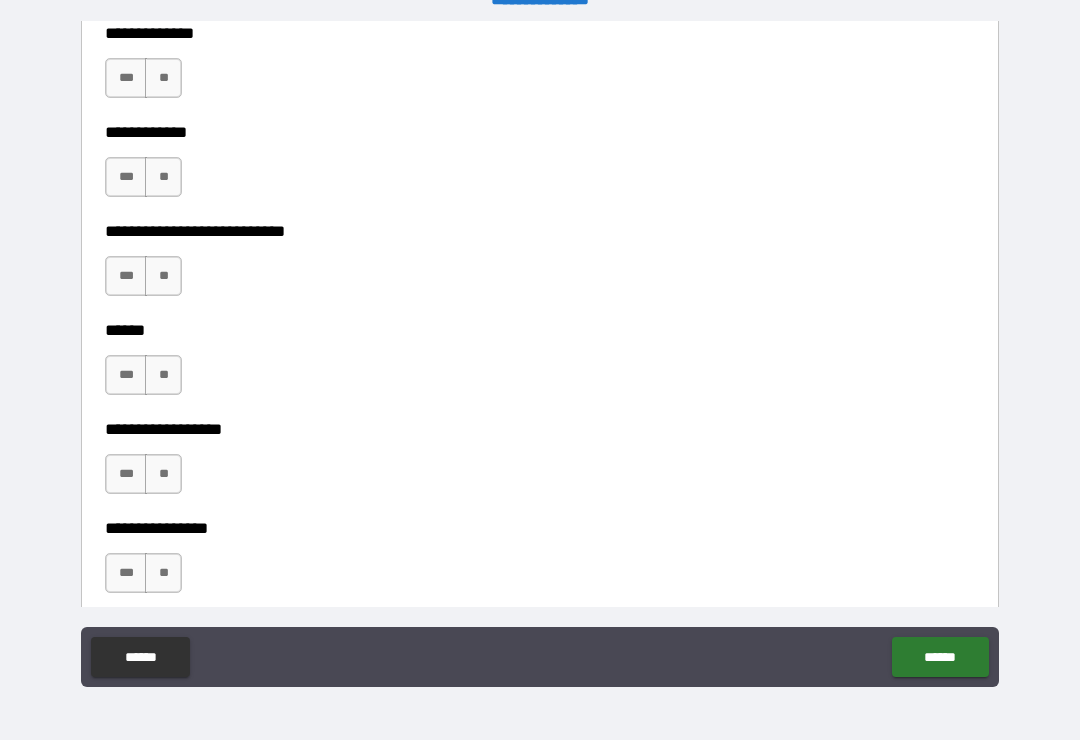 scroll, scrollTop: 9397, scrollLeft: 0, axis: vertical 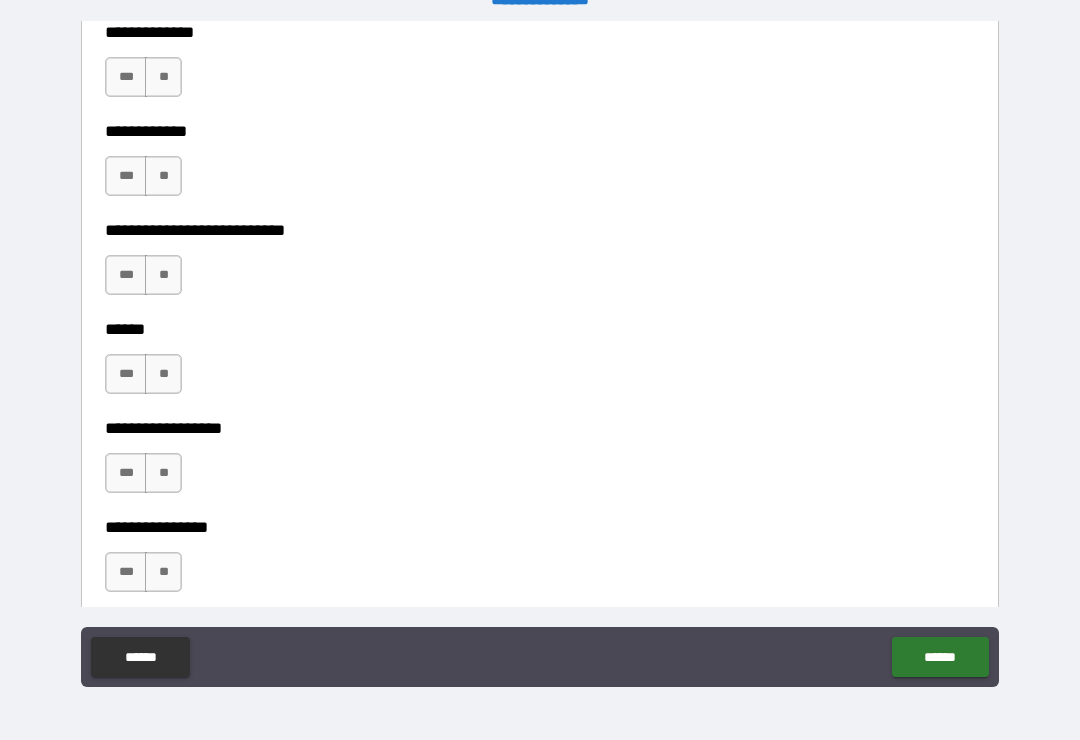 click on "**" at bounding box center [163, 77] 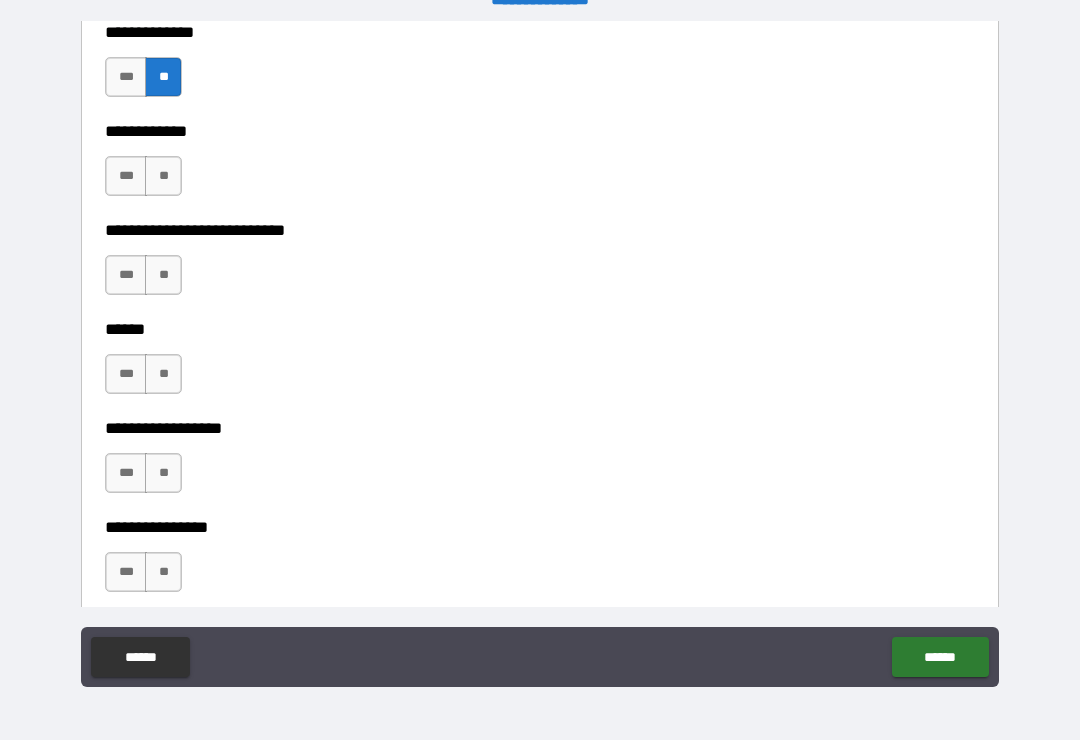 click on "**" at bounding box center (163, 176) 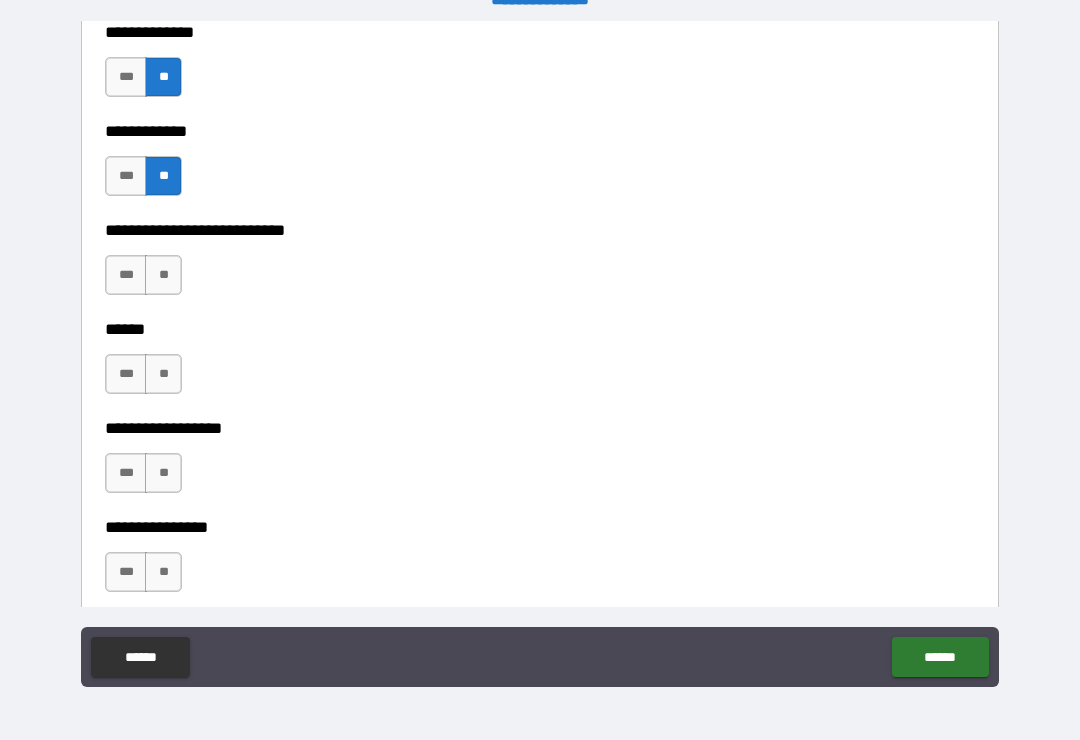 click on "**" at bounding box center [163, 275] 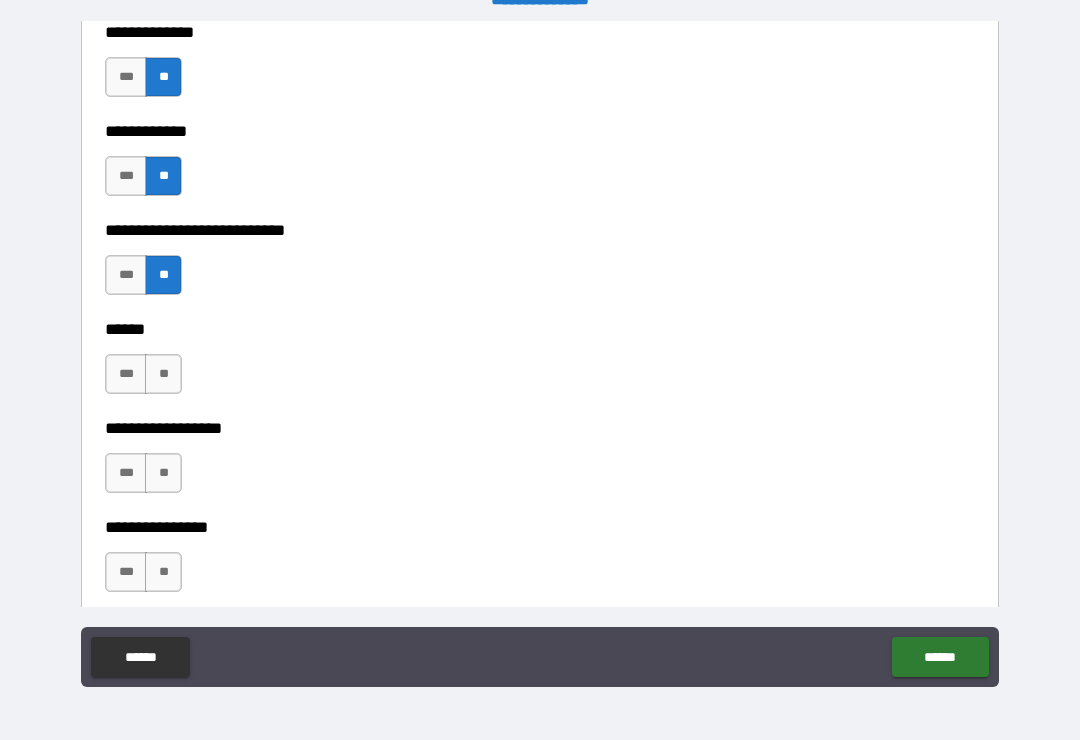 click on "******" at bounding box center [540, 329] 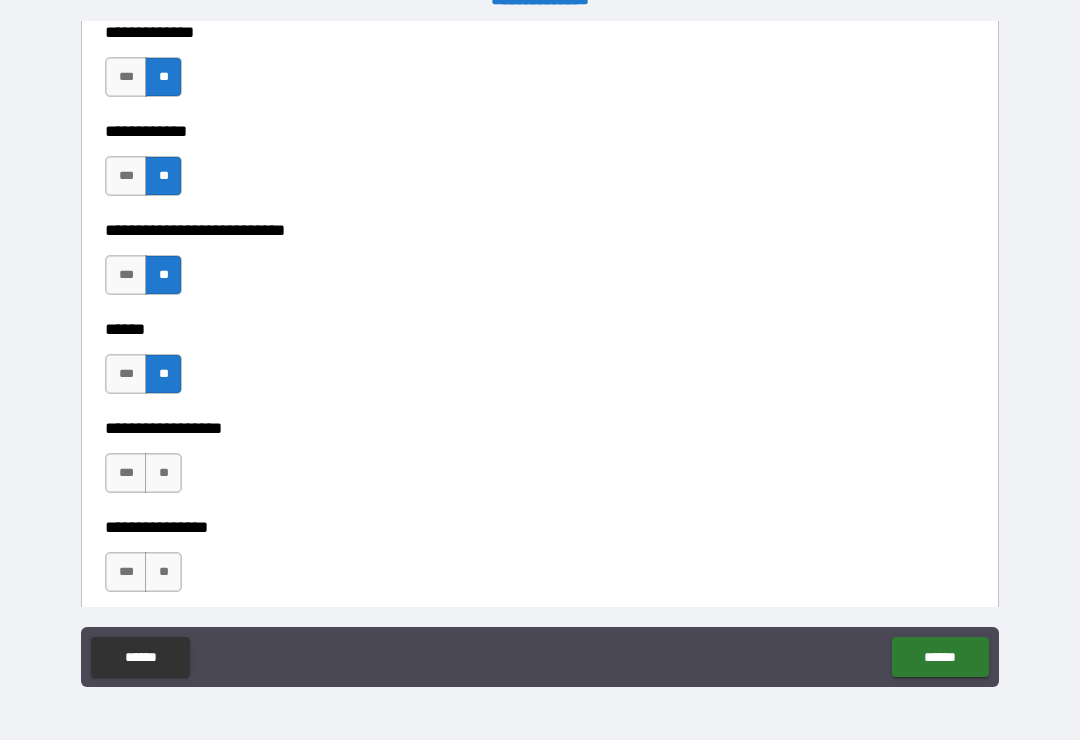 click on "[FIRST] [LAST] [PHONE] [EMAIL]" at bounding box center (540, 414) 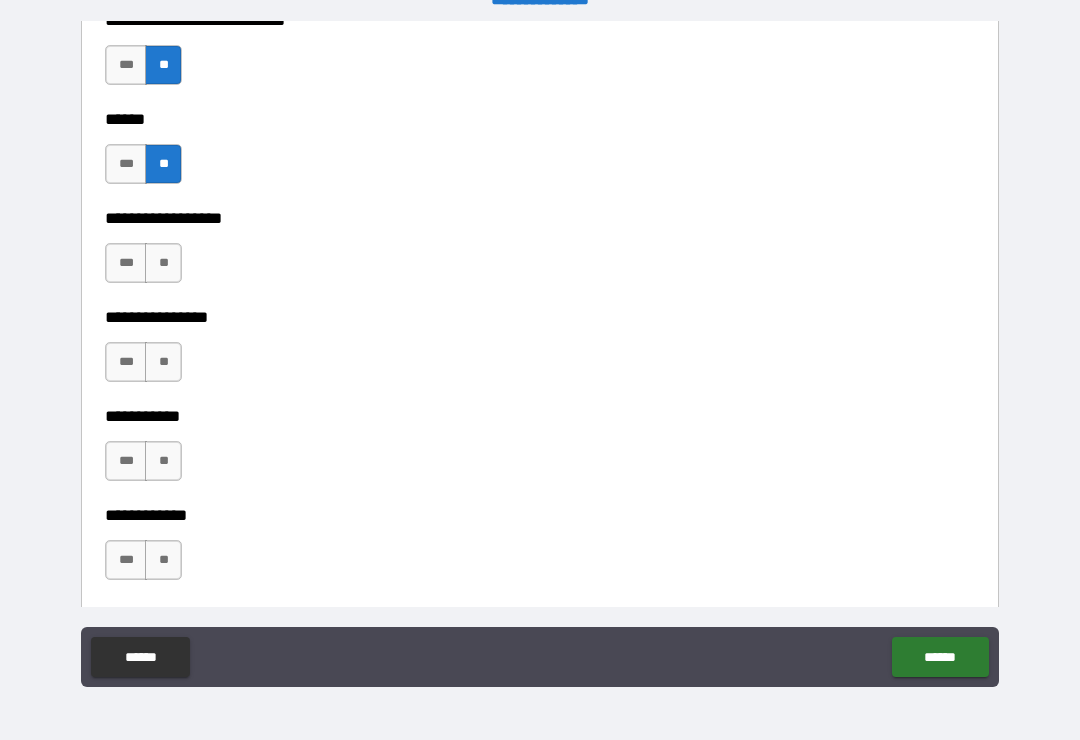 scroll, scrollTop: 9628, scrollLeft: 0, axis: vertical 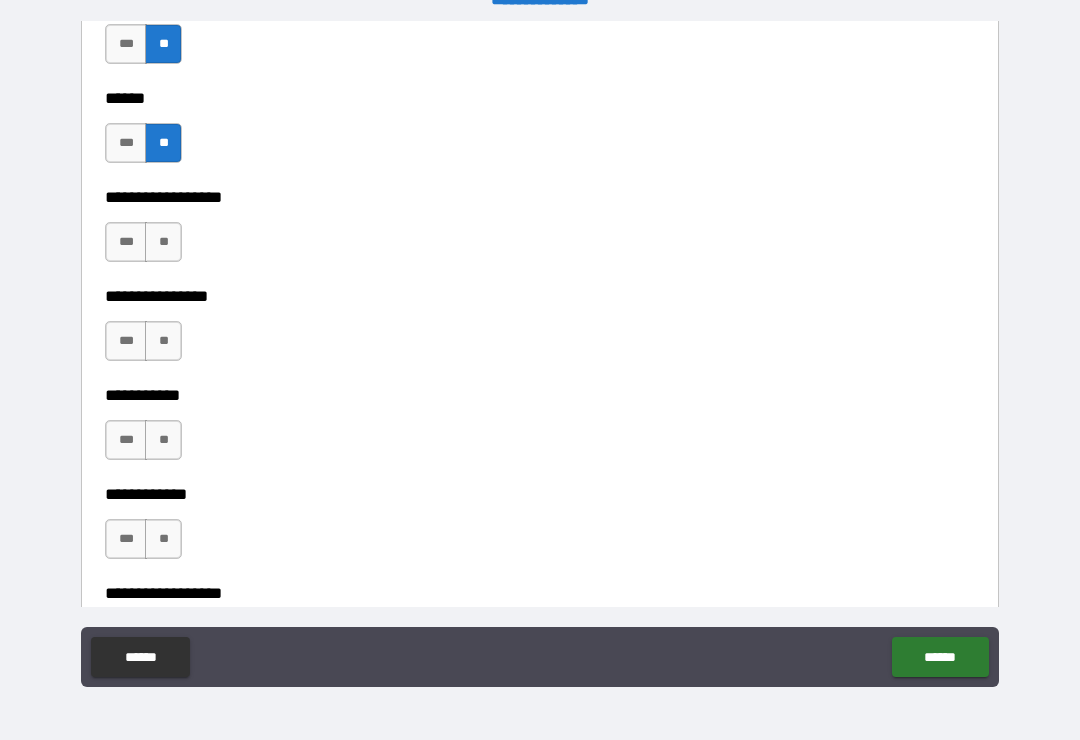 click on "**" at bounding box center (163, 242) 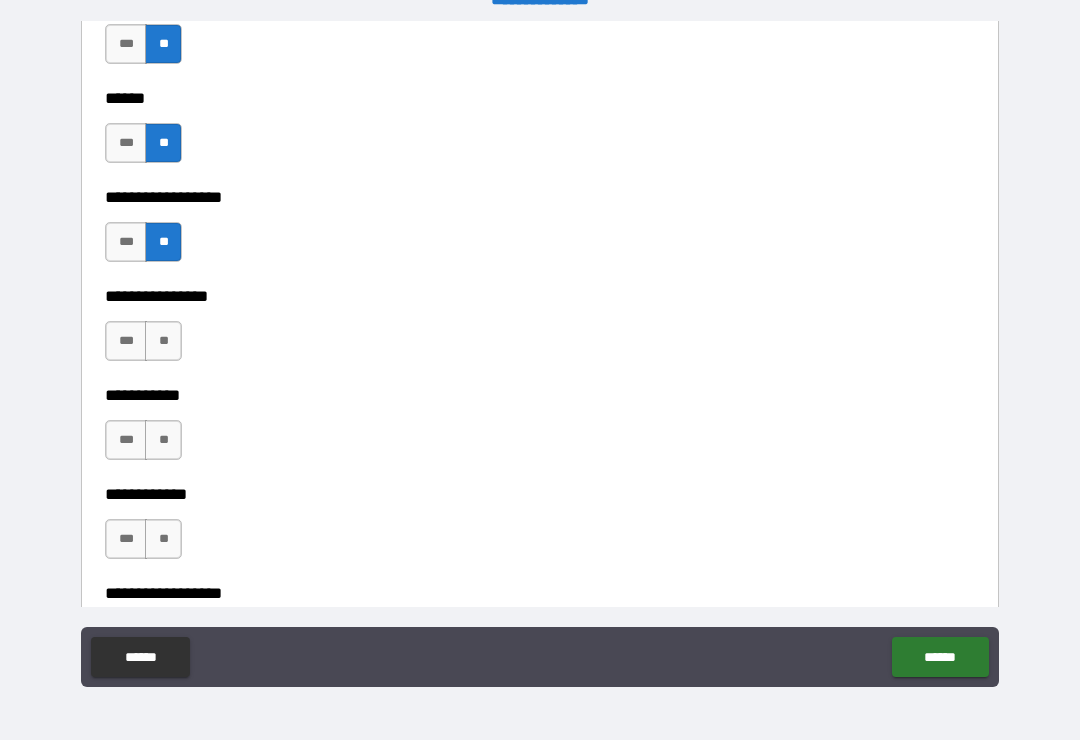 click on "**" at bounding box center (163, 341) 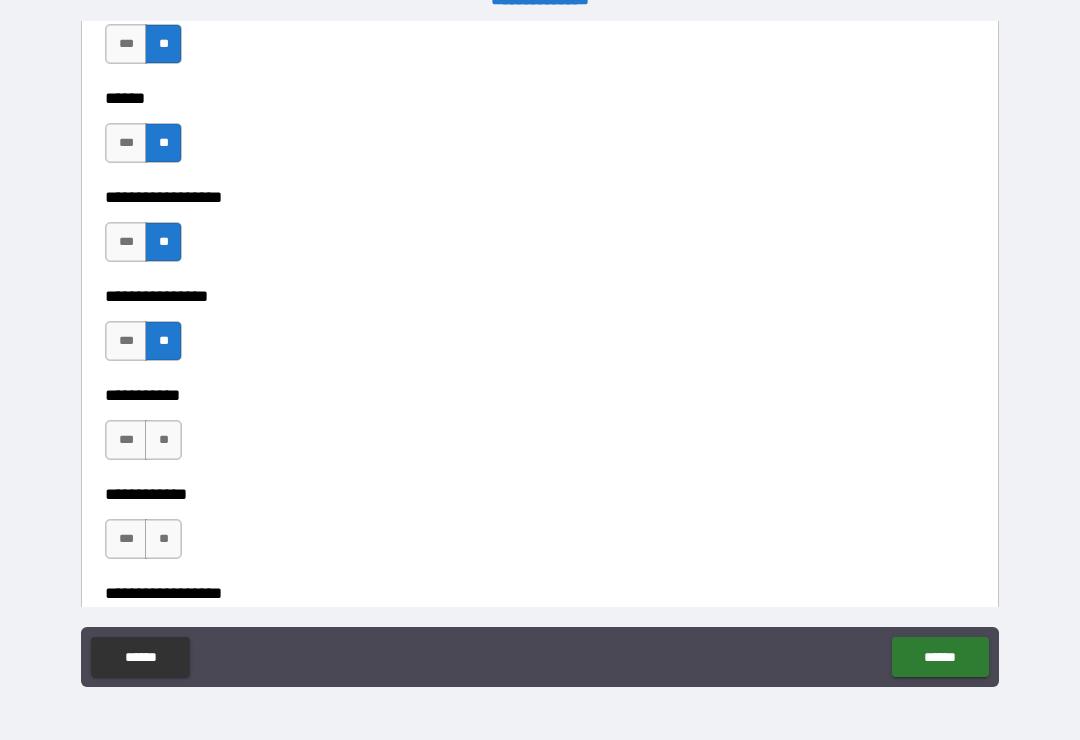 click on "**" at bounding box center (163, 440) 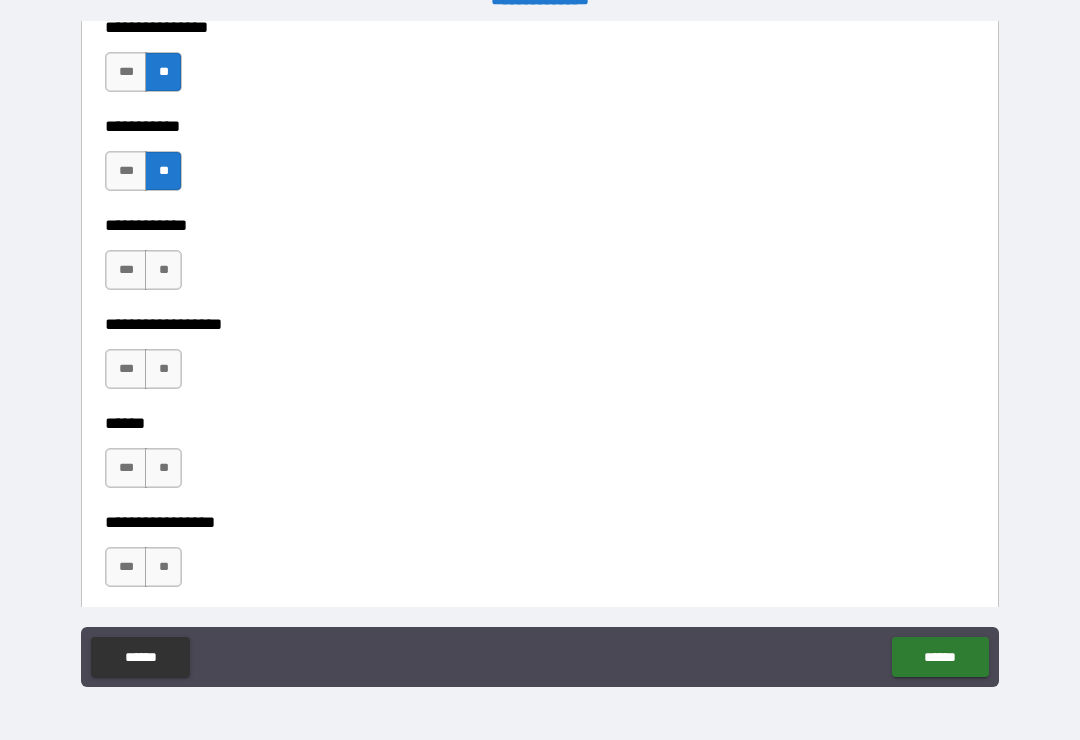 scroll, scrollTop: 9899, scrollLeft: 0, axis: vertical 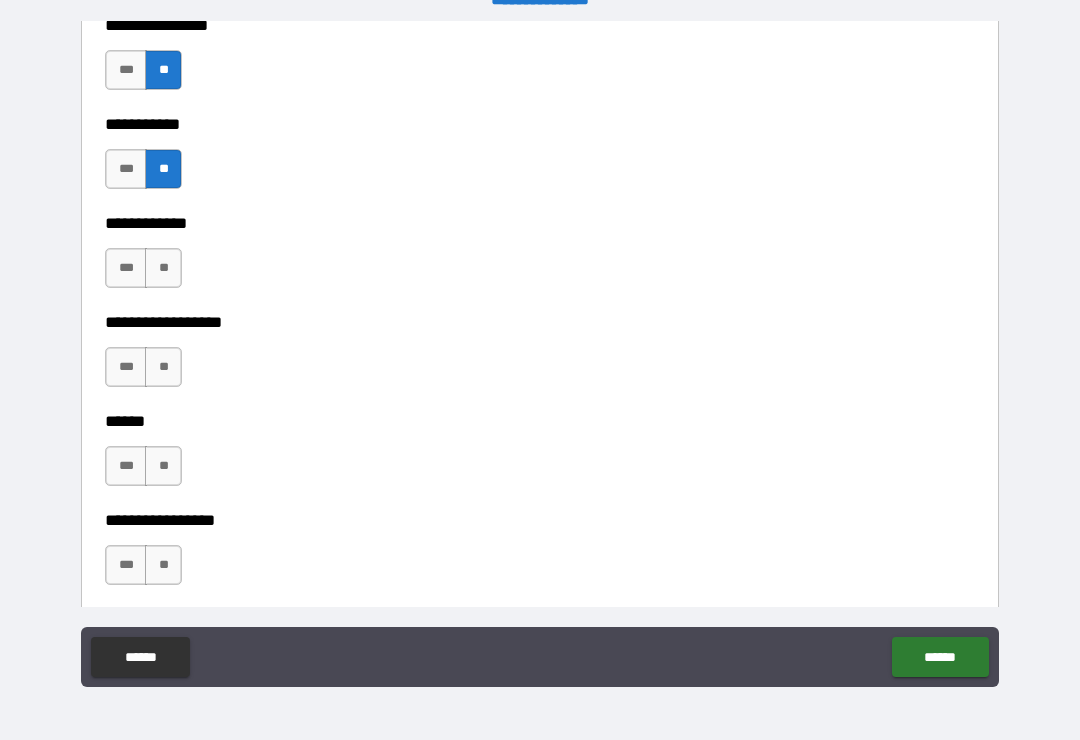 click on "**" at bounding box center (163, 268) 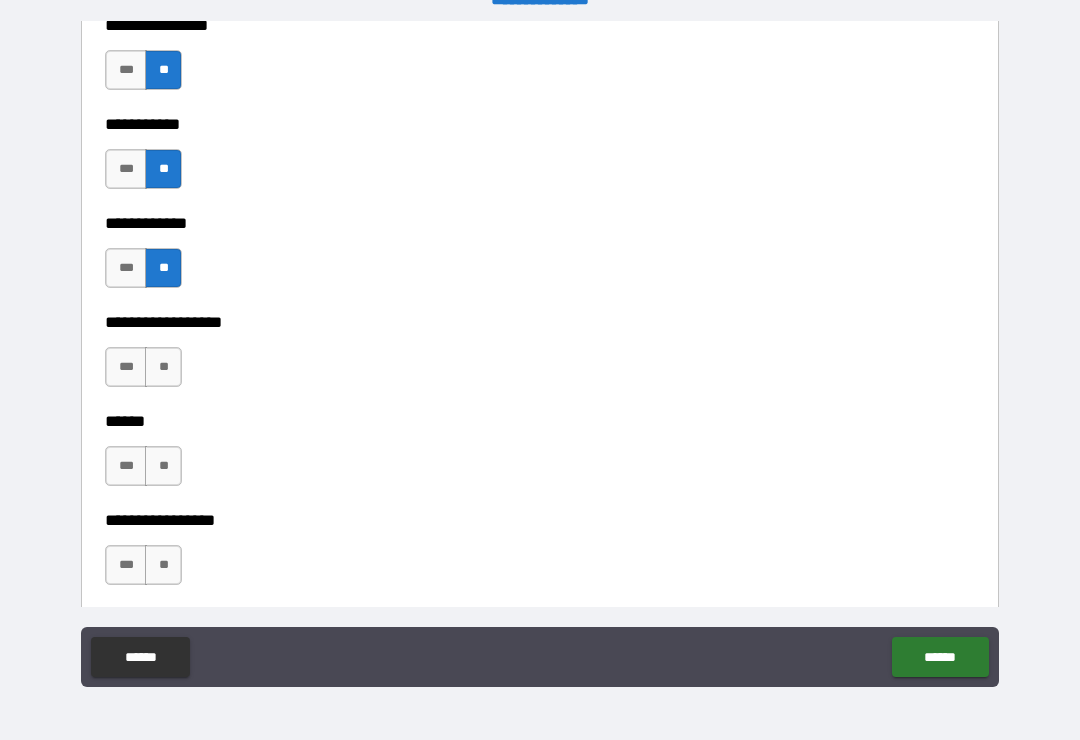 click on "**" at bounding box center [163, 367] 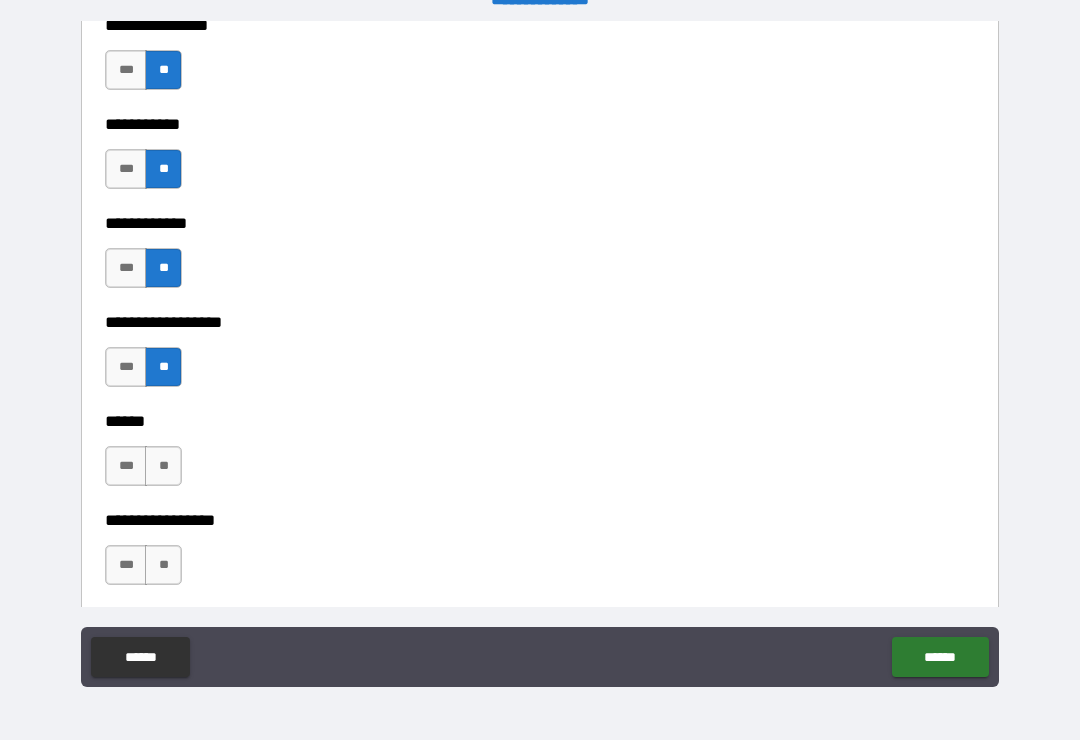 click on "**" at bounding box center (163, 466) 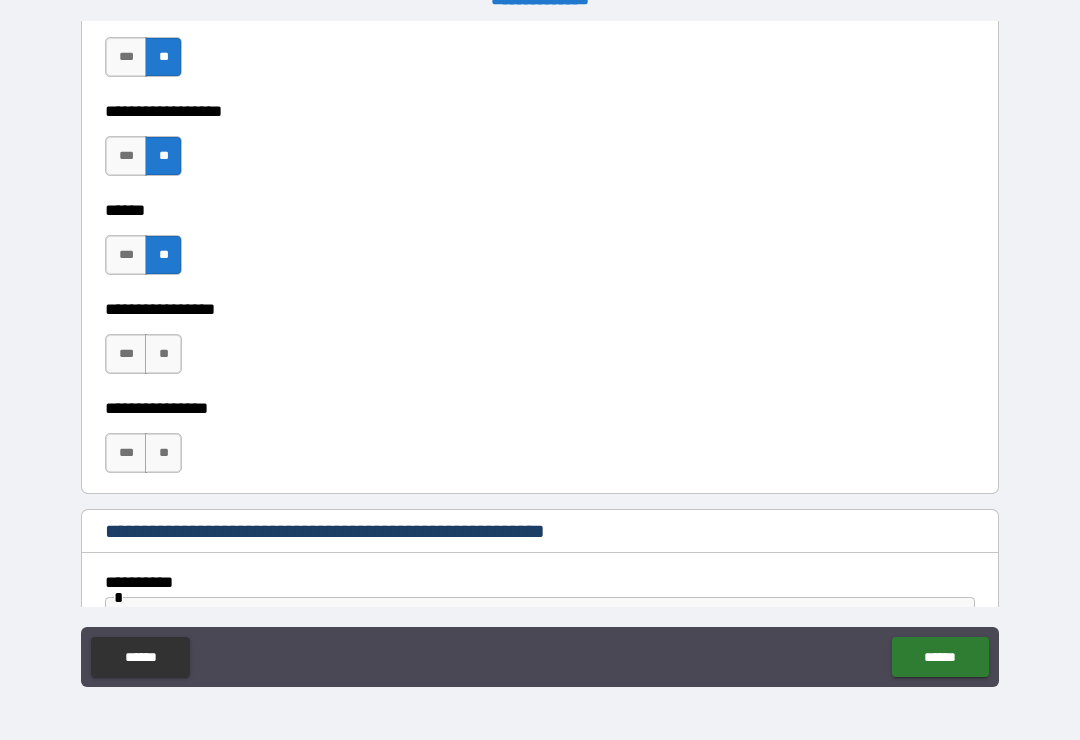 click on "**" at bounding box center (163, 354) 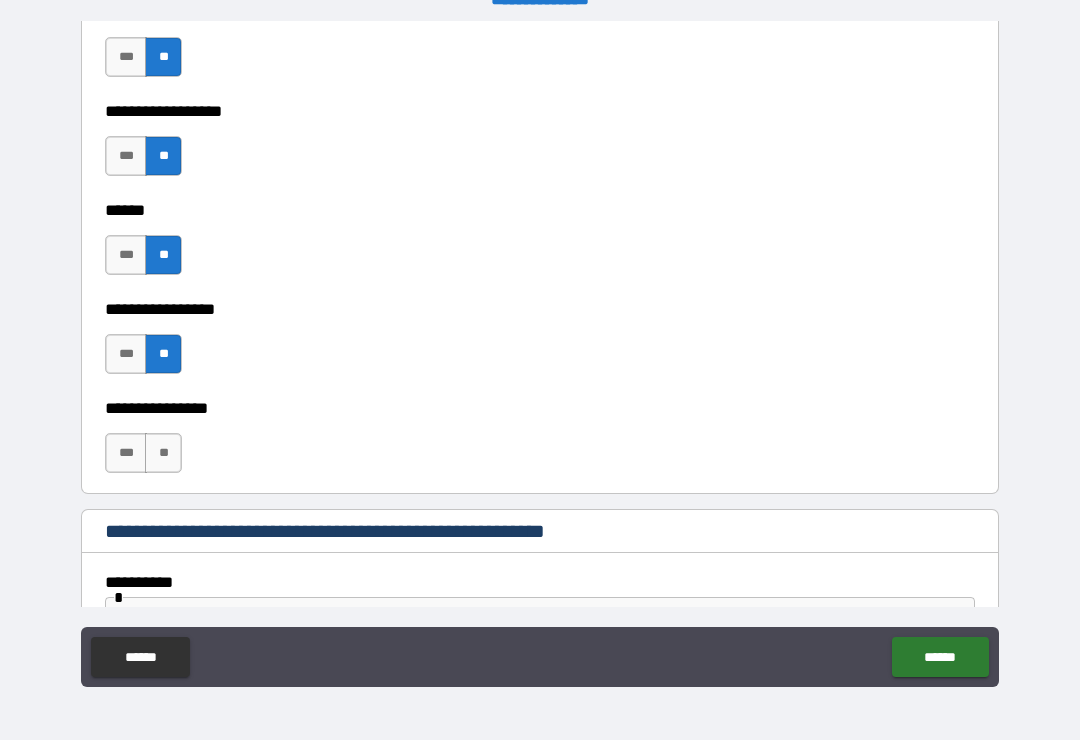 click on "**" at bounding box center (163, 453) 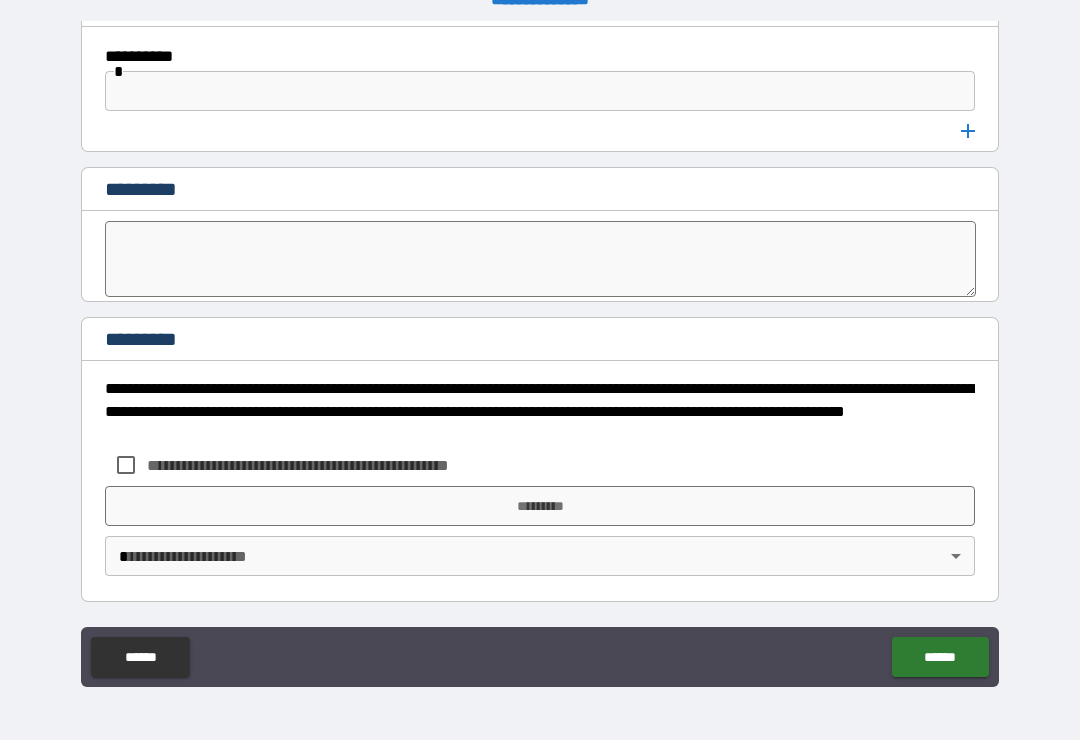 scroll, scrollTop: 10636, scrollLeft: 0, axis: vertical 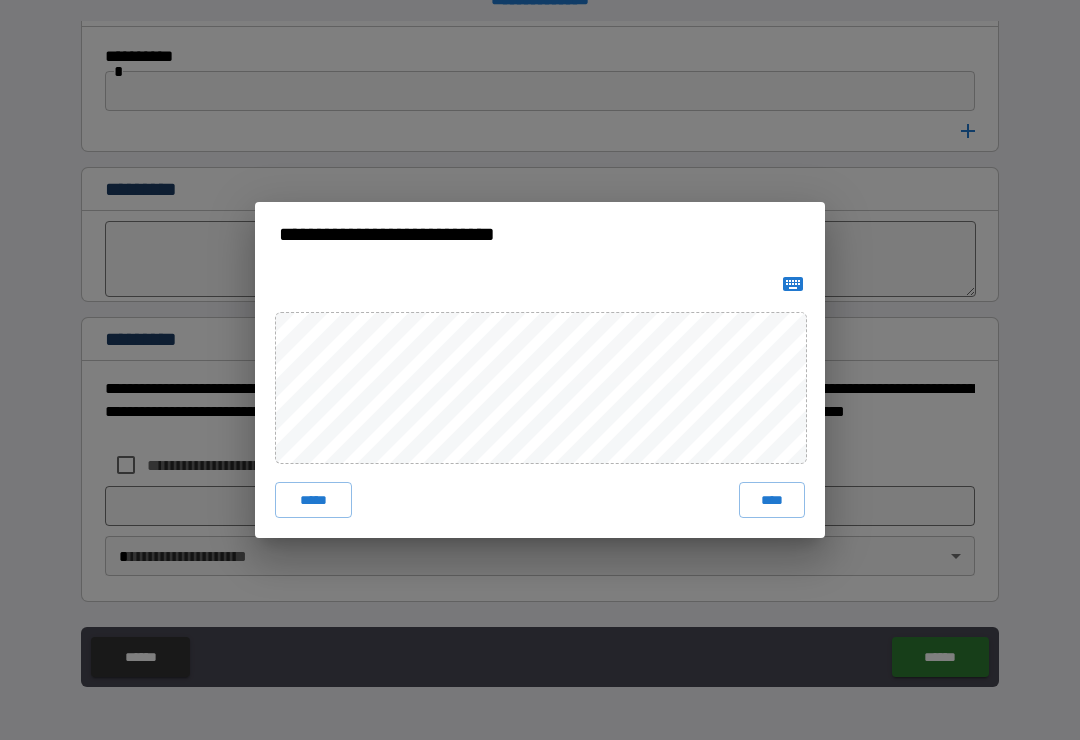 click on "****" at bounding box center [772, 500] 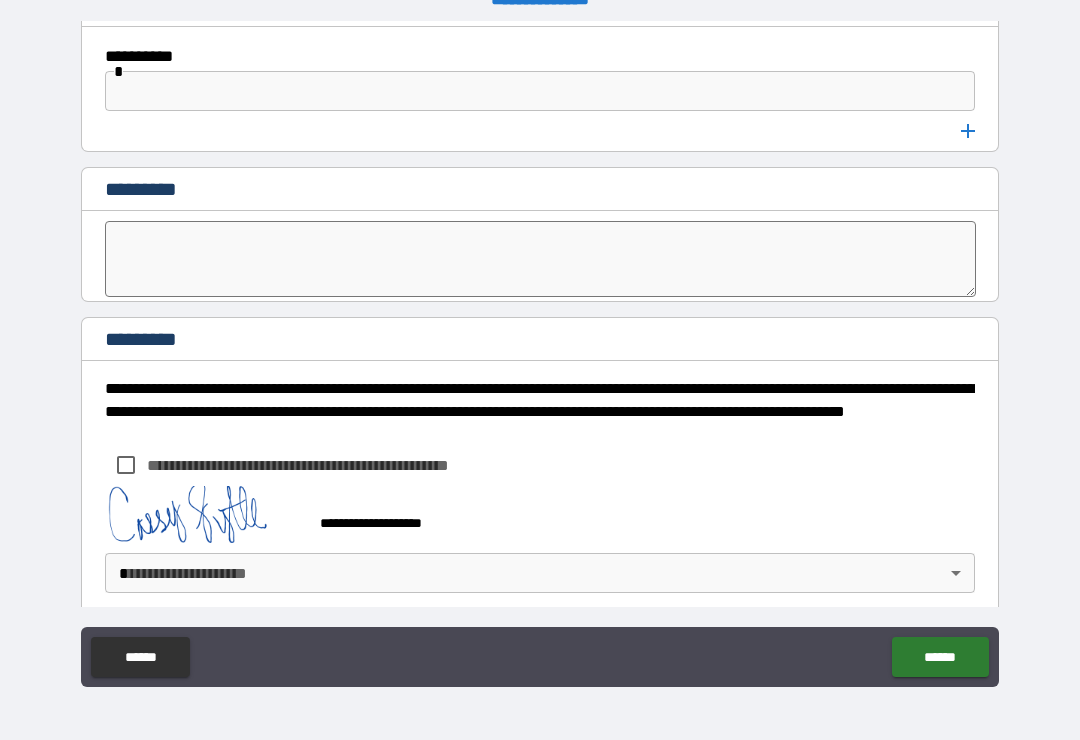 scroll, scrollTop: 10626, scrollLeft: 0, axis: vertical 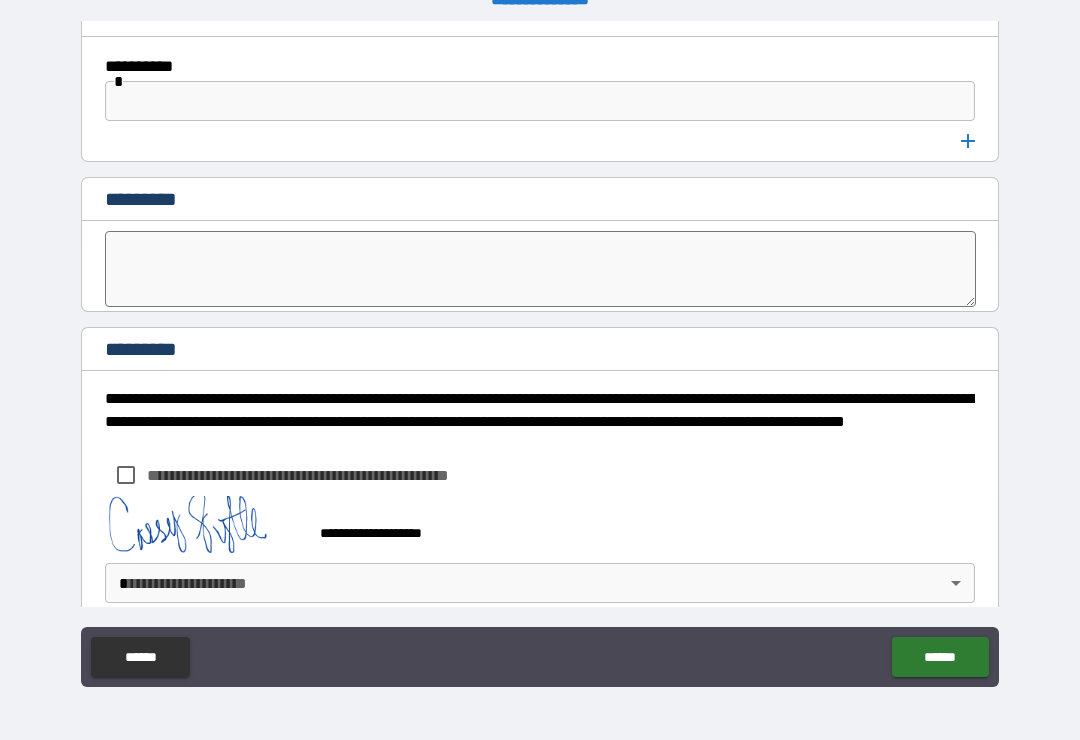click on "[FIRST] [LAST] [STREET] [CITY] [STATE] [POSTAL_CODE] [COUNTRY] [PHONE] [EMAIL]" at bounding box center (540, 354) 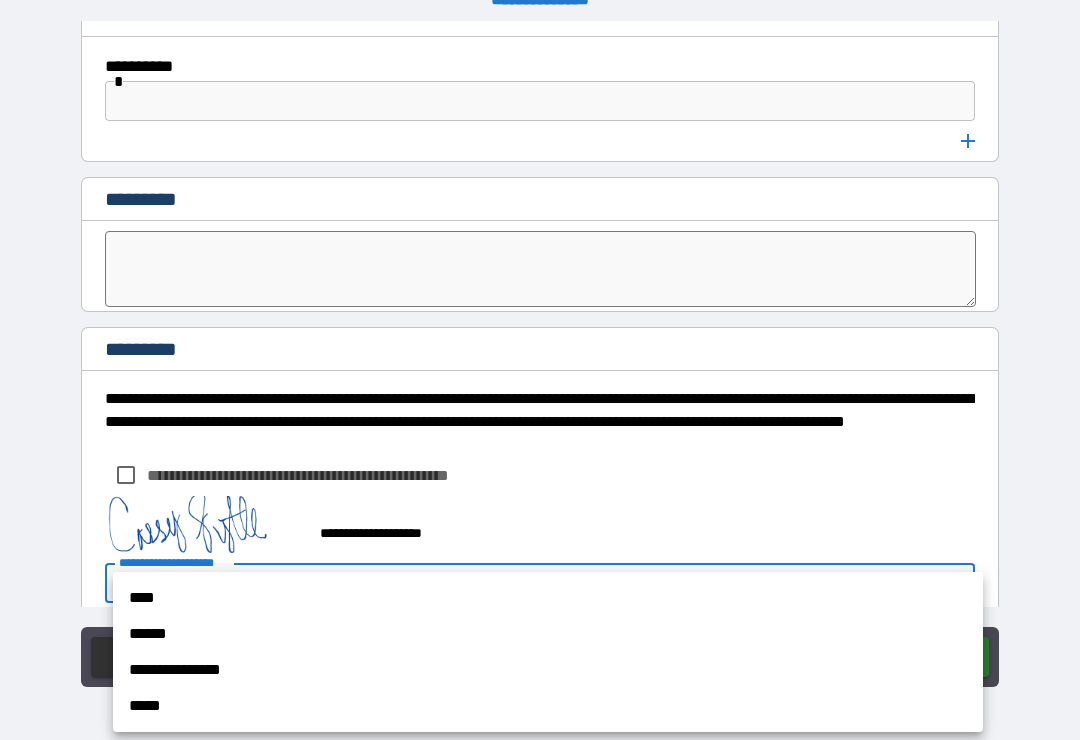 click on "****" at bounding box center [548, 598] 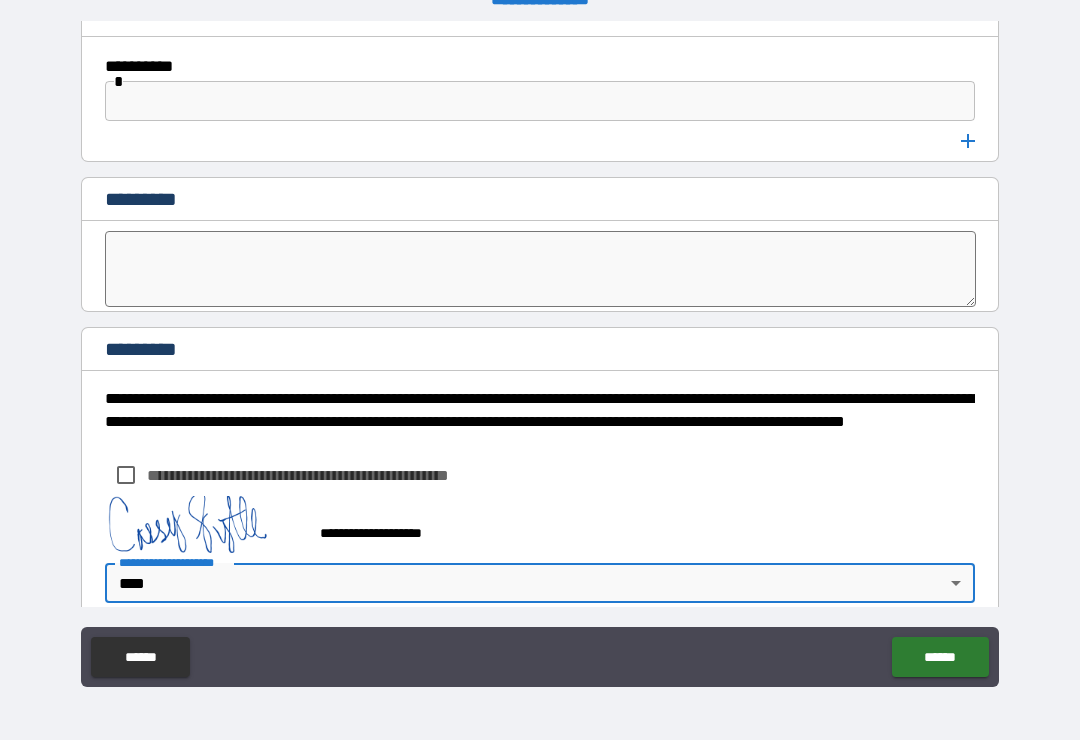 click on "******" at bounding box center (940, 657) 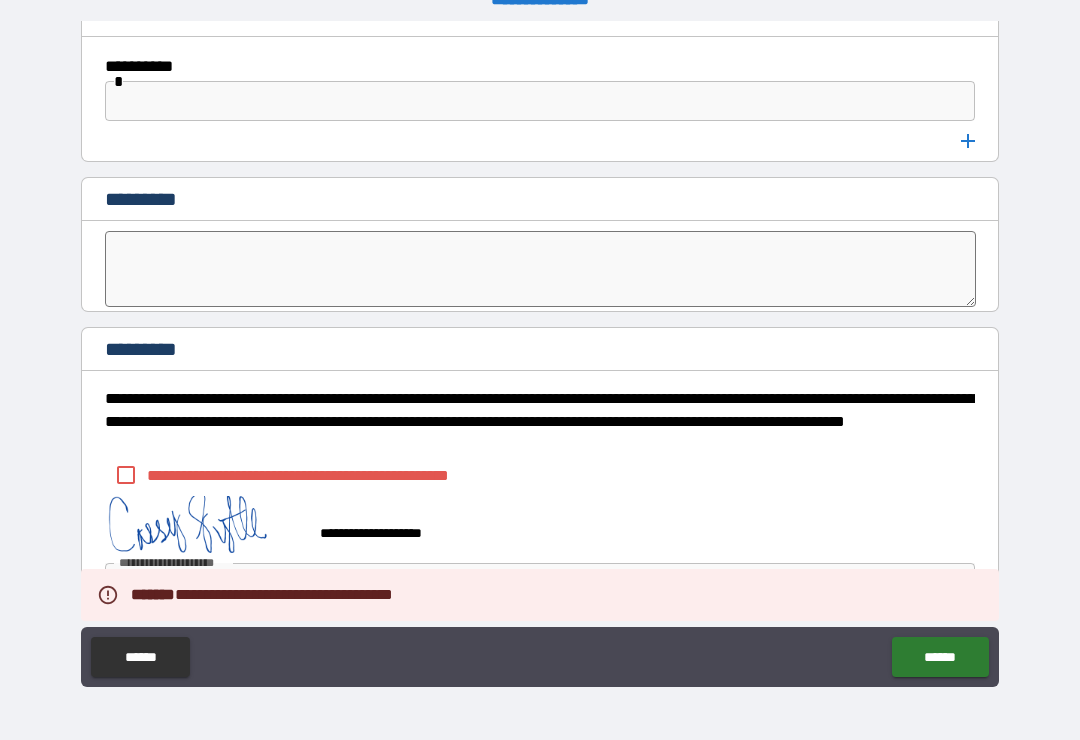 click on "**********" at bounding box center [540, 475] 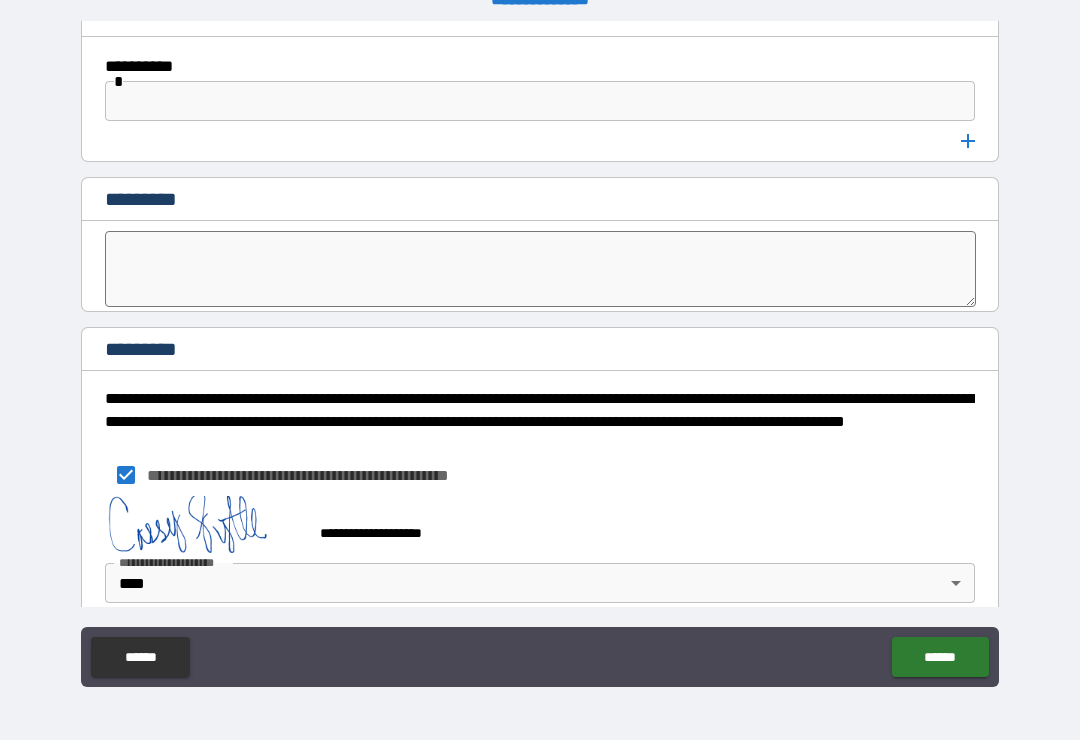 click on "******" at bounding box center [940, 657] 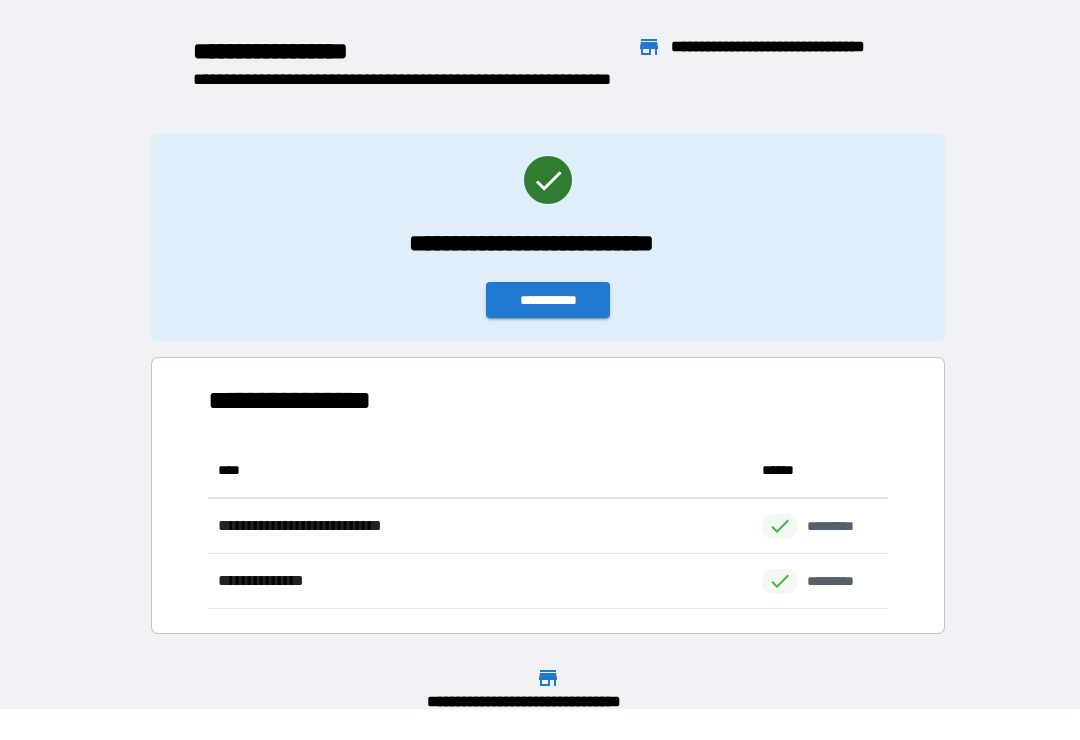 scroll, scrollTop: 166, scrollLeft: 680, axis: both 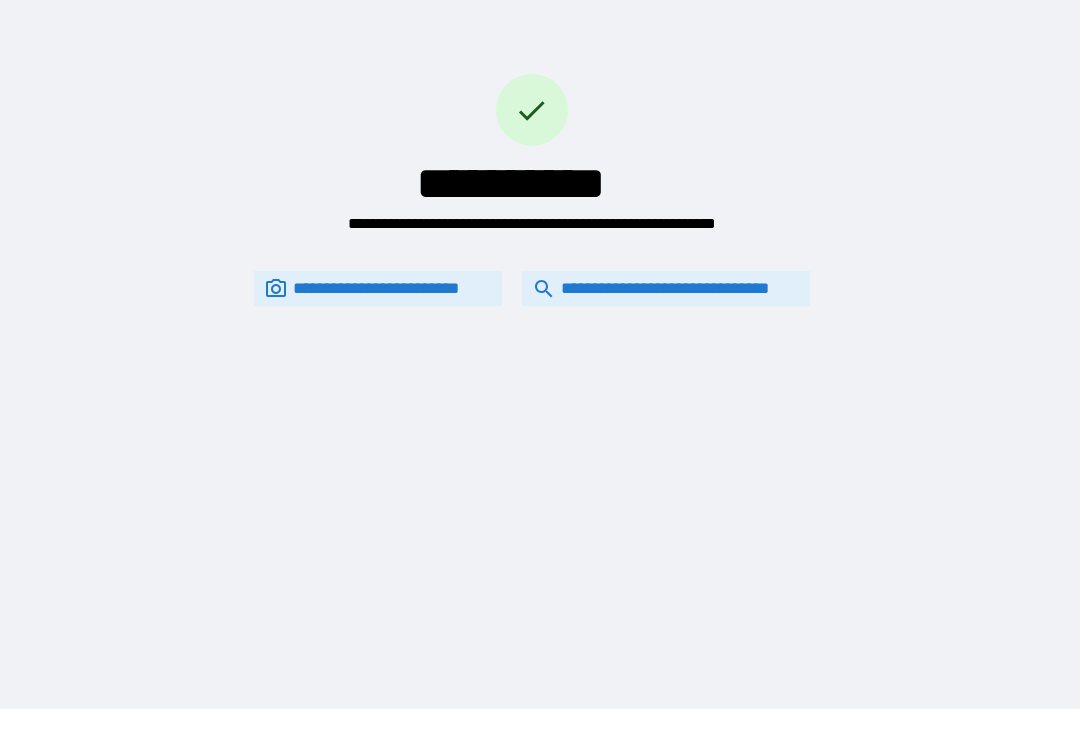 click on "**********" at bounding box center (666, 288) 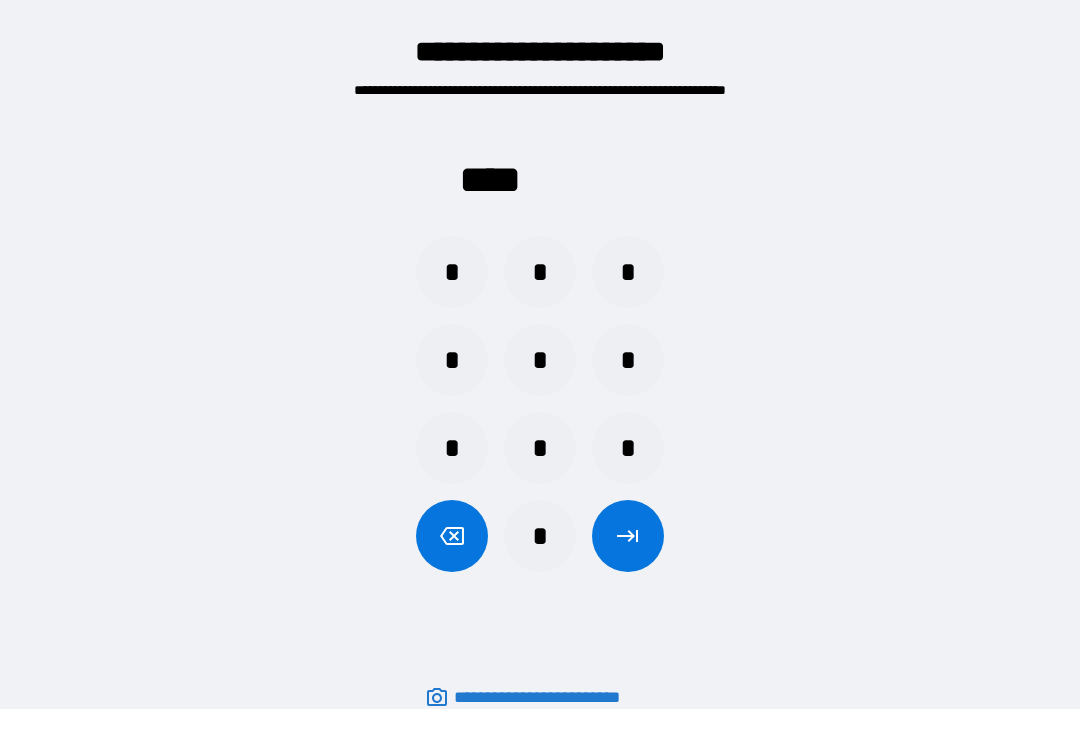 click on "*" at bounding box center (540, 272) 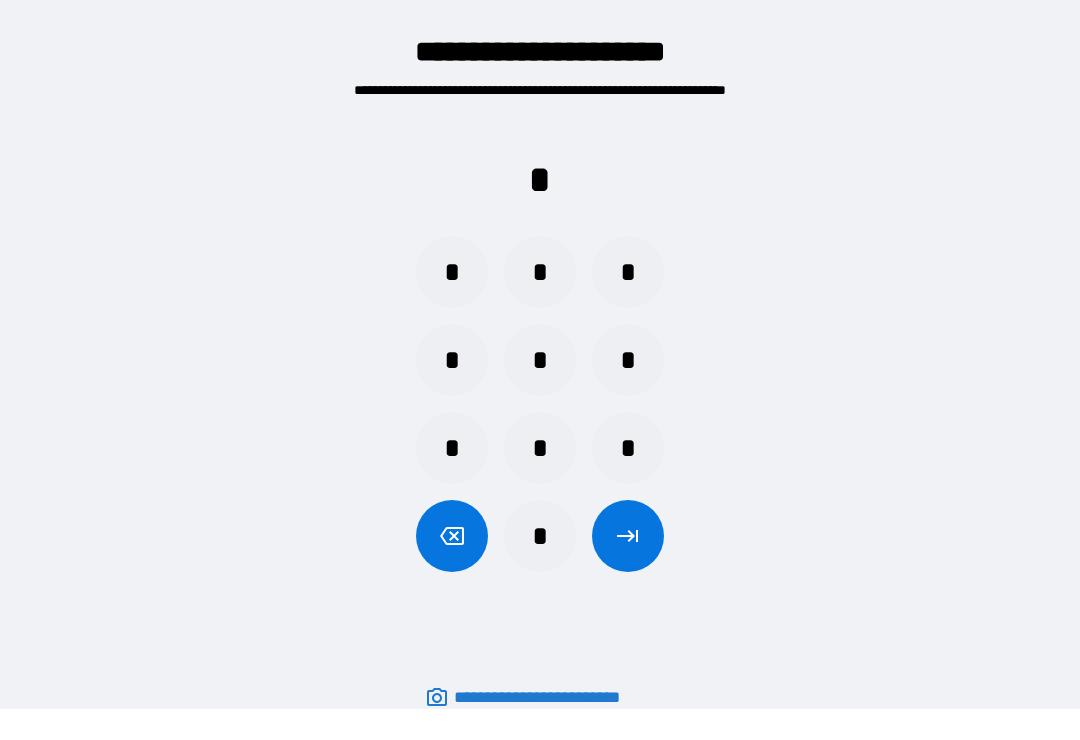 click on "*" at bounding box center [540, 536] 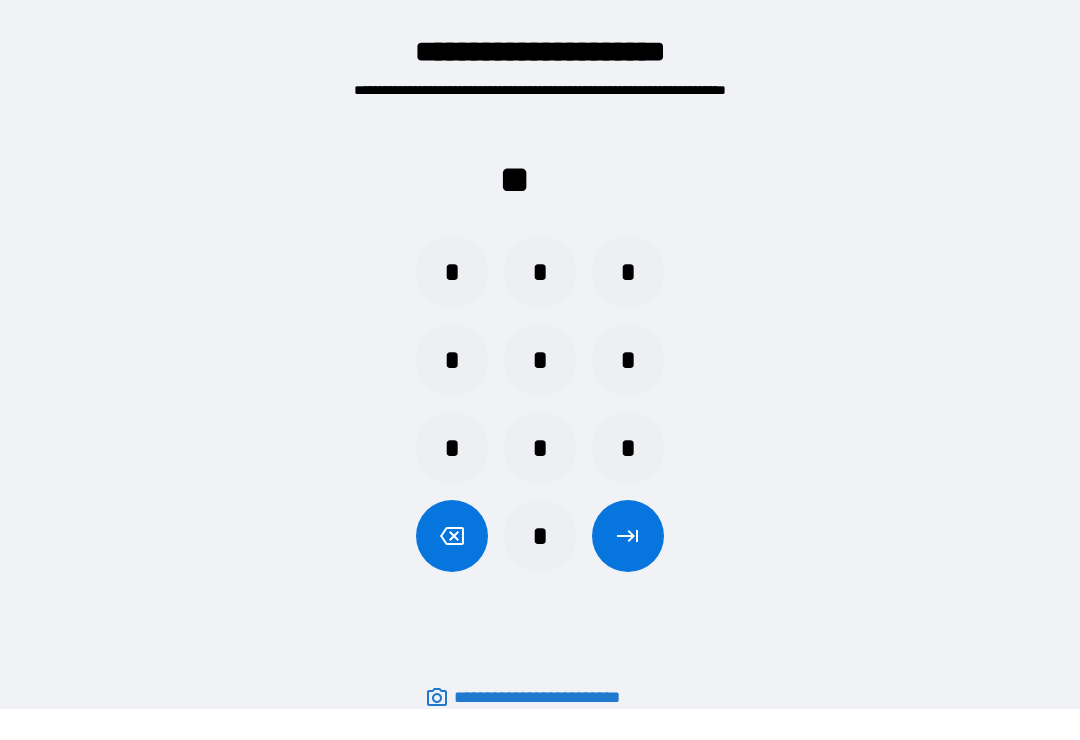 click on "*" at bounding box center [452, 272] 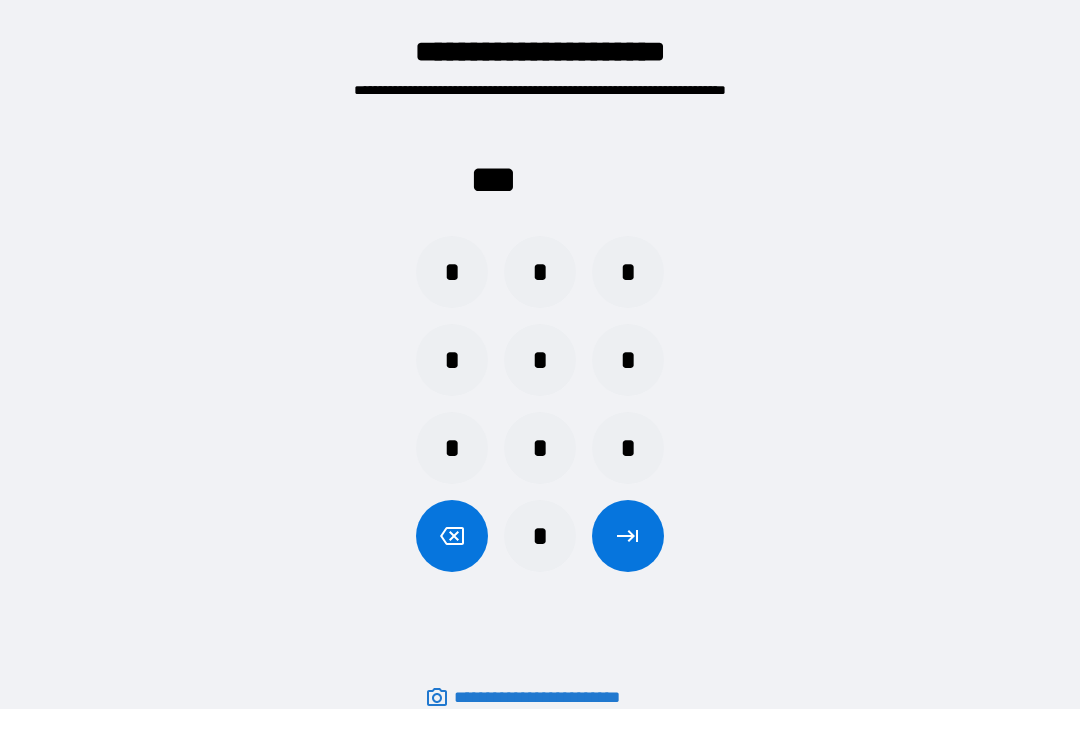 click on "*" at bounding box center (628, 360) 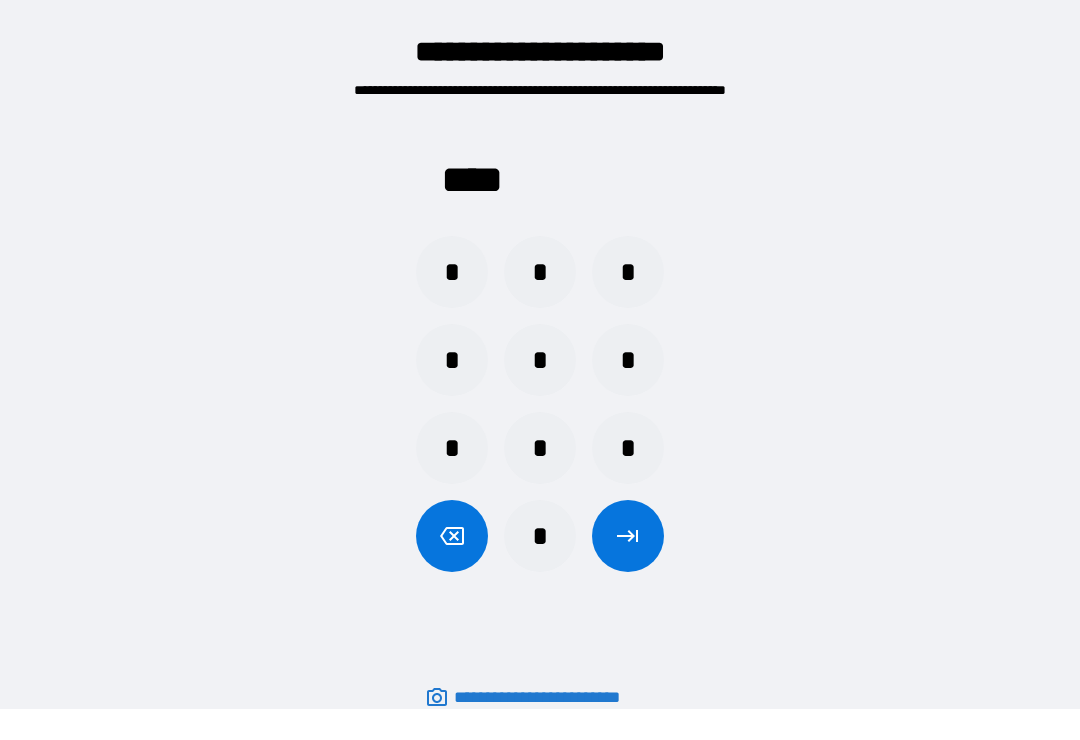 click at bounding box center [628, 536] 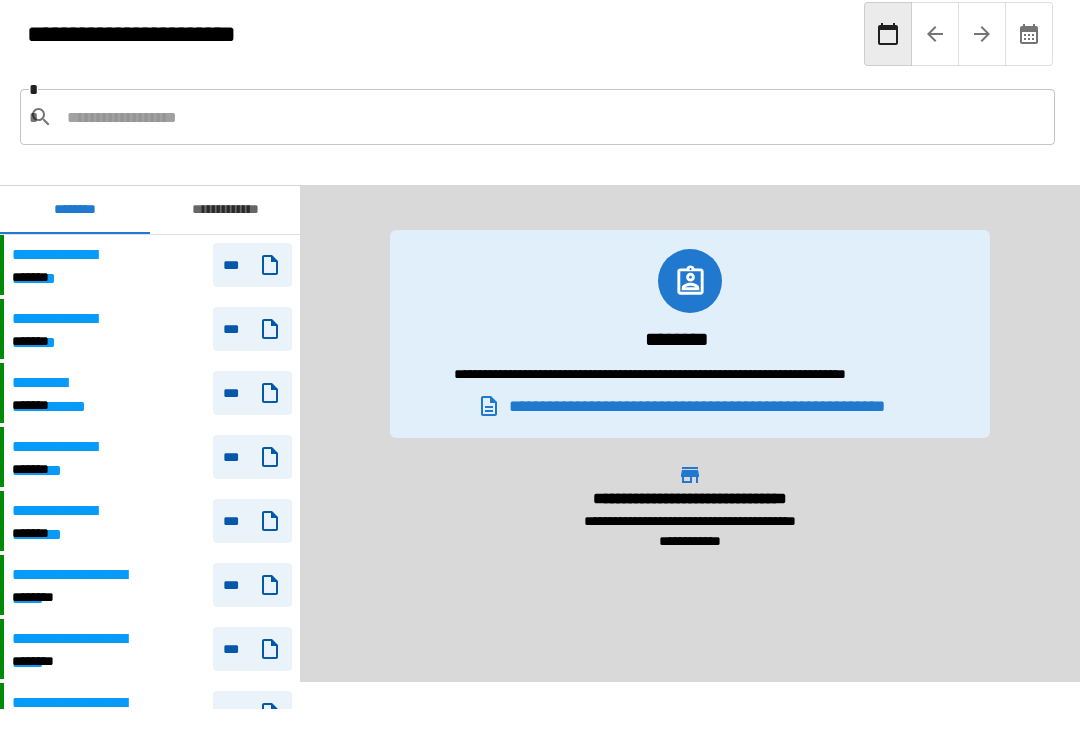 scroll, scrollTop: 0, scrollLeft: 0, axis: both 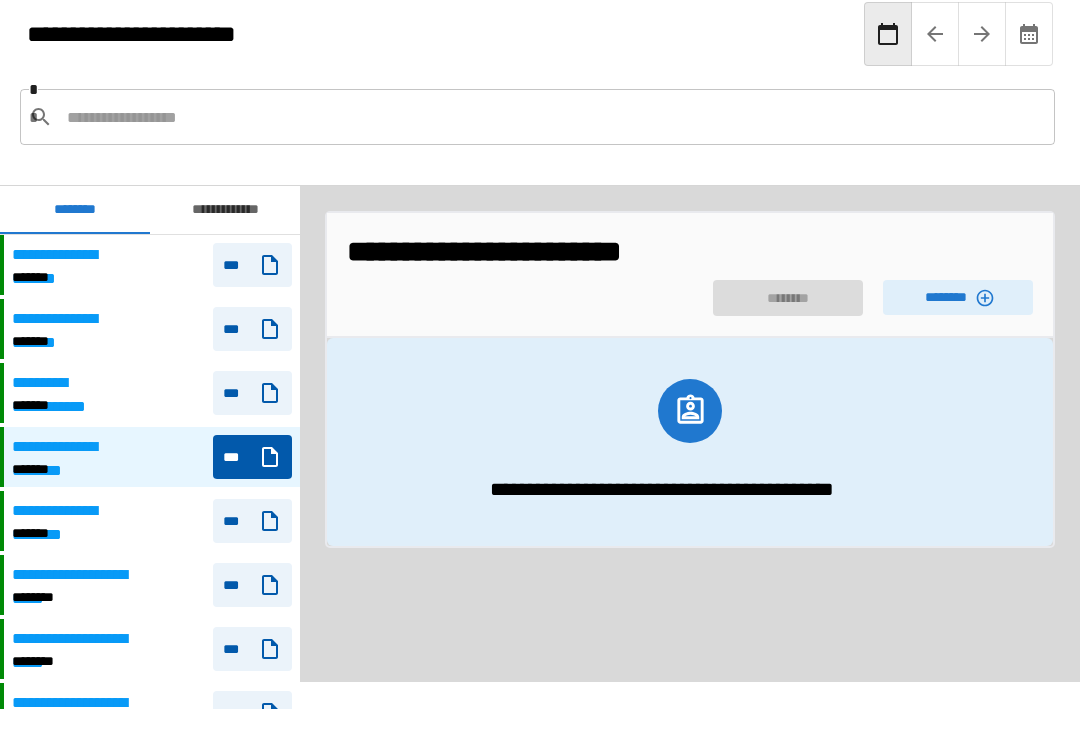 click on "[FIRST] [LAST]" at bounding box center [152, 521] 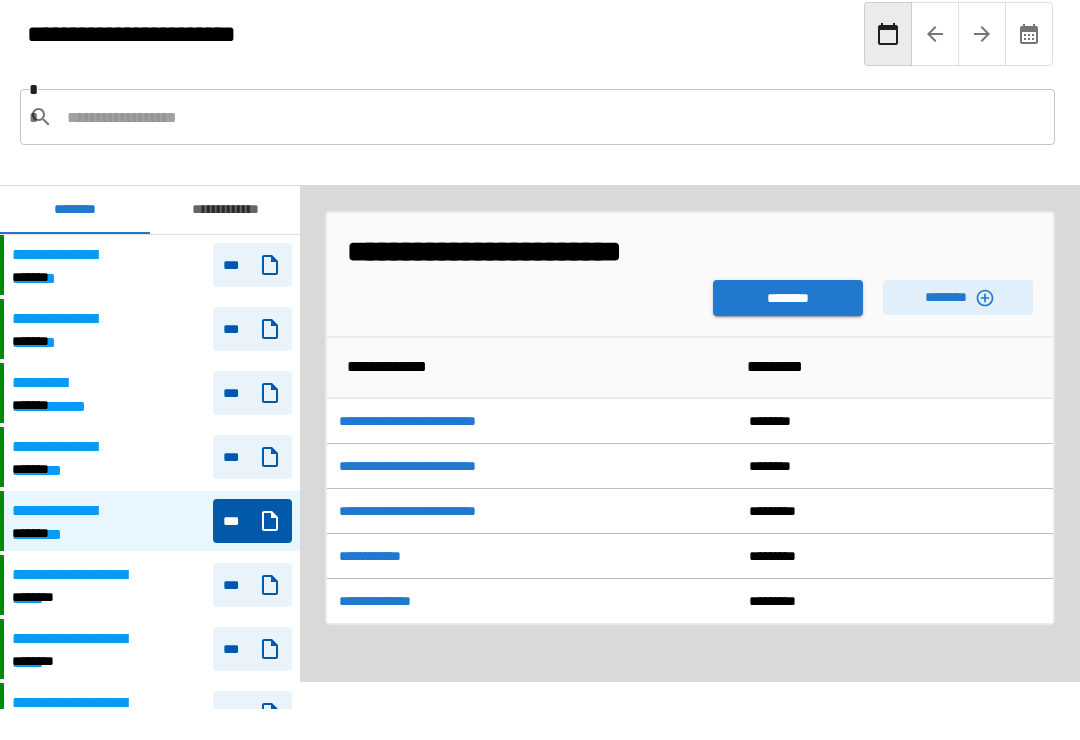 click on "********" at bounding box center (958, 297) 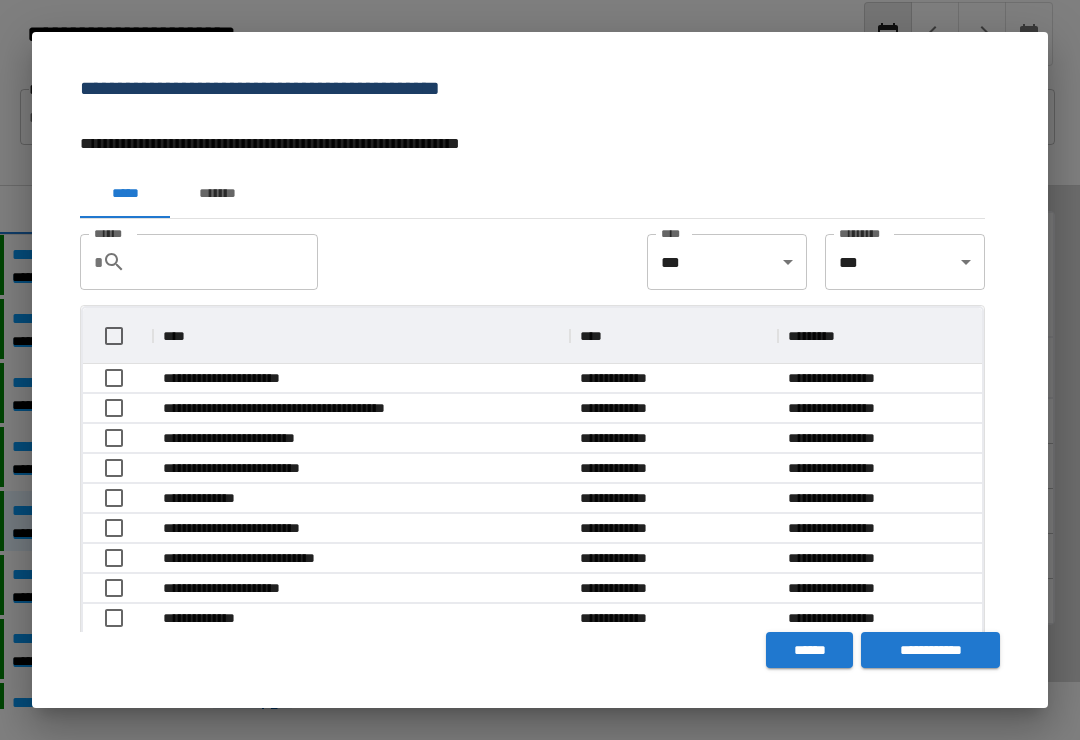 scroll, scrollTop: 356, scrollLeft: 899, axis: both 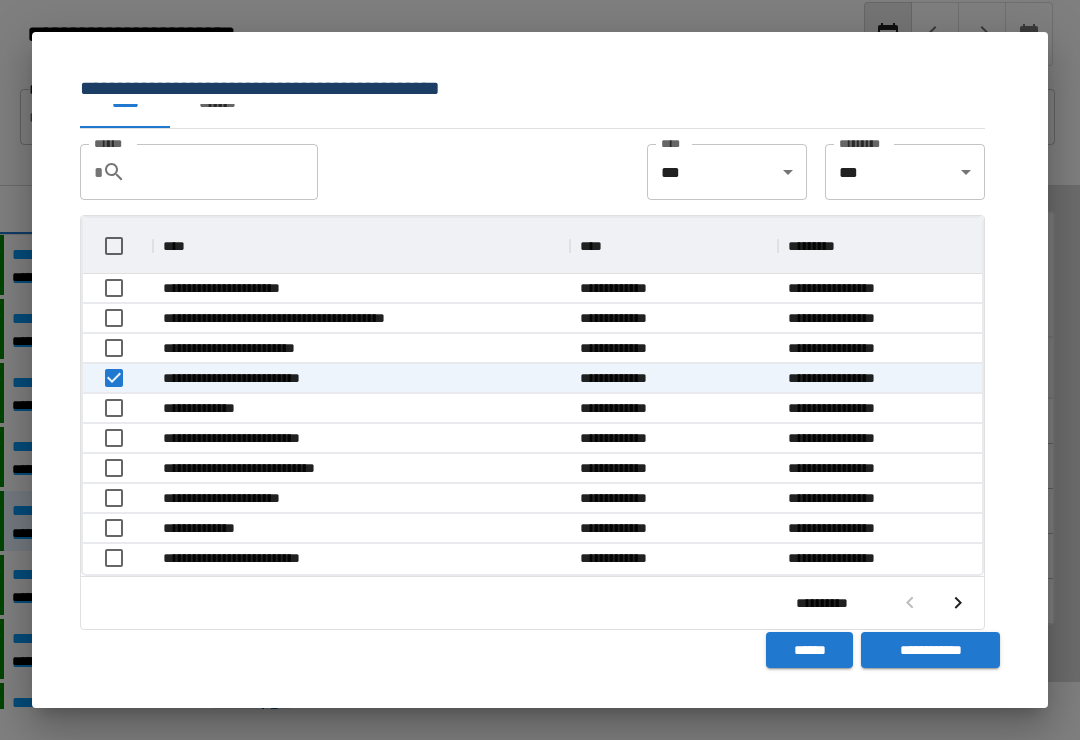click 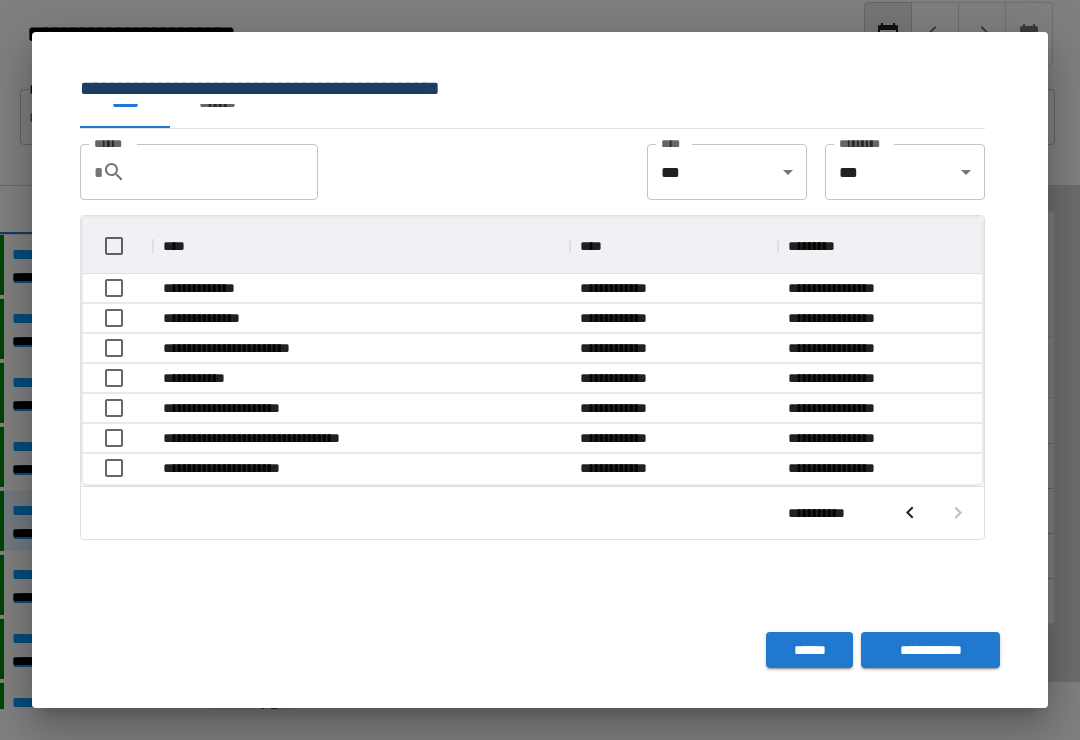 scroll, scrollTop: 1, scrollLeft: 1, axis: both 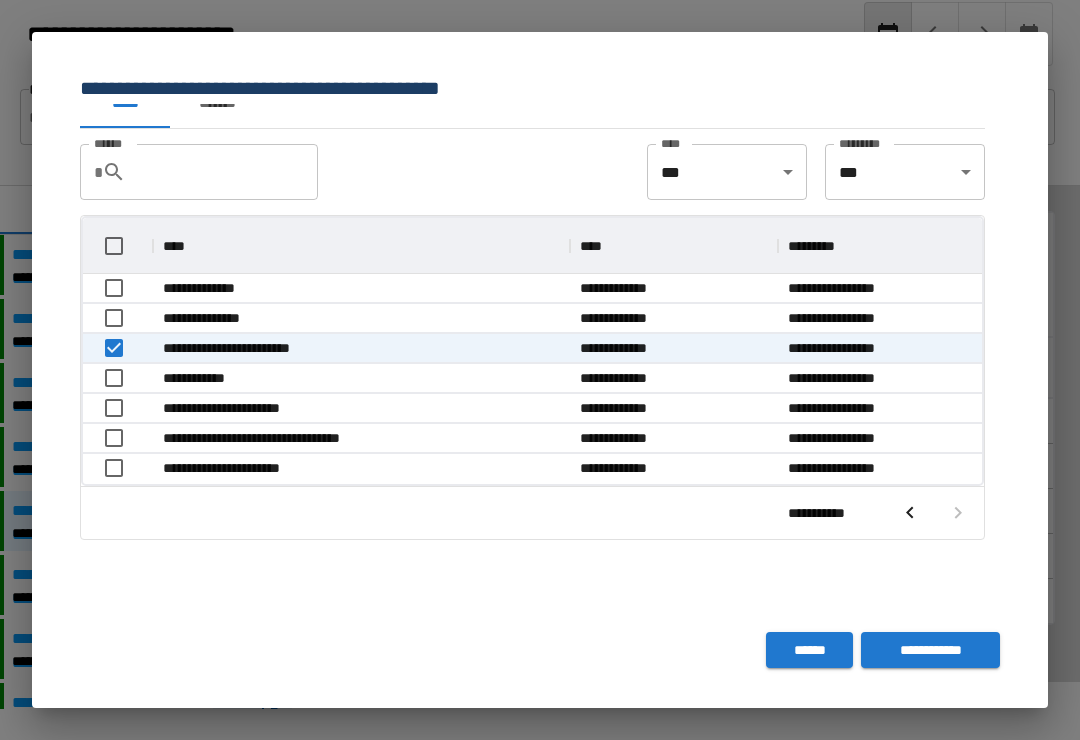 click on "**********" at bounding box center (930, 650) 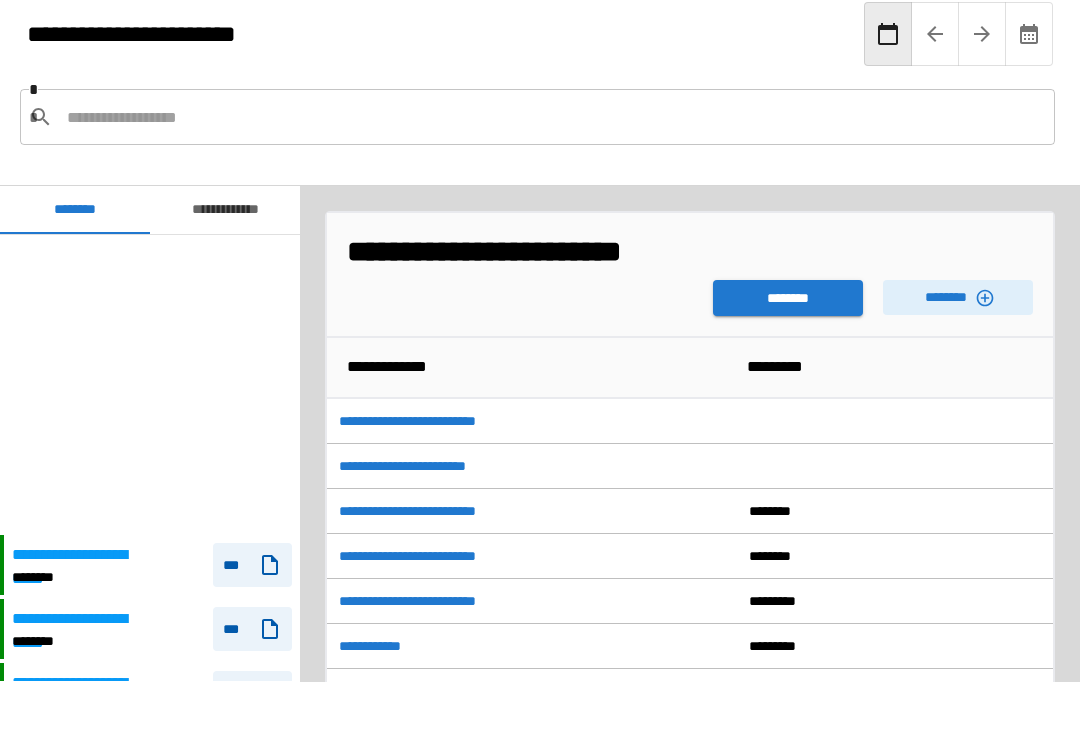 scroll, scrollTop: 300, scrollLeft: 0, axis: vertical 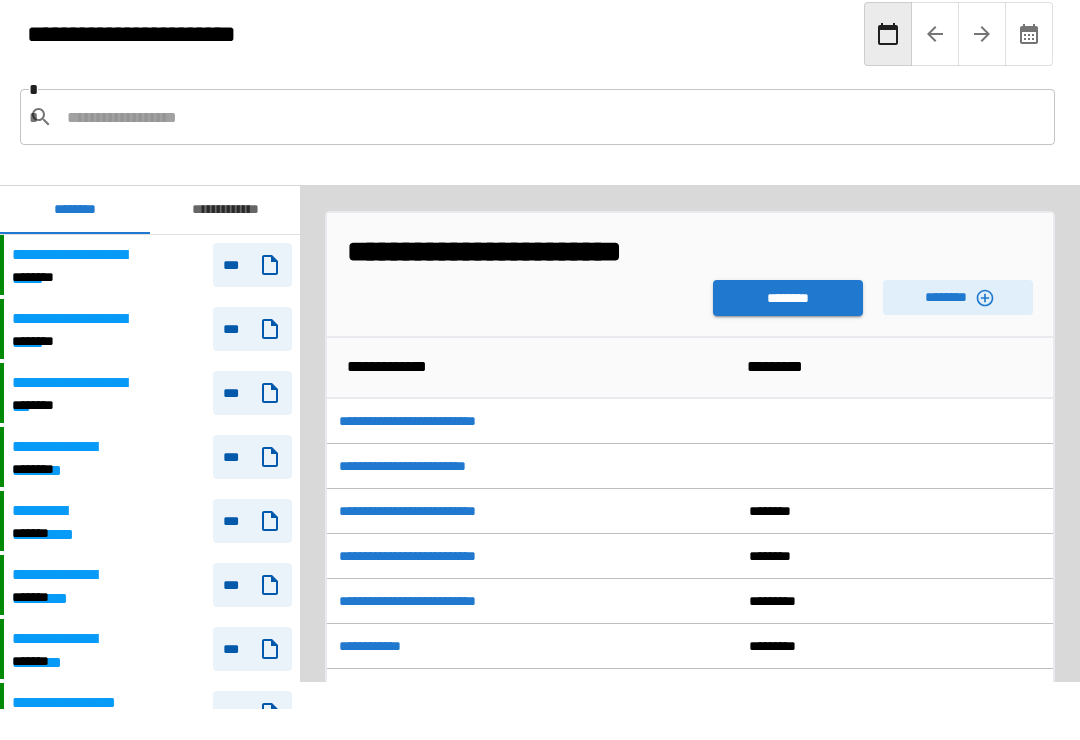 click on "********" at bounding box center (788, 298) 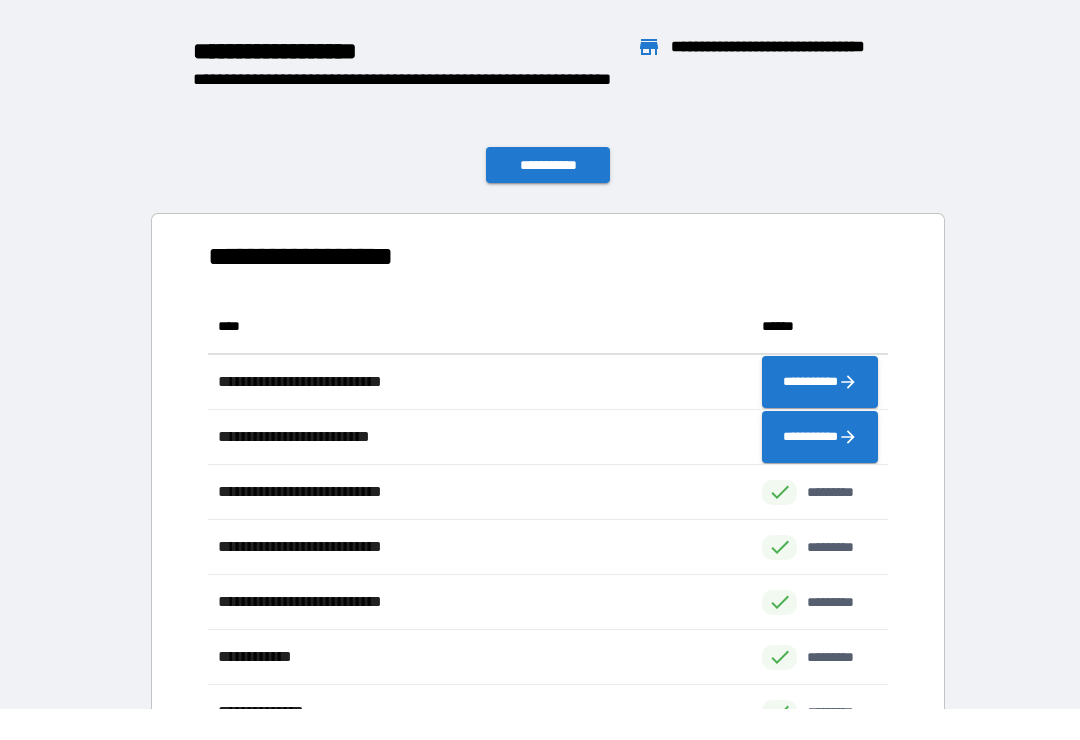 scroll, scrollTop: 1, scrollLeft: 1, axis: both 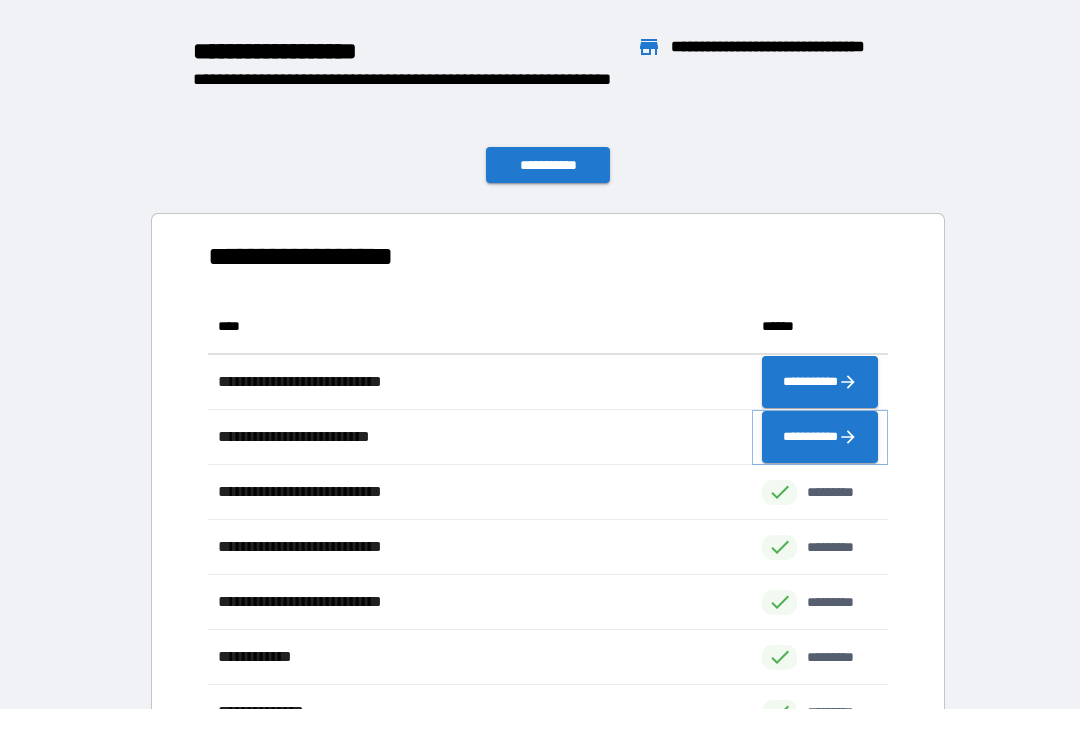 click on "**********" at bounding box center [820, 437] 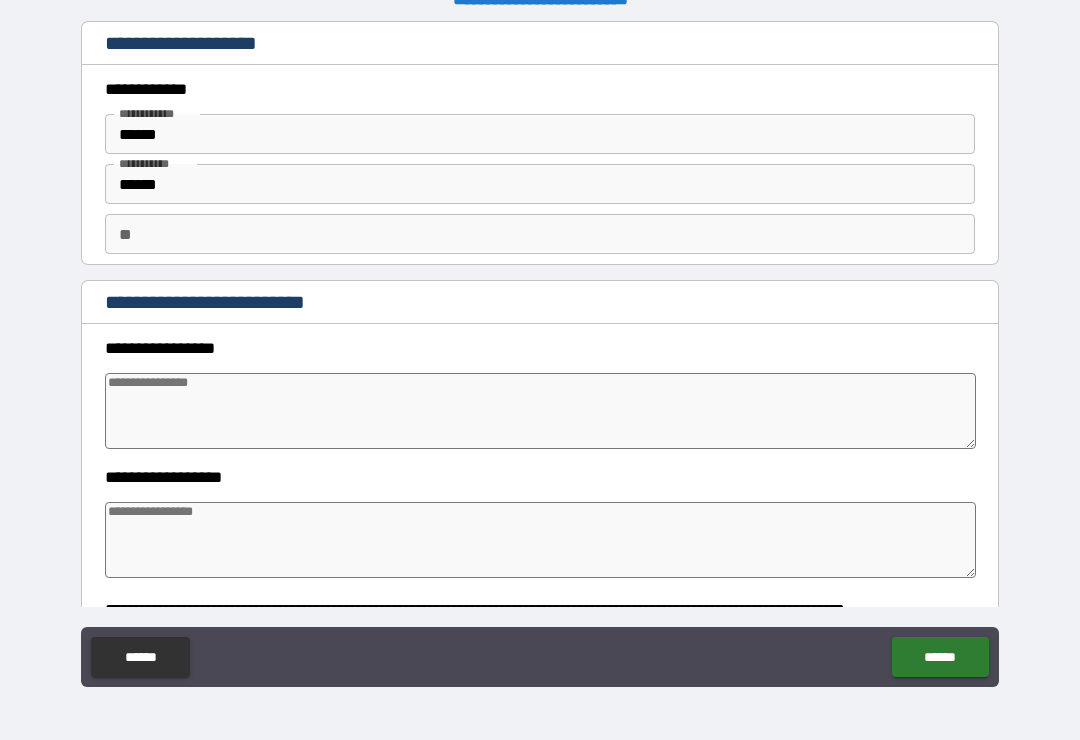 type on "*" 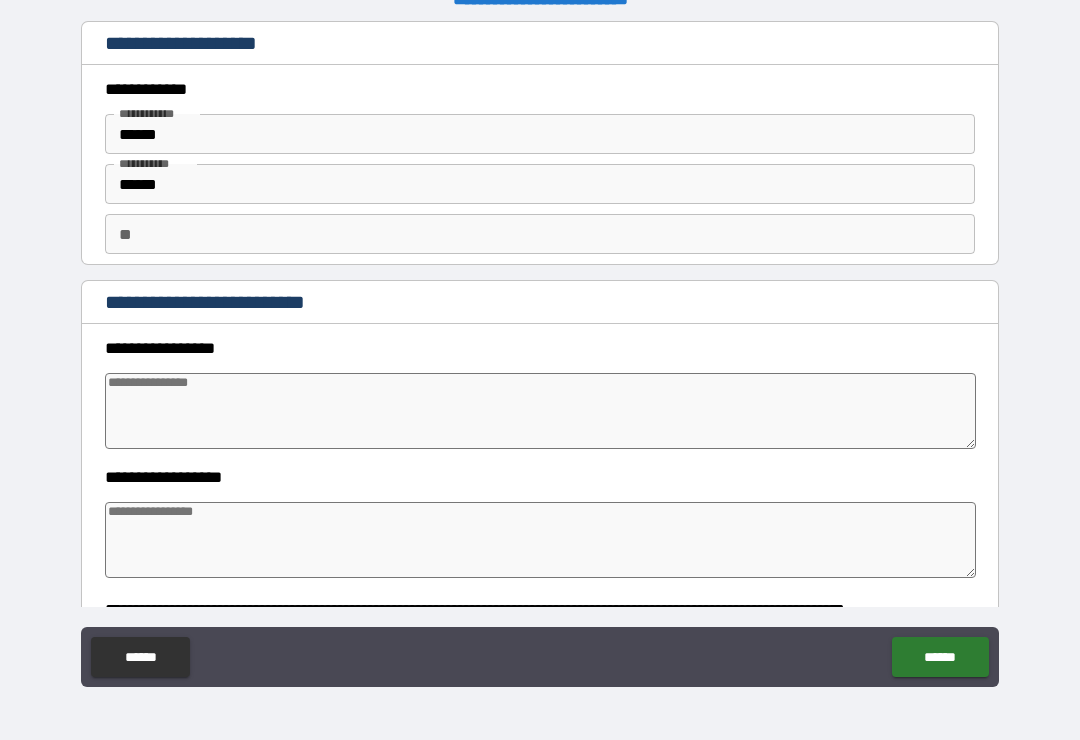 type on "*" 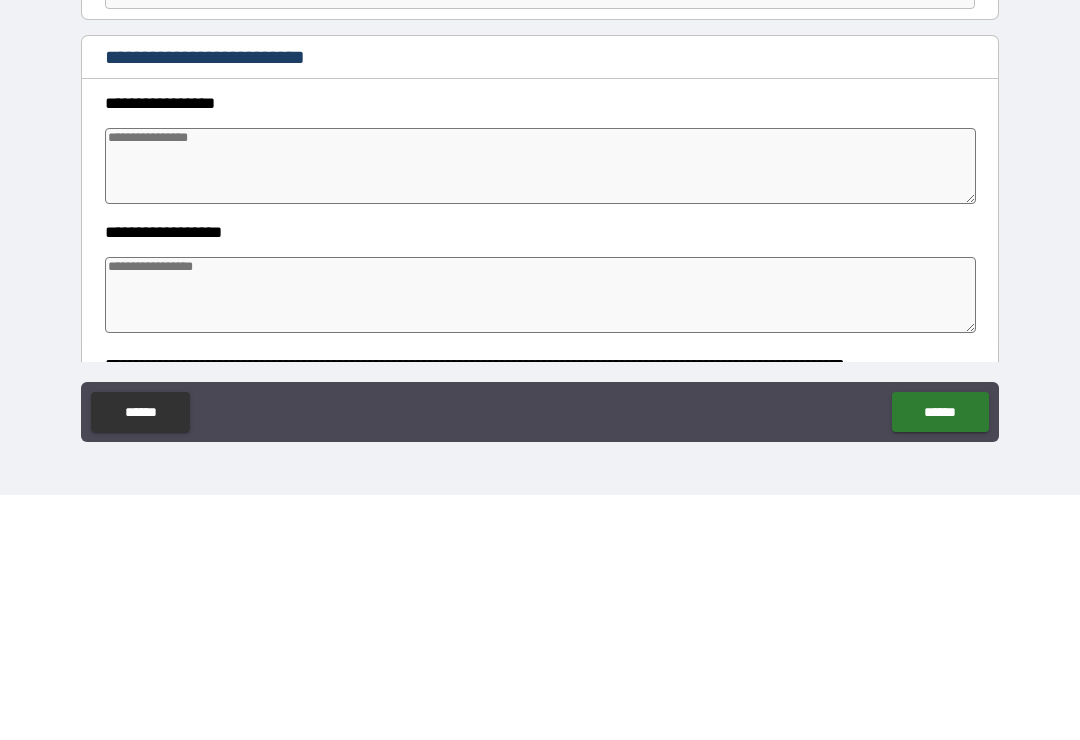 type on "*" 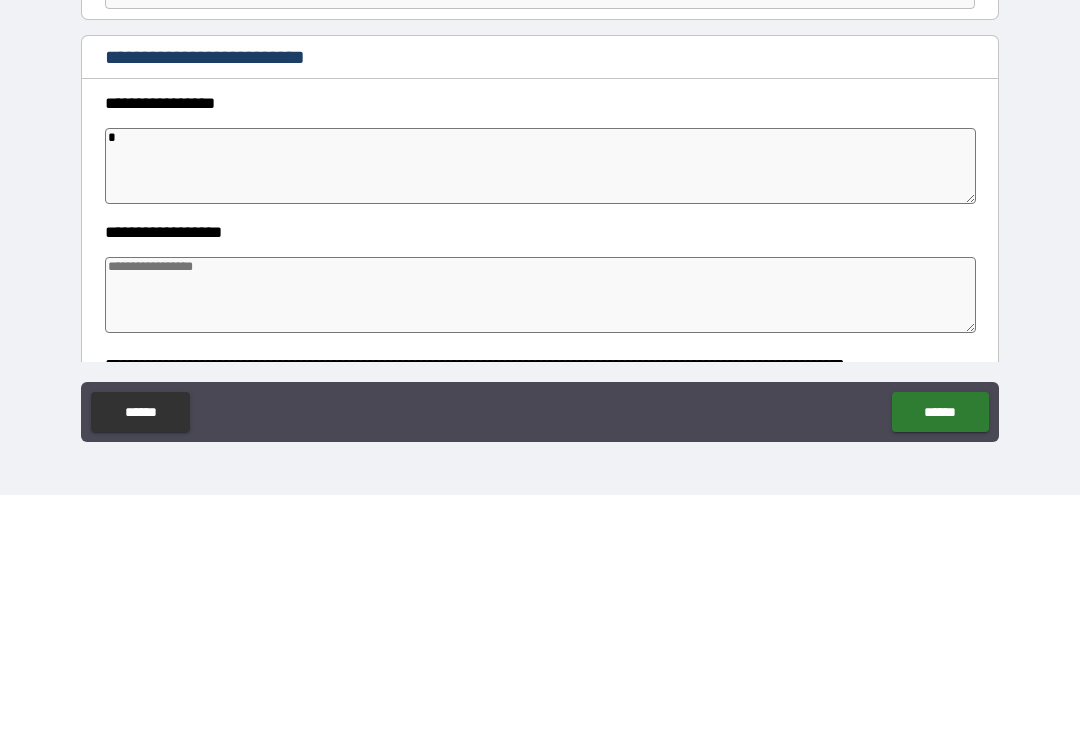 type on "*" 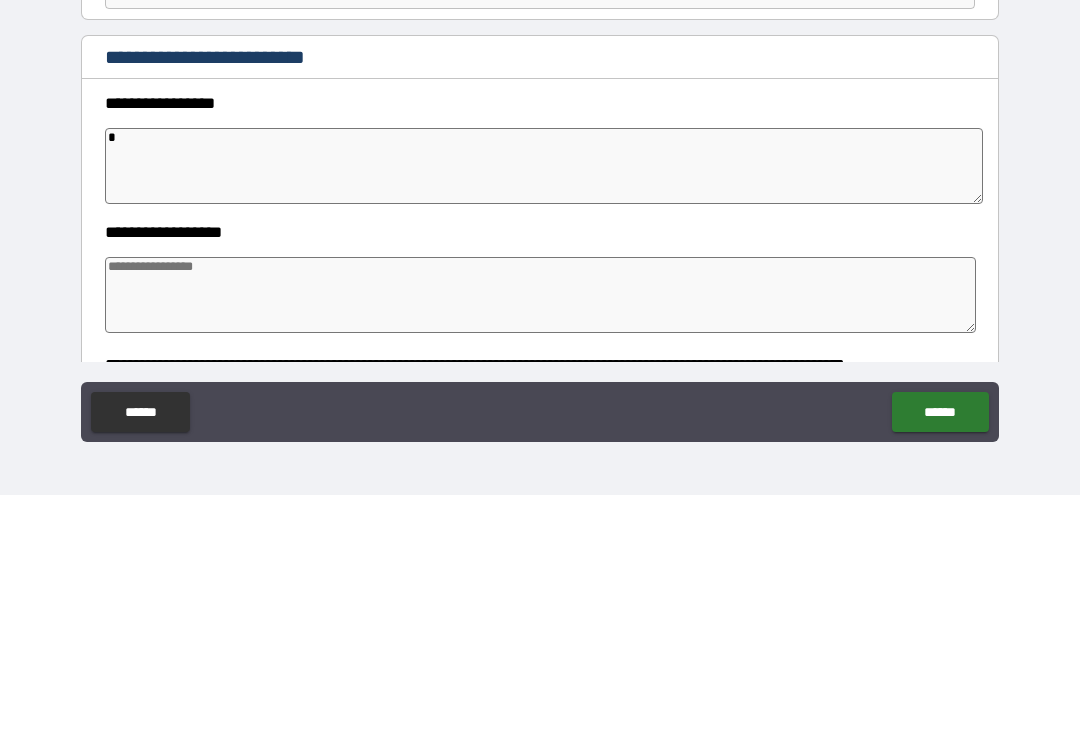 type on "*" 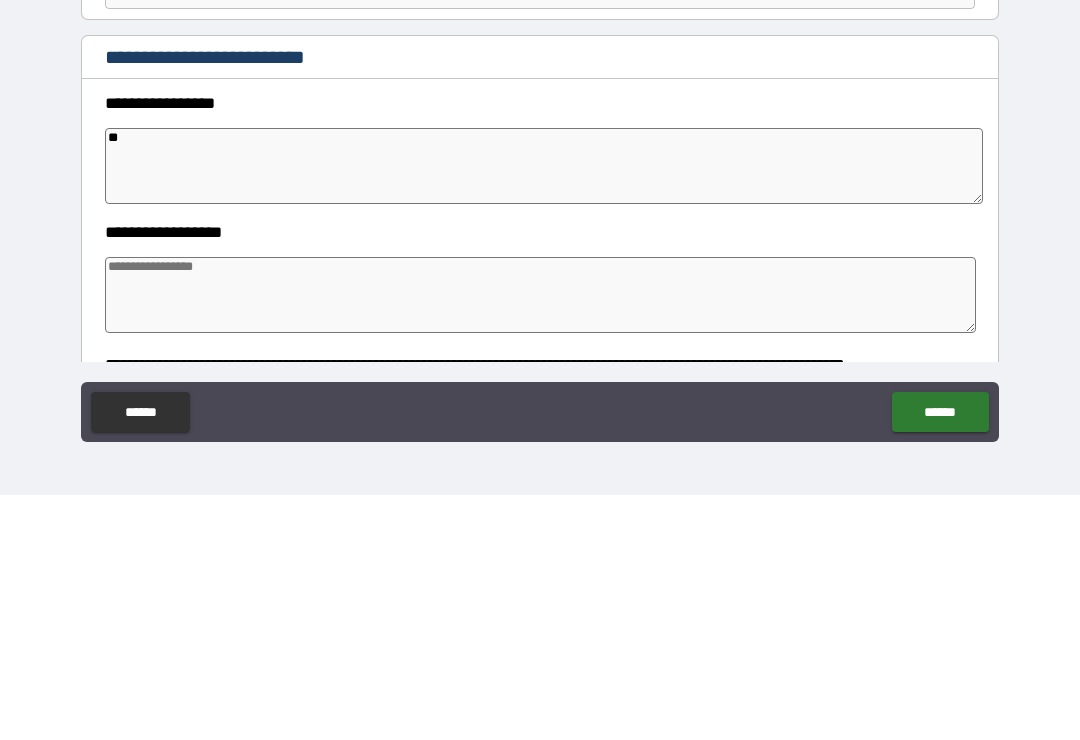 type on "*" 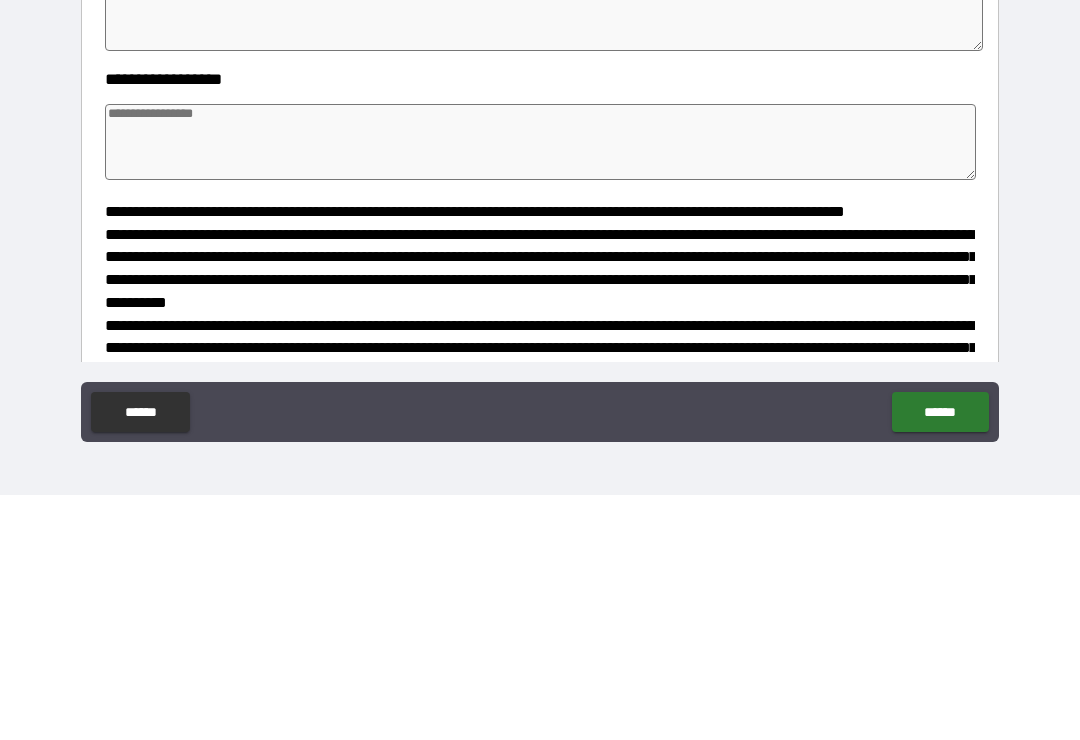 scroll, scrollTop: 180, scrollLeft: 0, axis: vertical 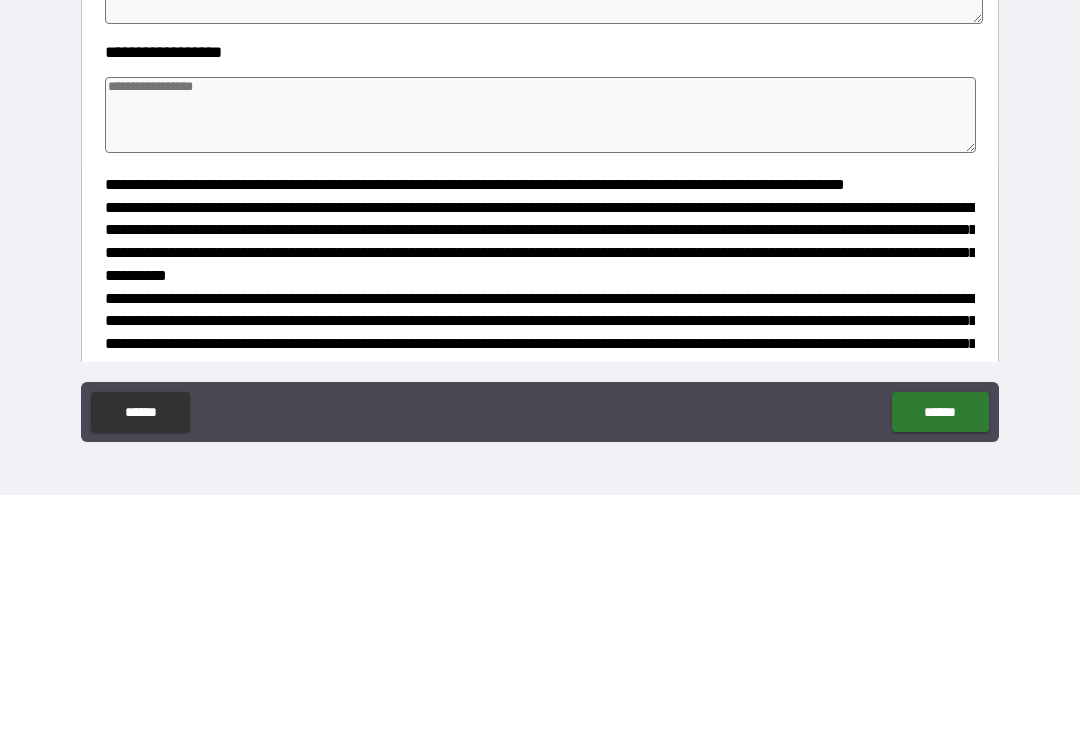 type on "**" 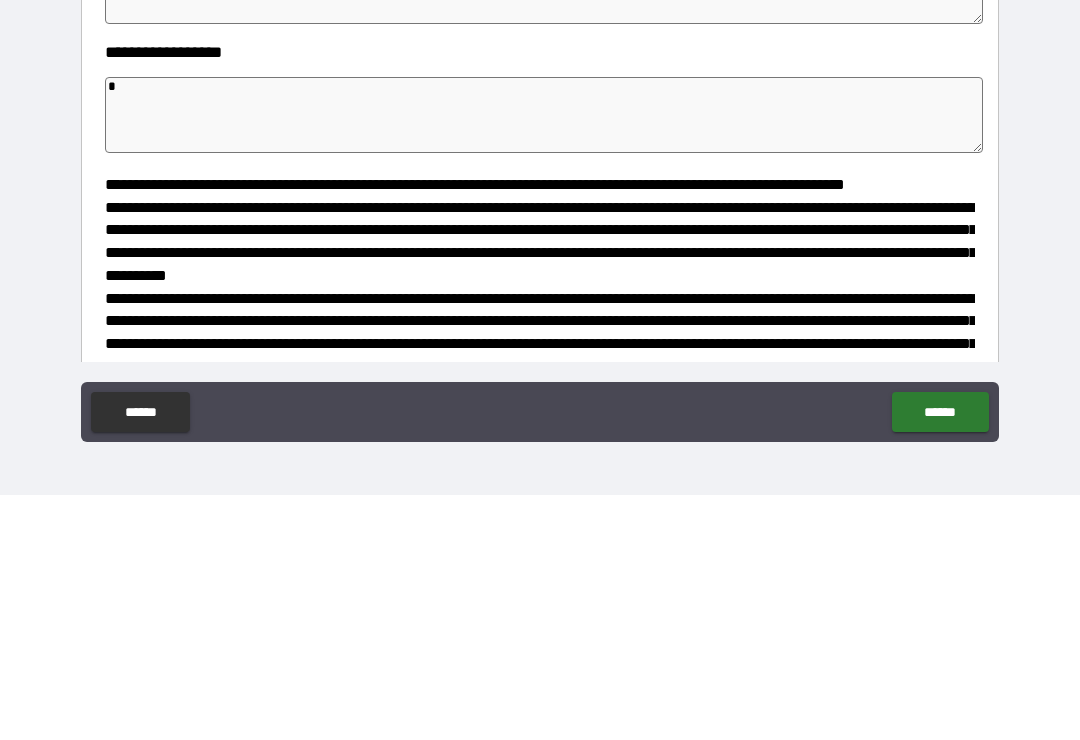 type on "**" 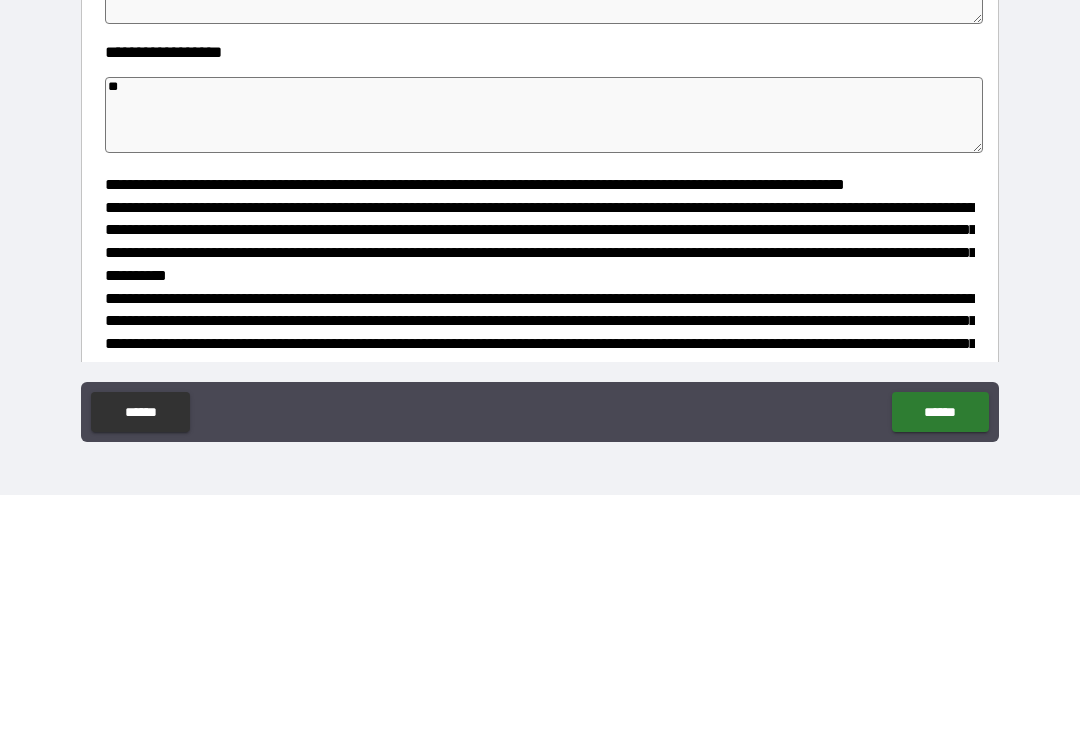 type on "*" 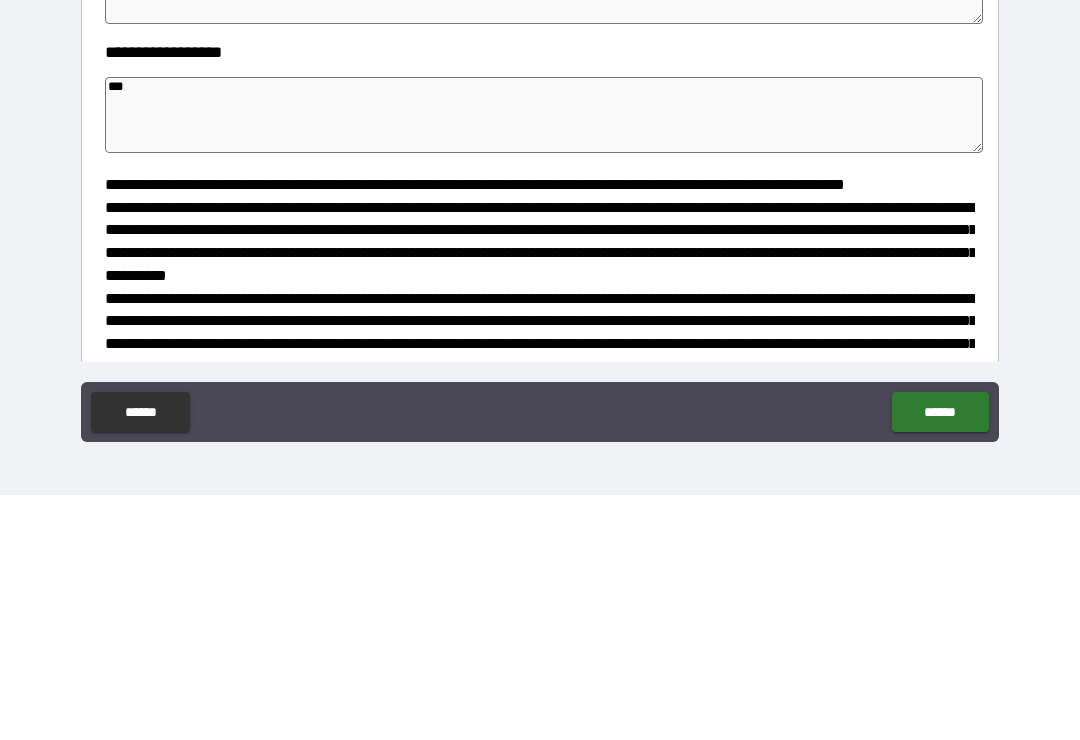 type on "*" 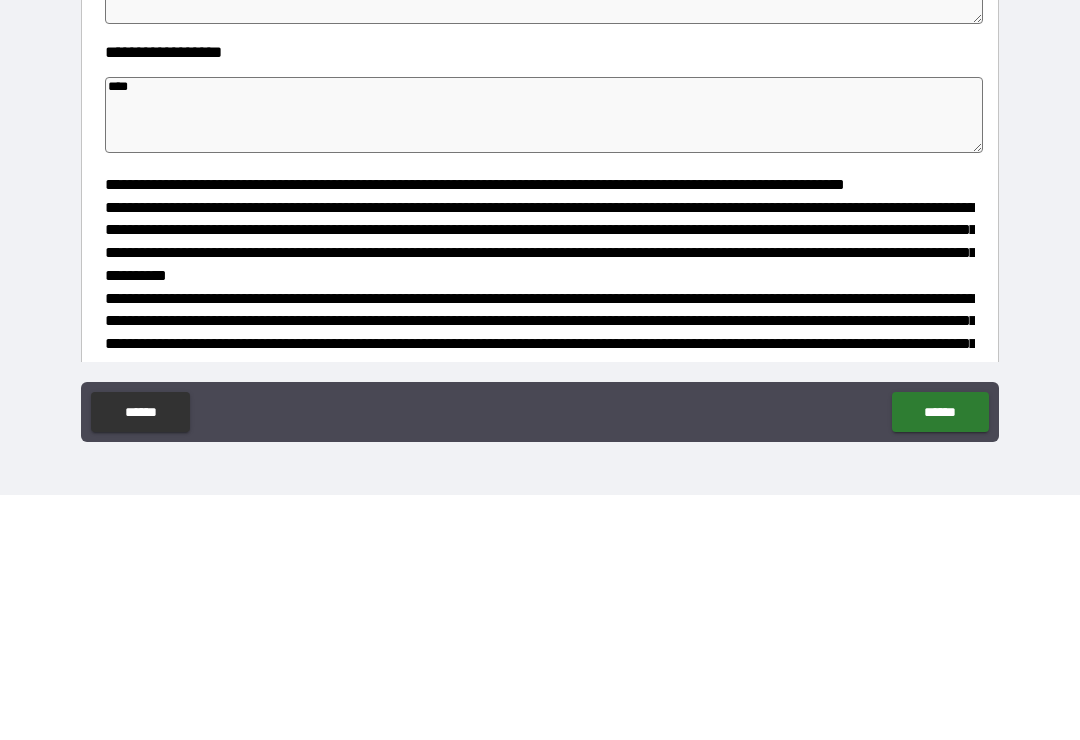 type on "*" 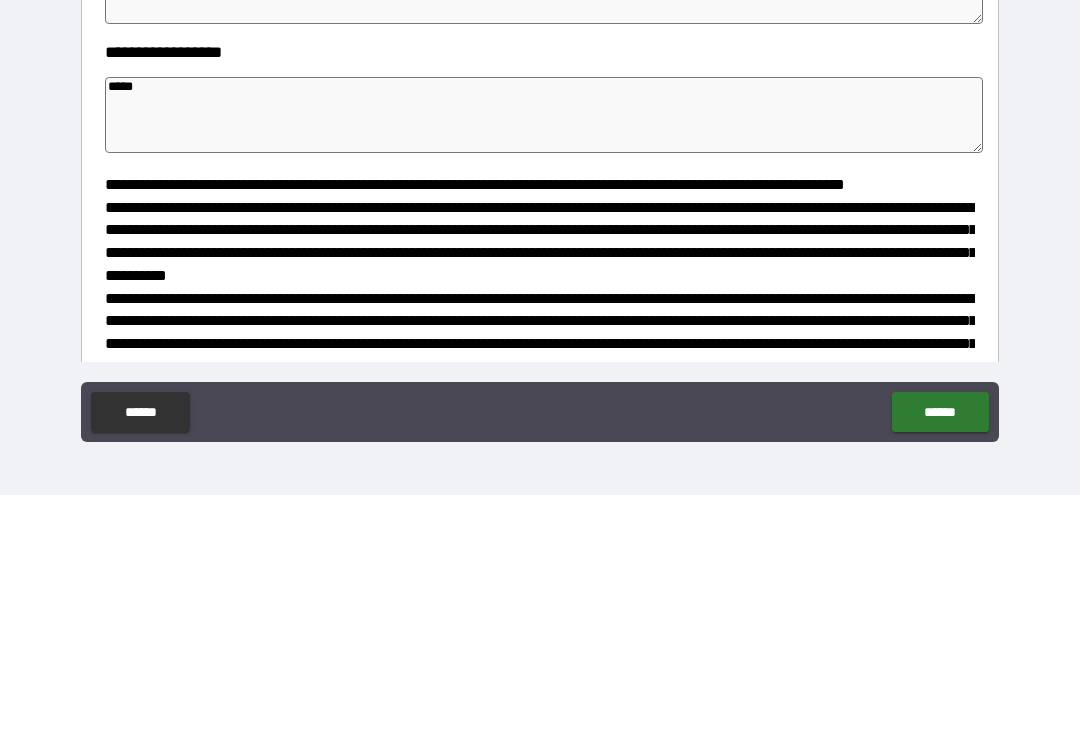 type on "*" 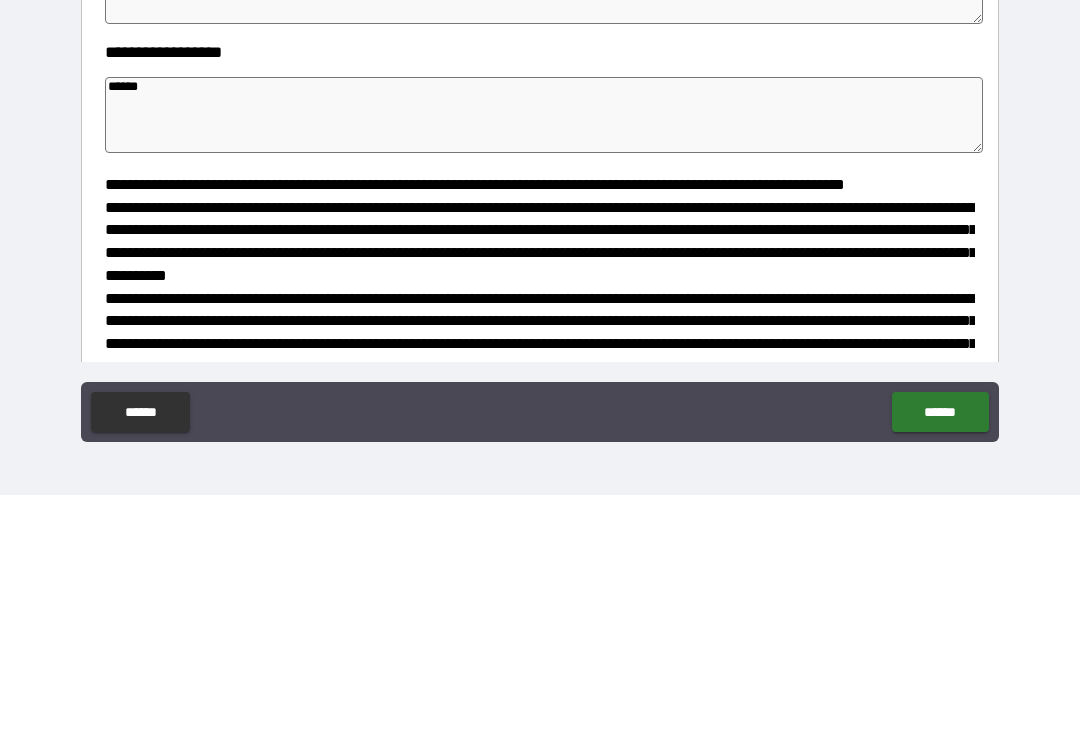 type on "*" 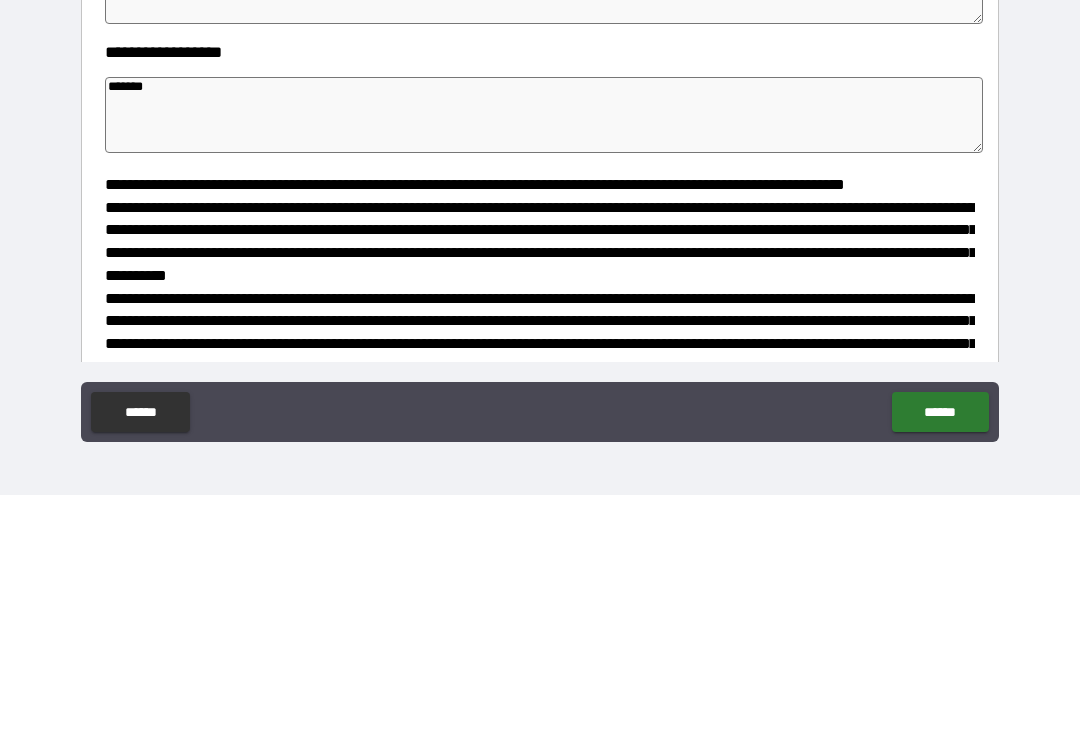 type on "*" 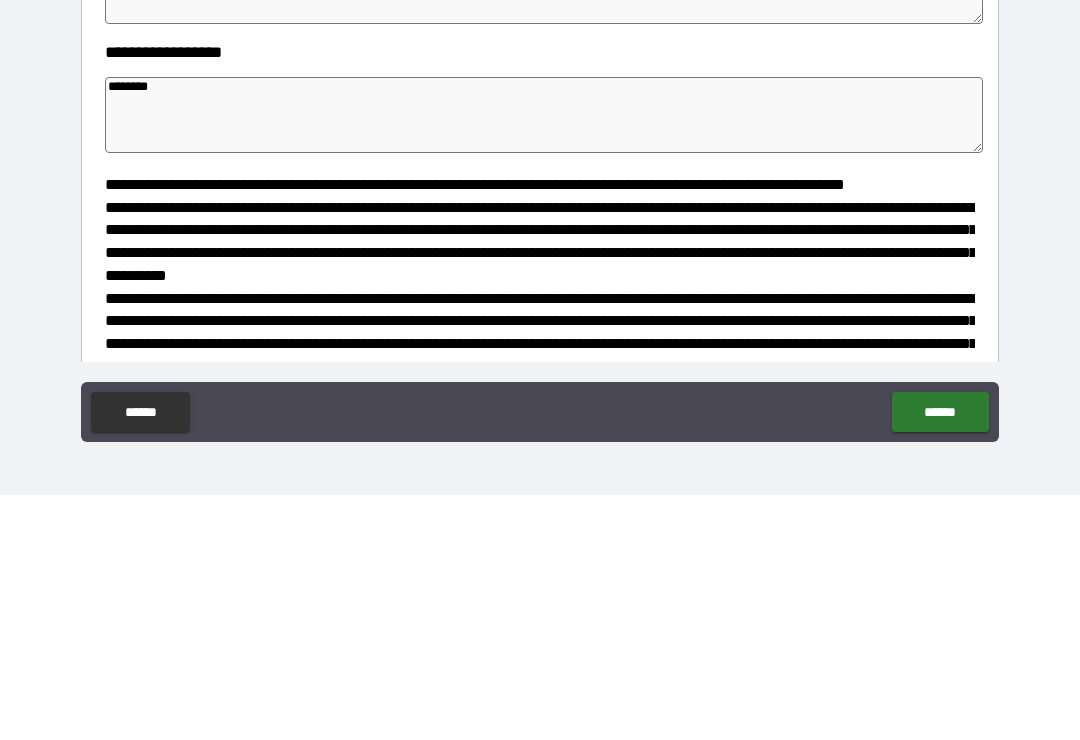 type on "*" 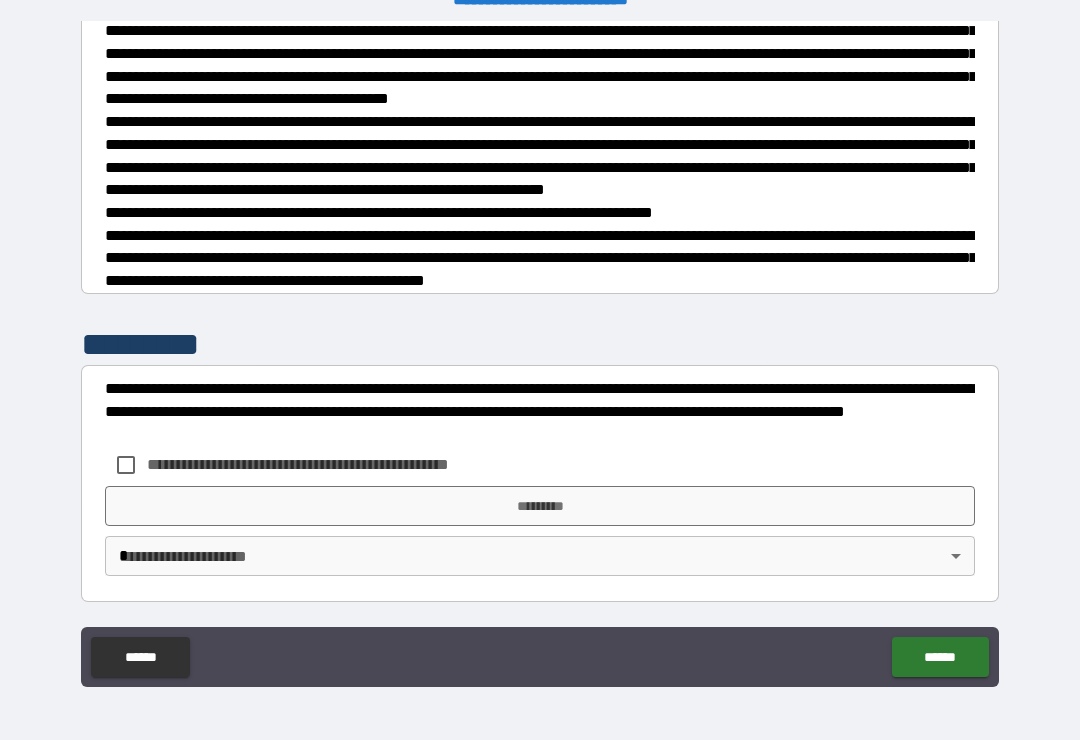 scroll, scrollTop: 856, scrollLeft: 0, axis: vertical 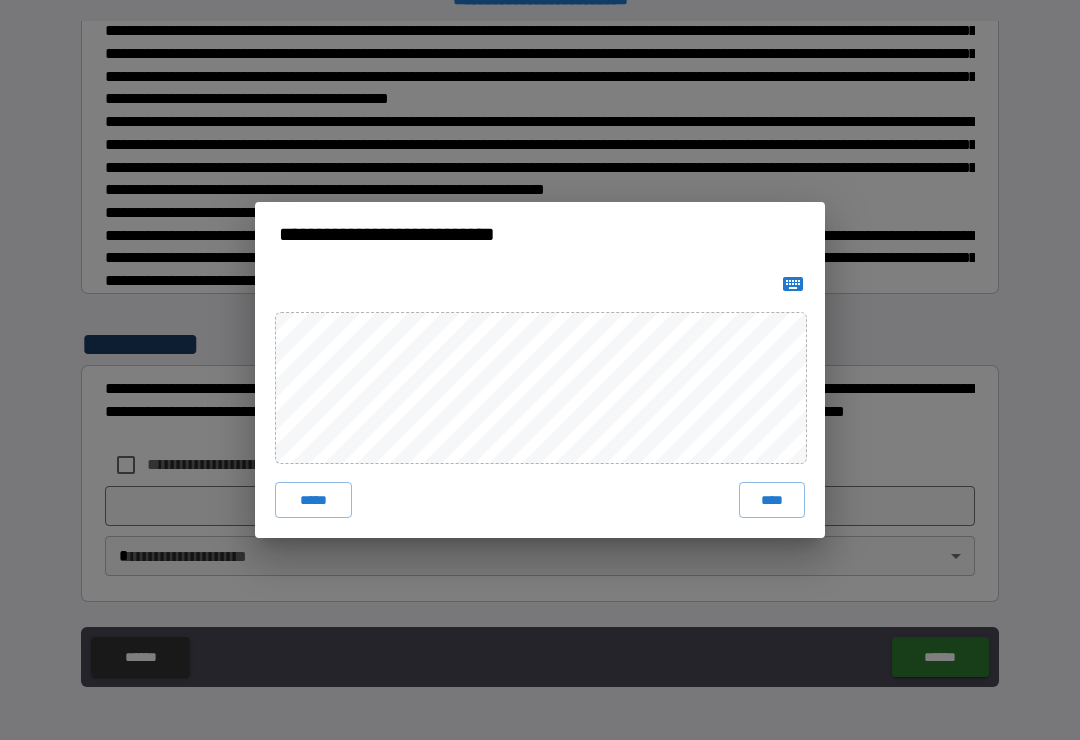 click on "****" at bounding box center (772, 500) 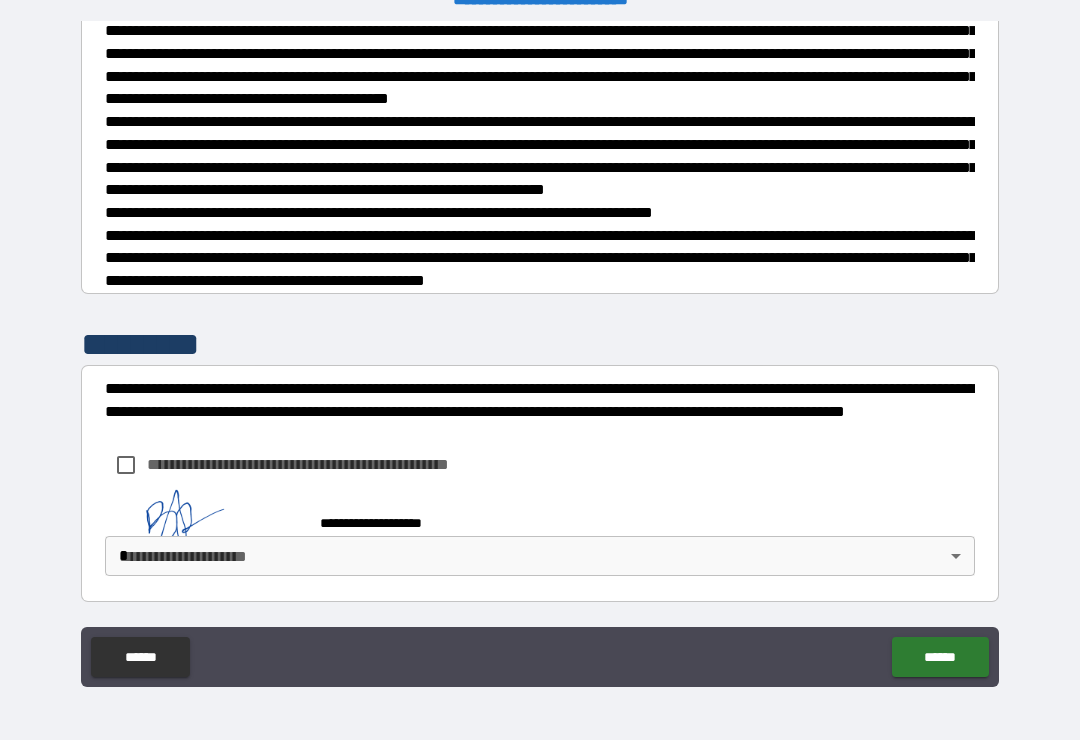 type on "*" 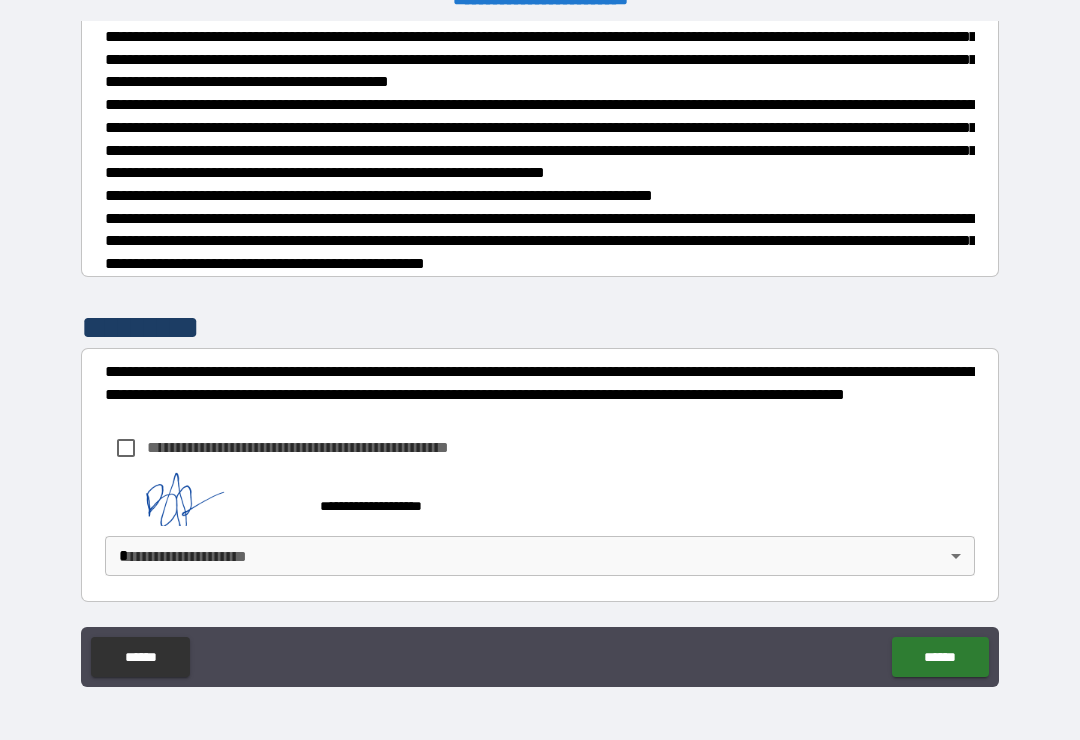 click on "******" at bounding box center [940, 657] 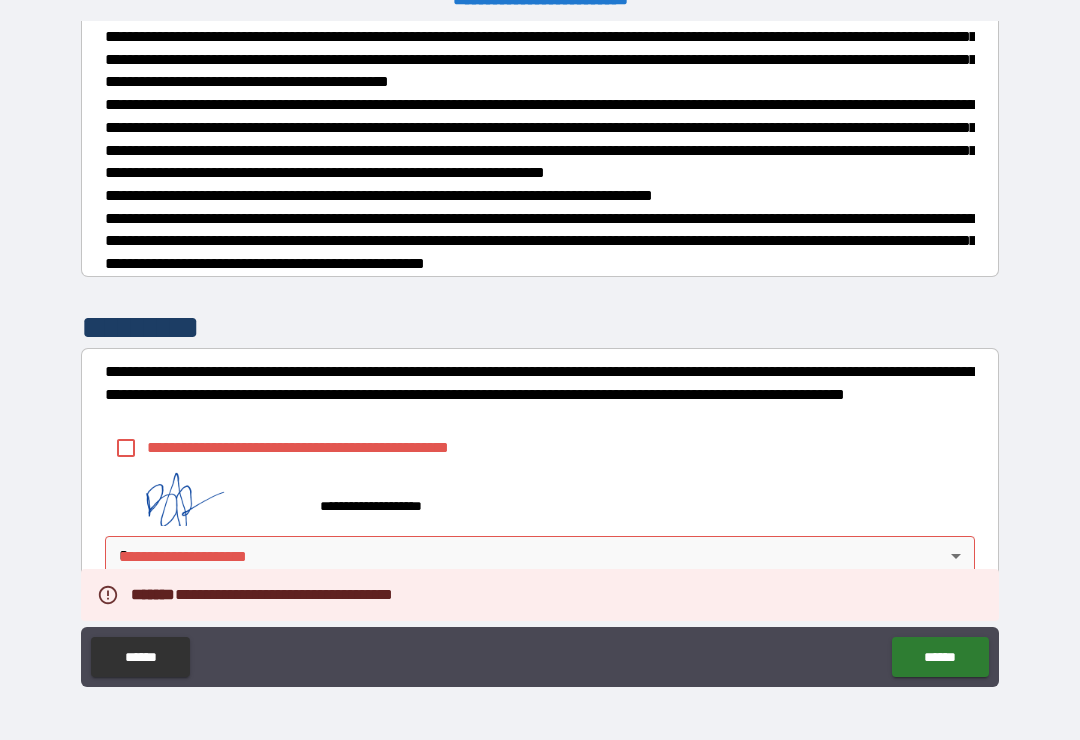 type on "*" 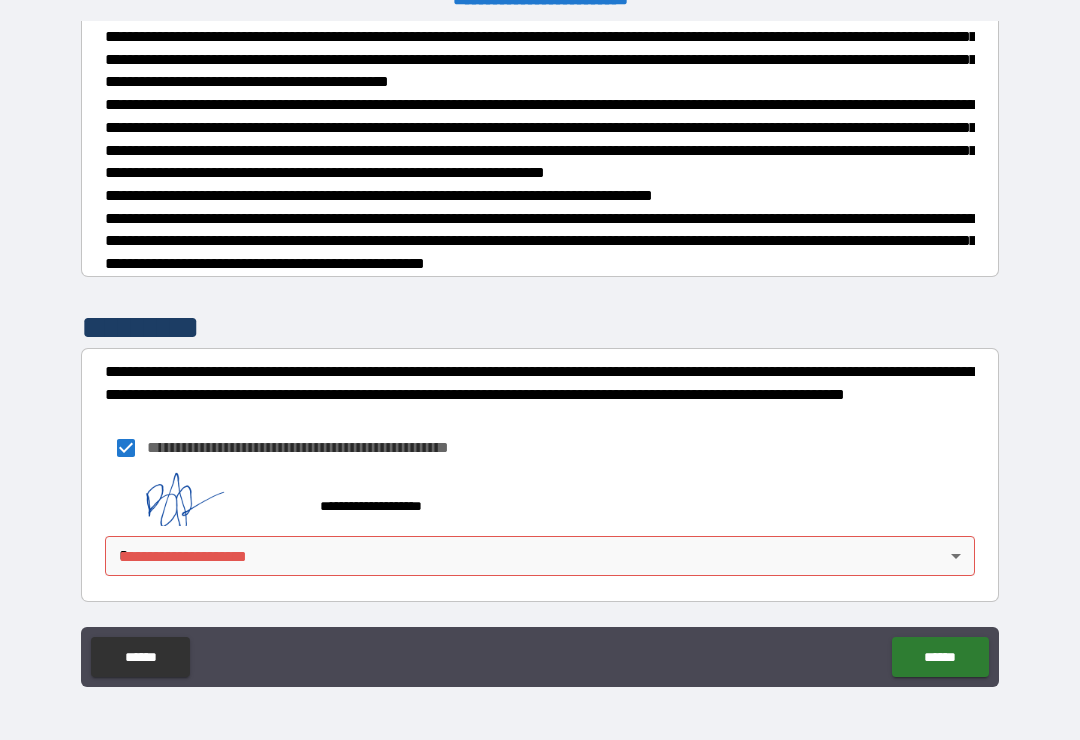 scroll, scrollTop: 873, scrollLeft: 0, axis: vertical 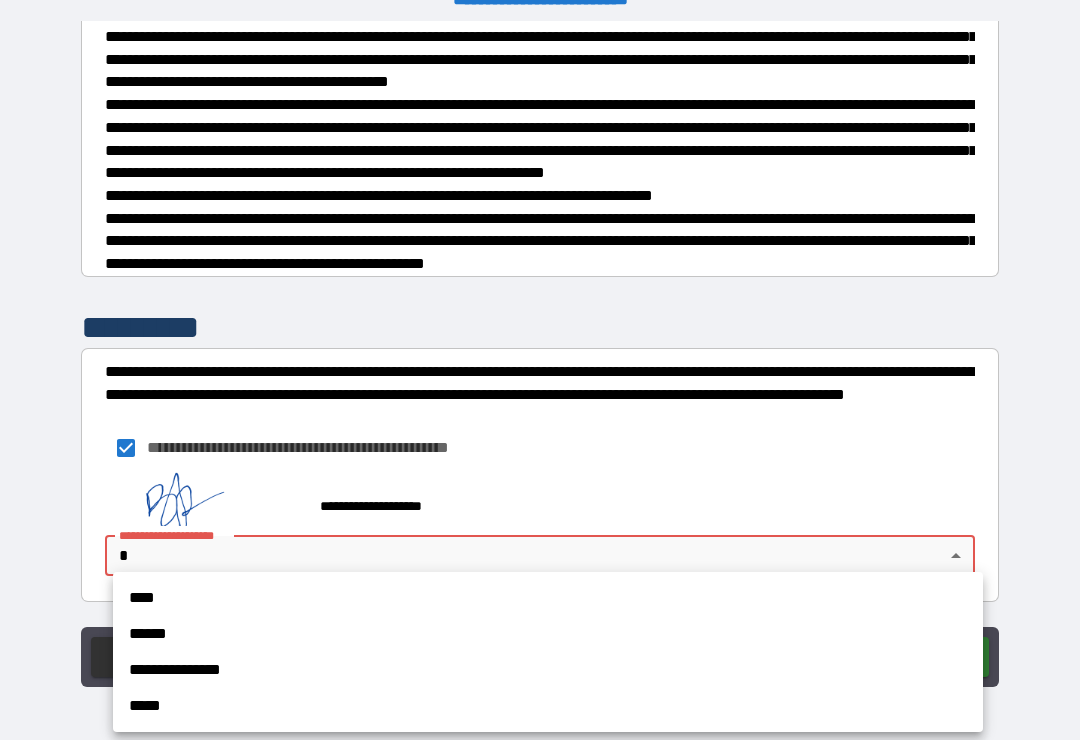 click on "****" at bounding box center (548, 598) 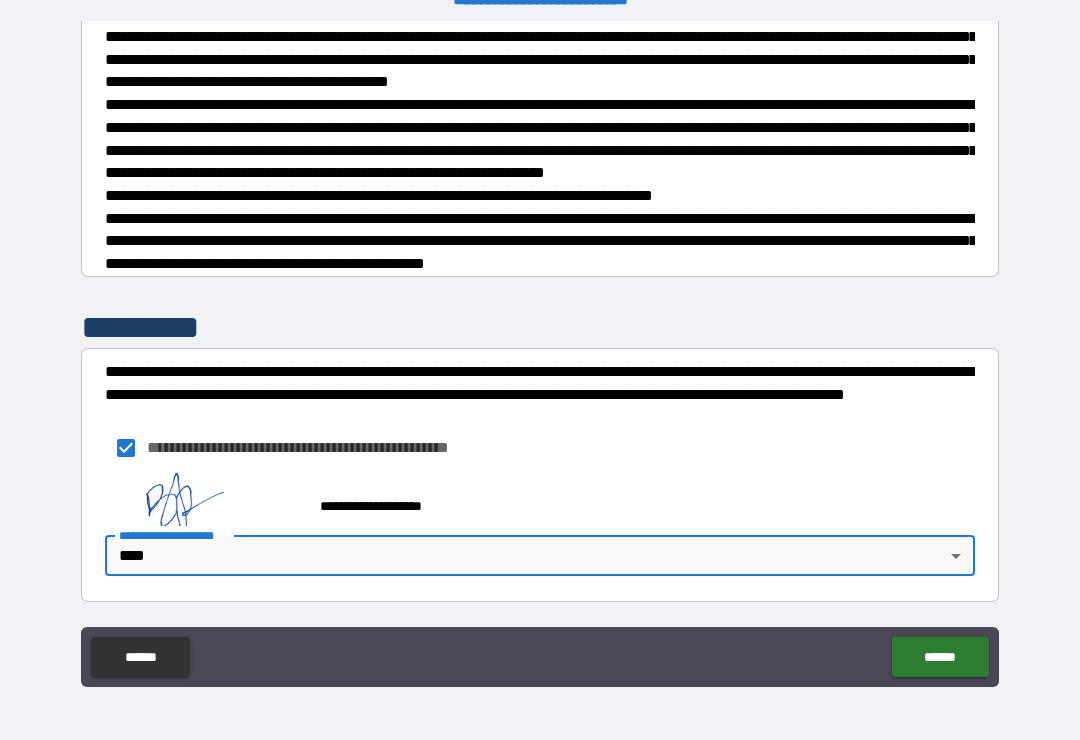 type on "*" 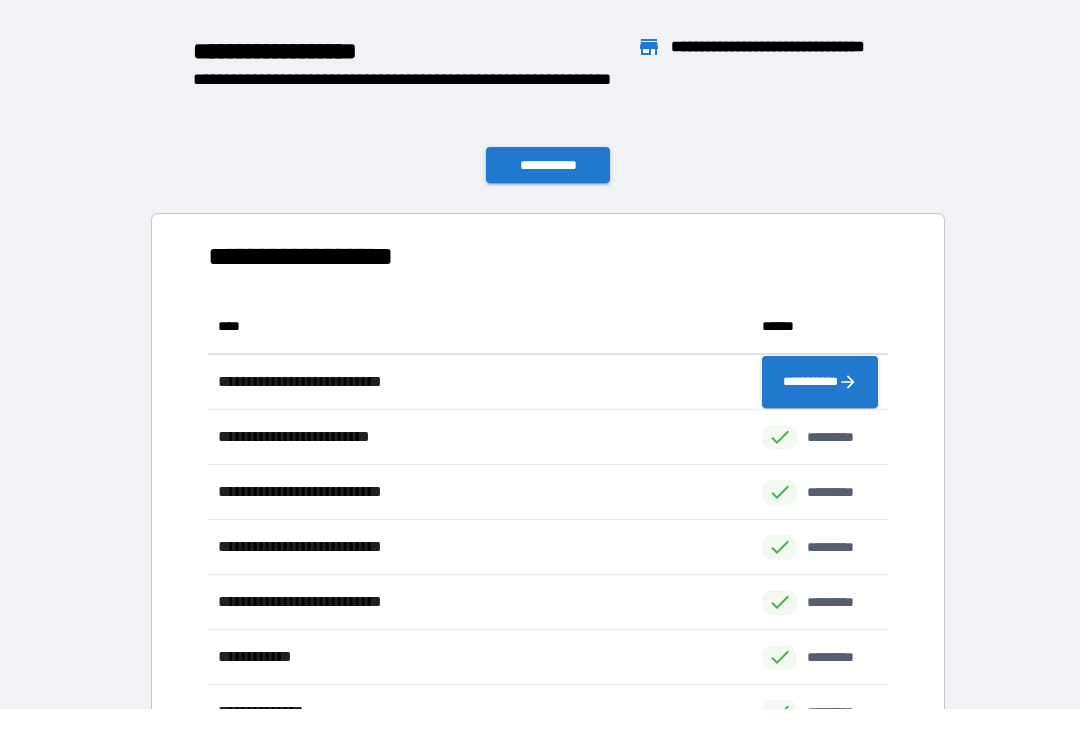 scroll, scrollTop: 1, scrollLeft: 1, axis: both 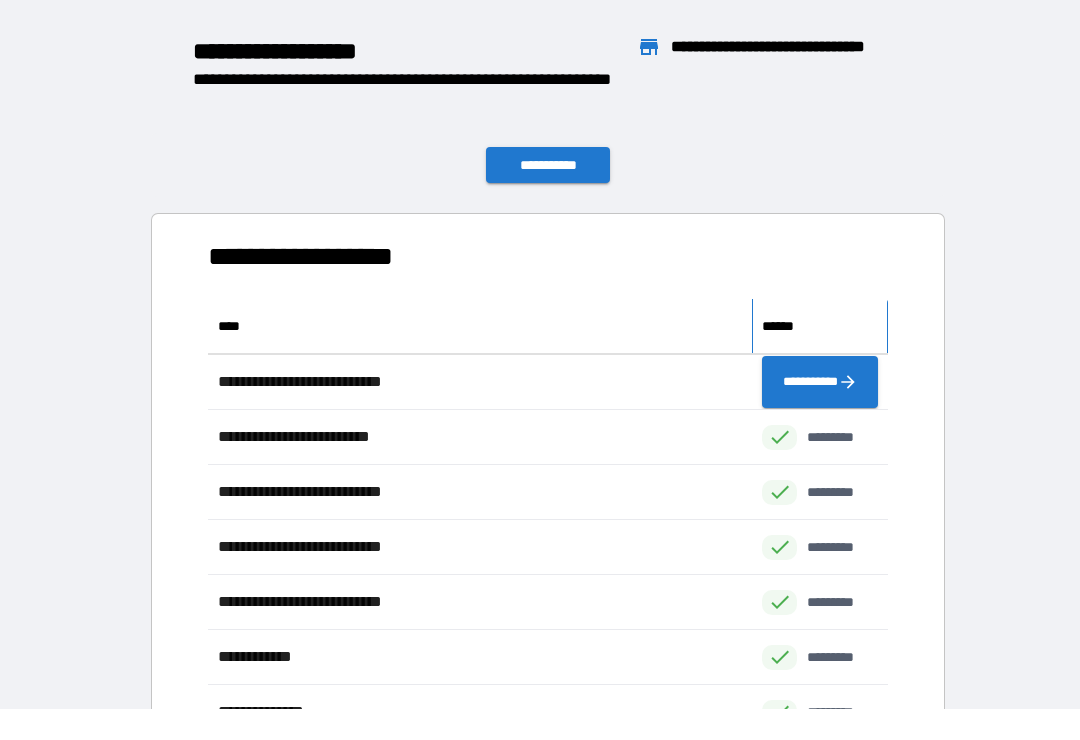 click on "******" at bounding box center (820, 326) 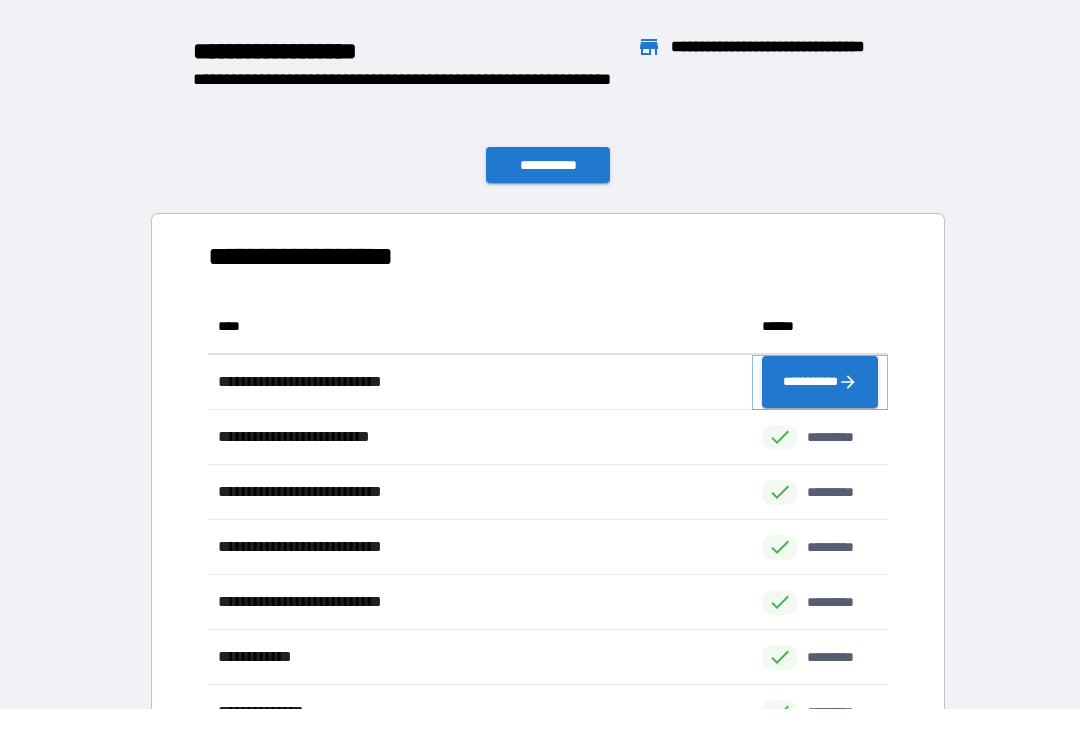 click 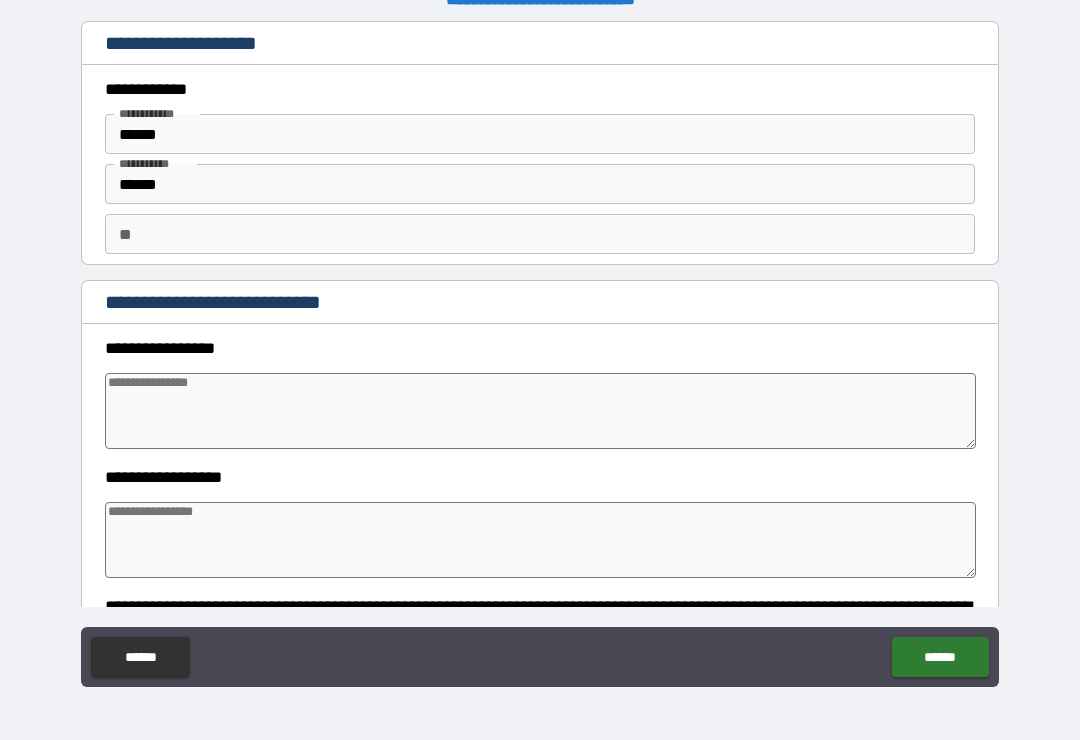 click at bounding box center [540, 411] 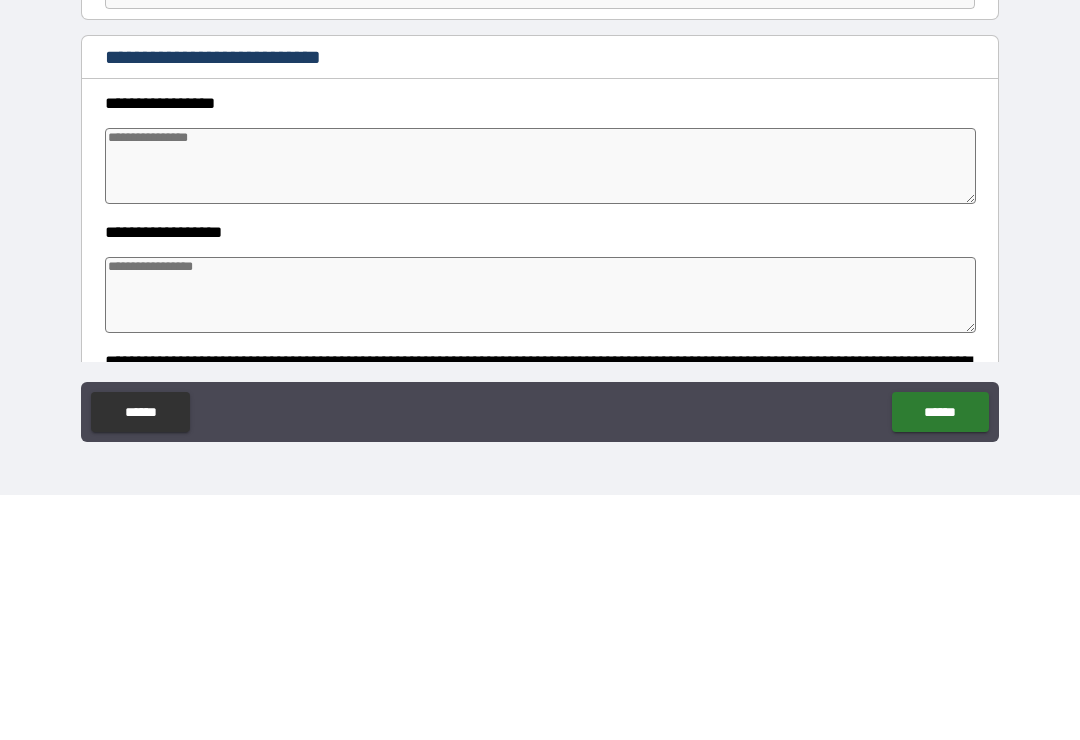 type on "*" 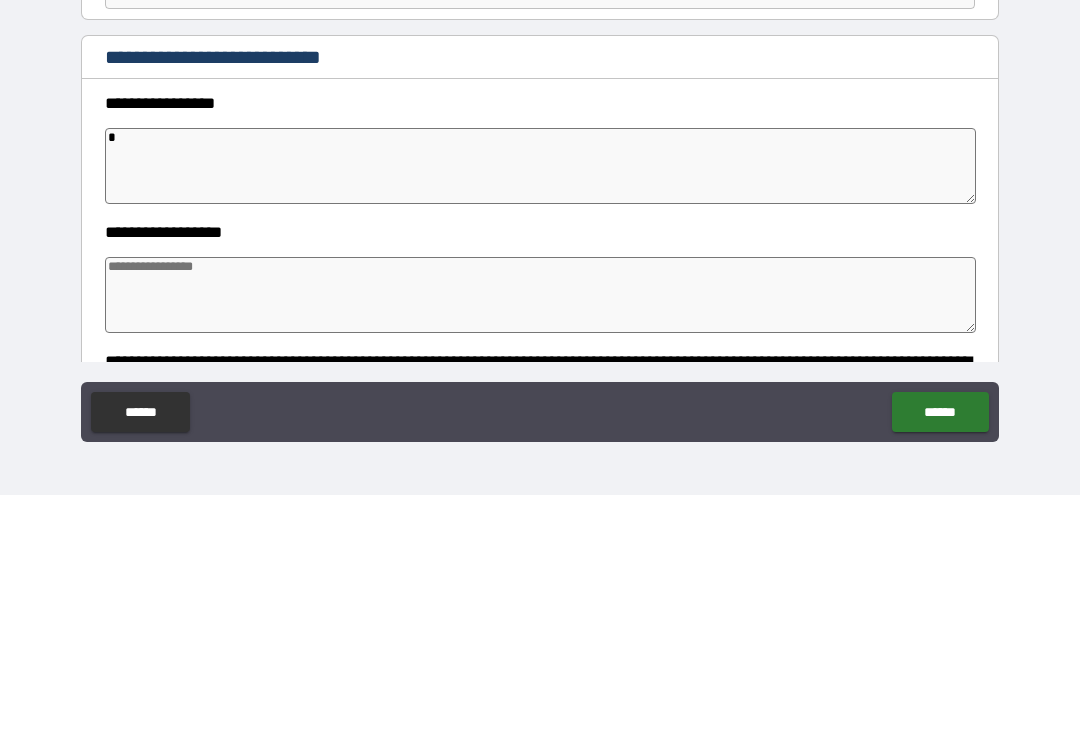 type on "*" 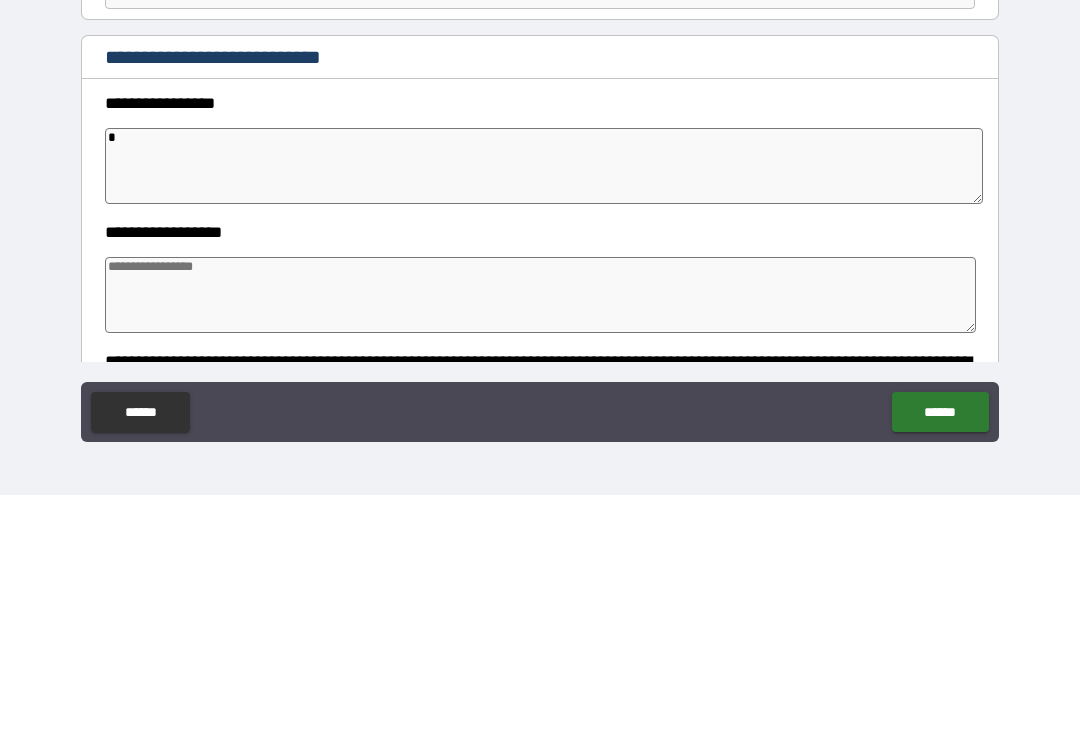 type on "**" 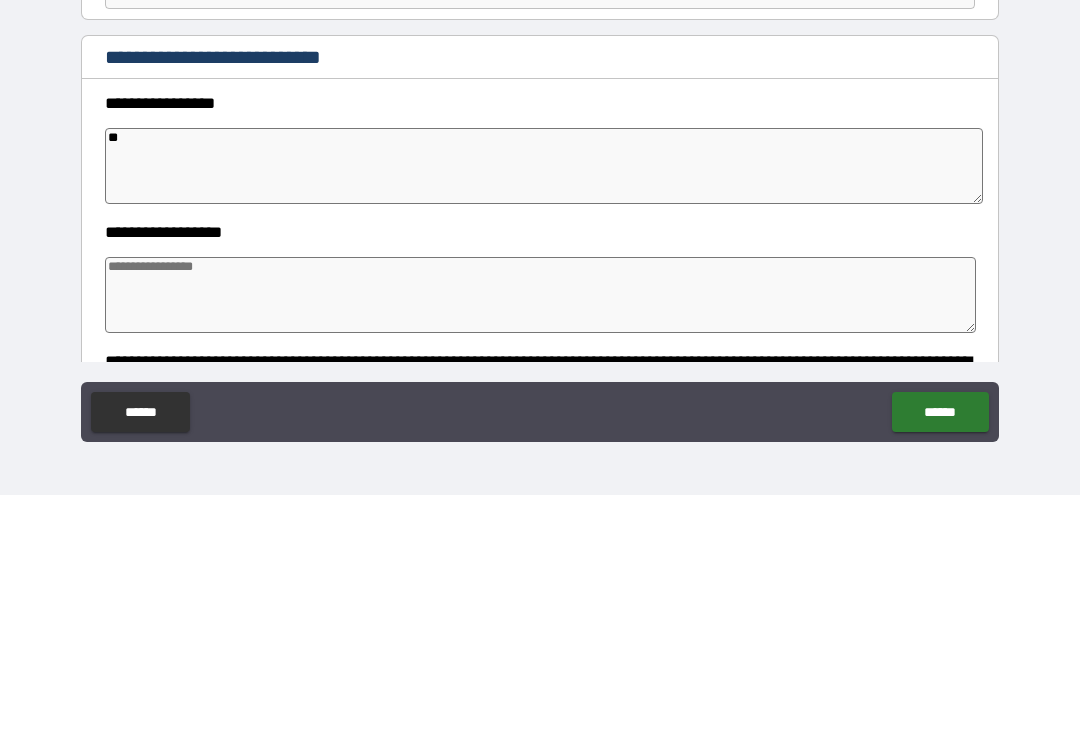 type on "*" 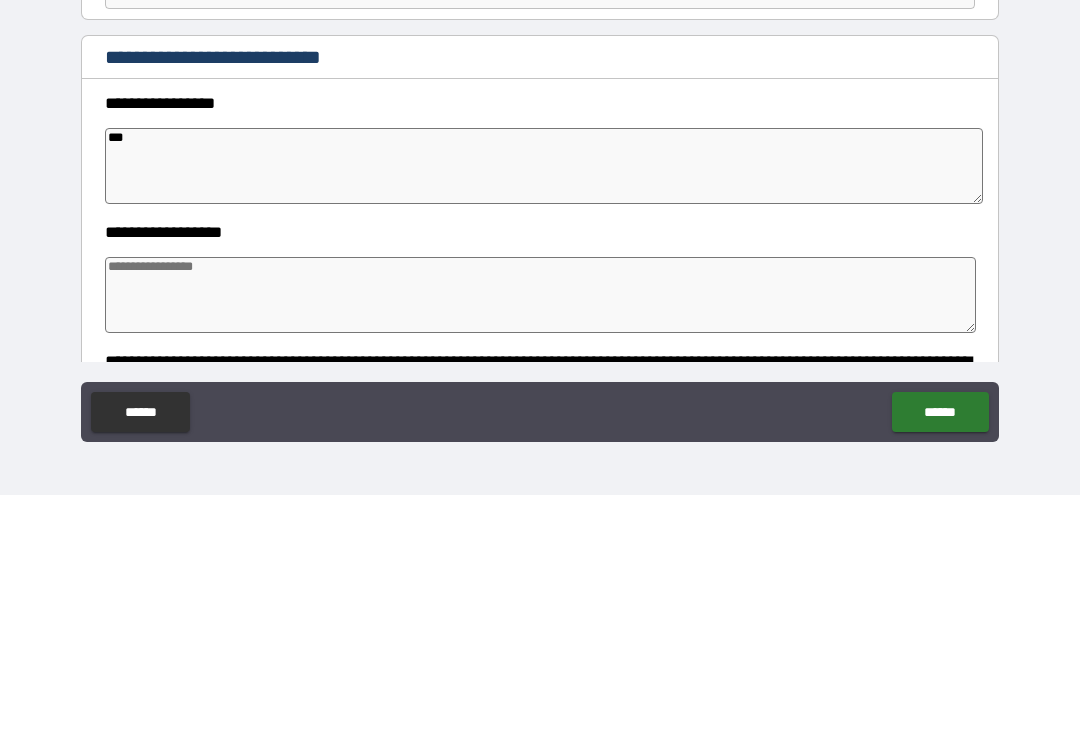type on "*" 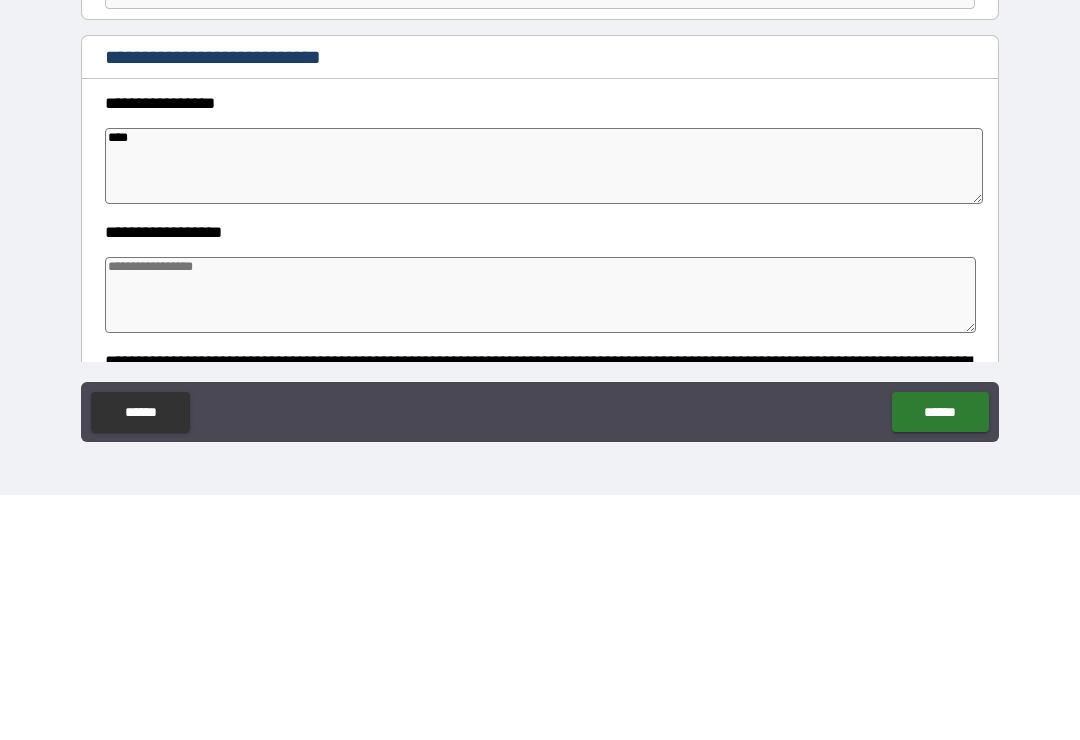 type on "*" 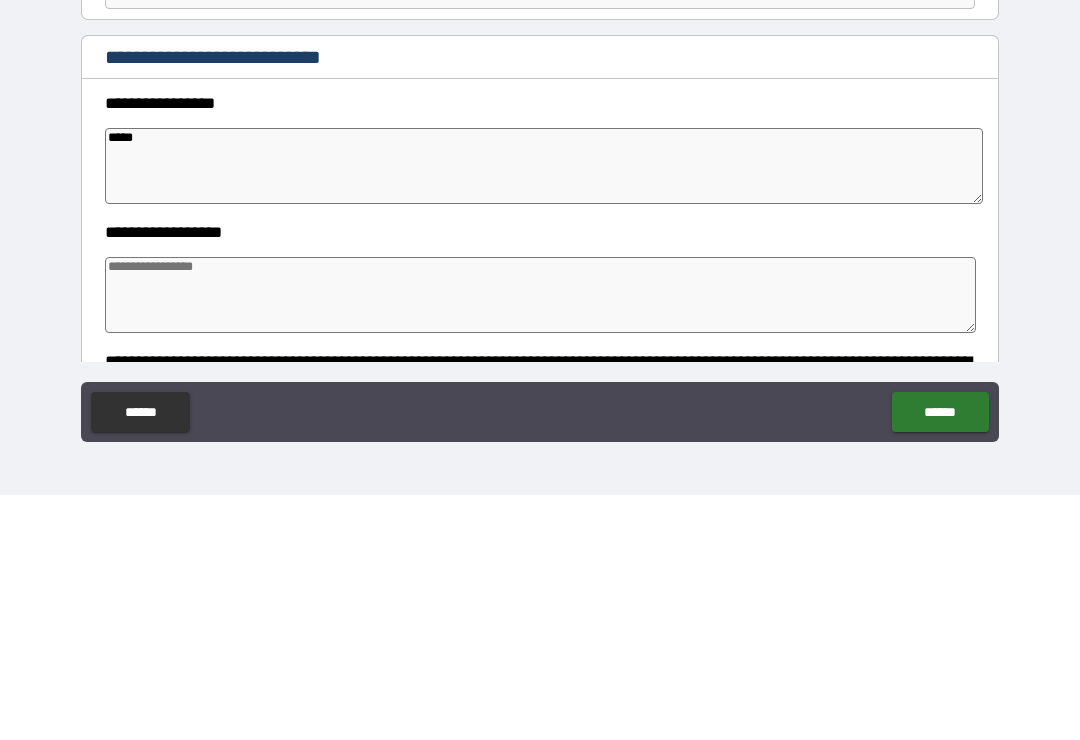 type on "*" 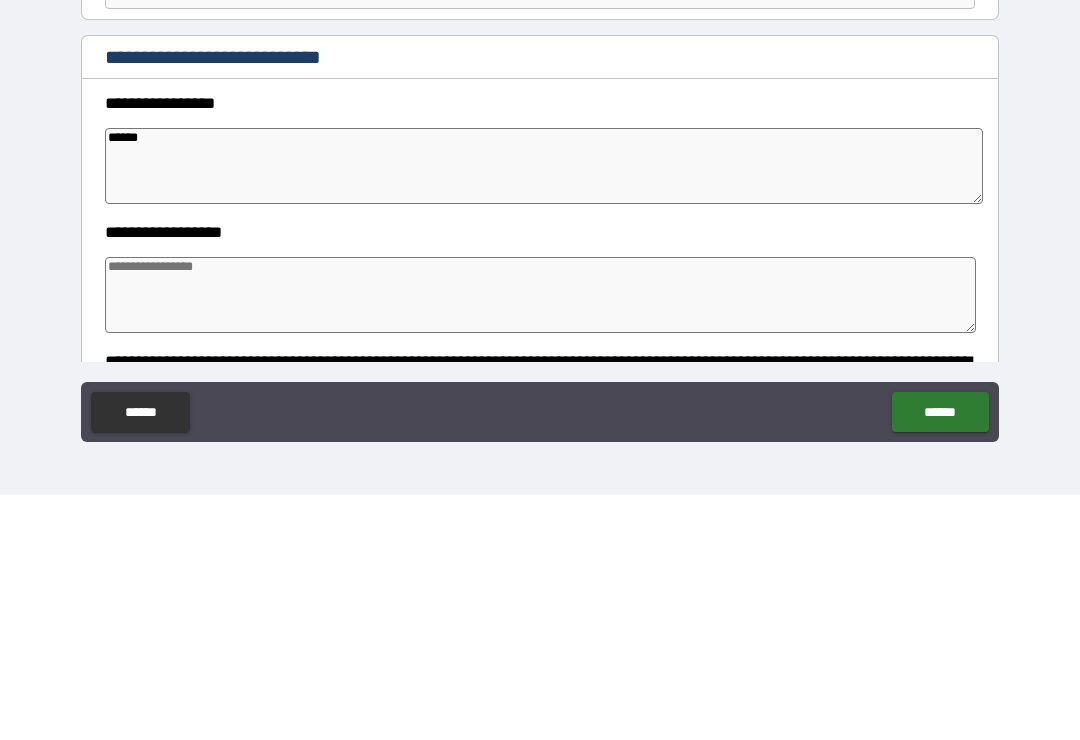 type on "*" 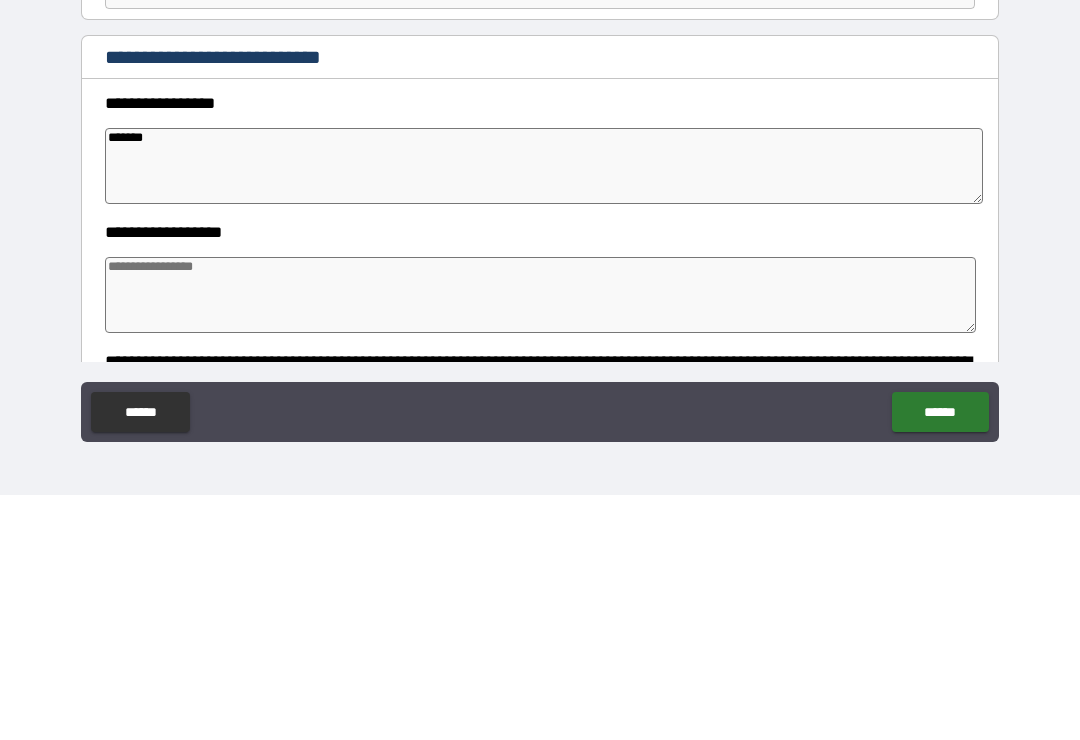 type on "*" 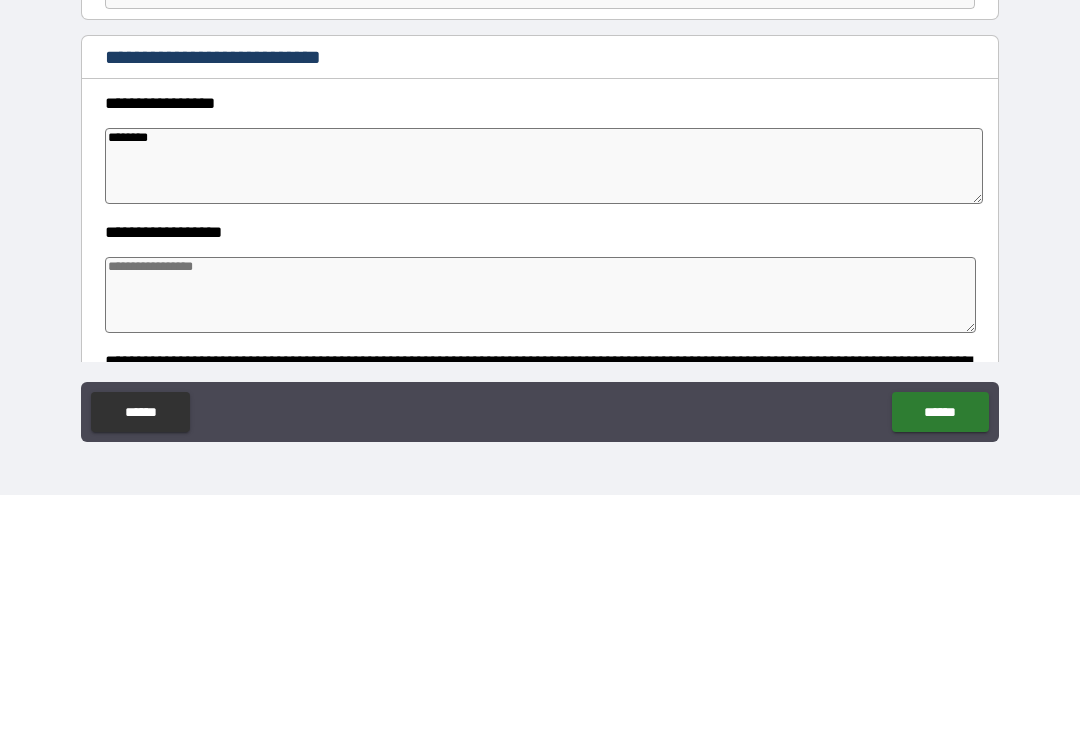 type on "*" 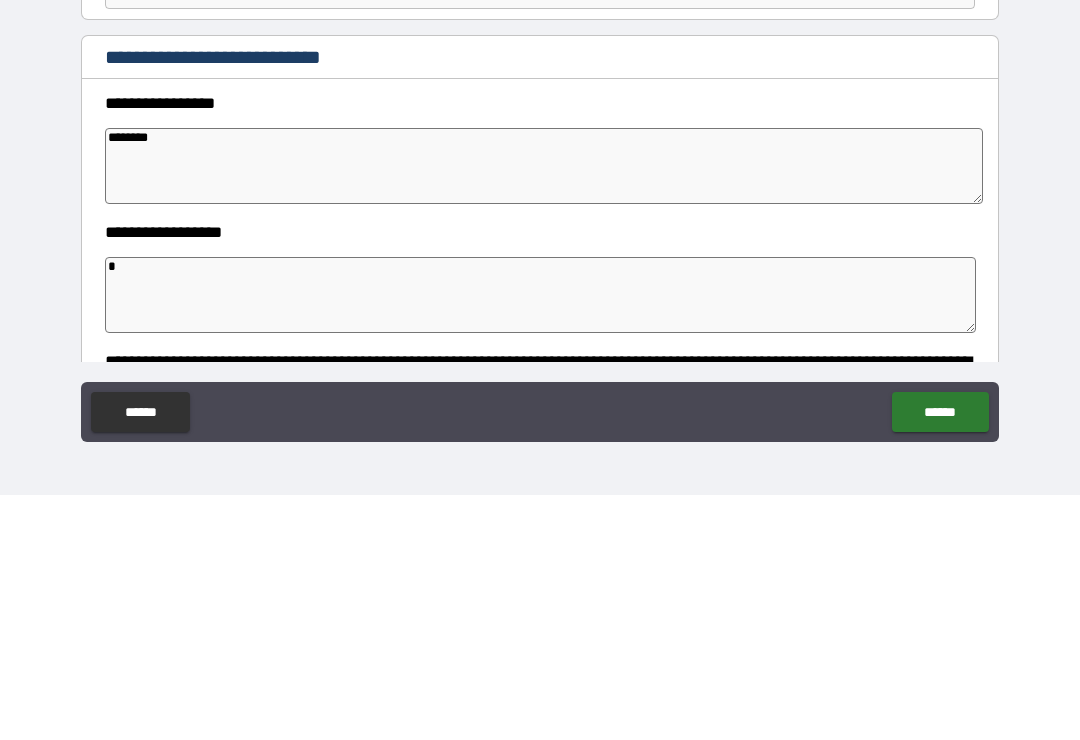 type on "**" 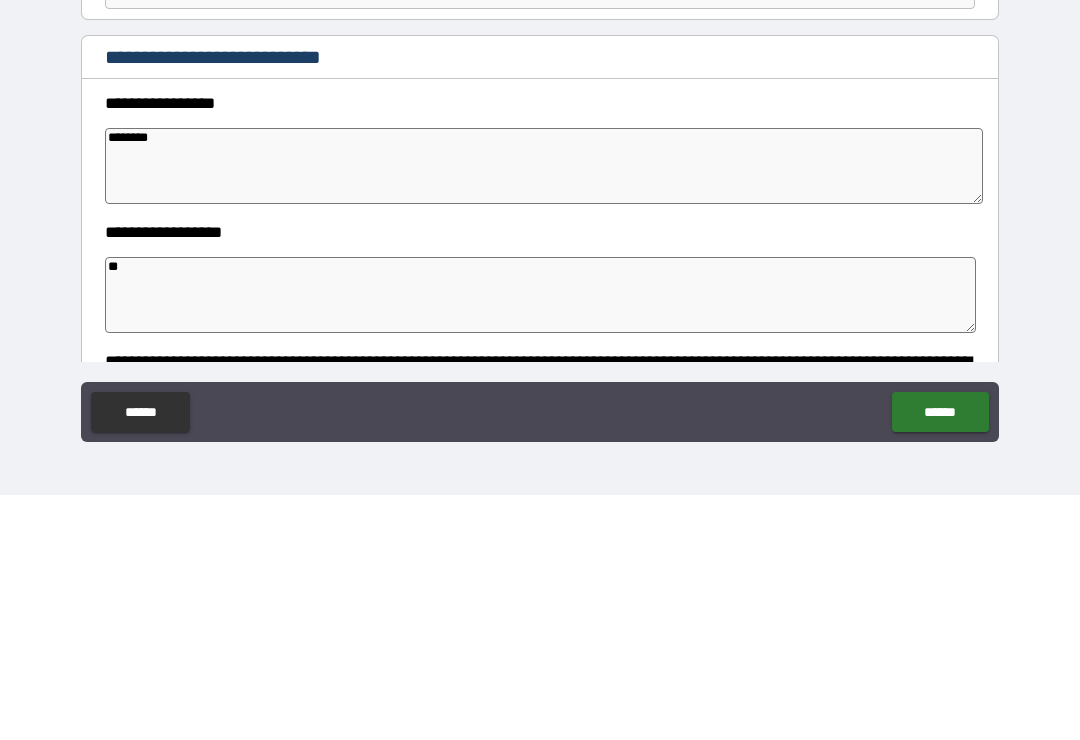 type on "*" 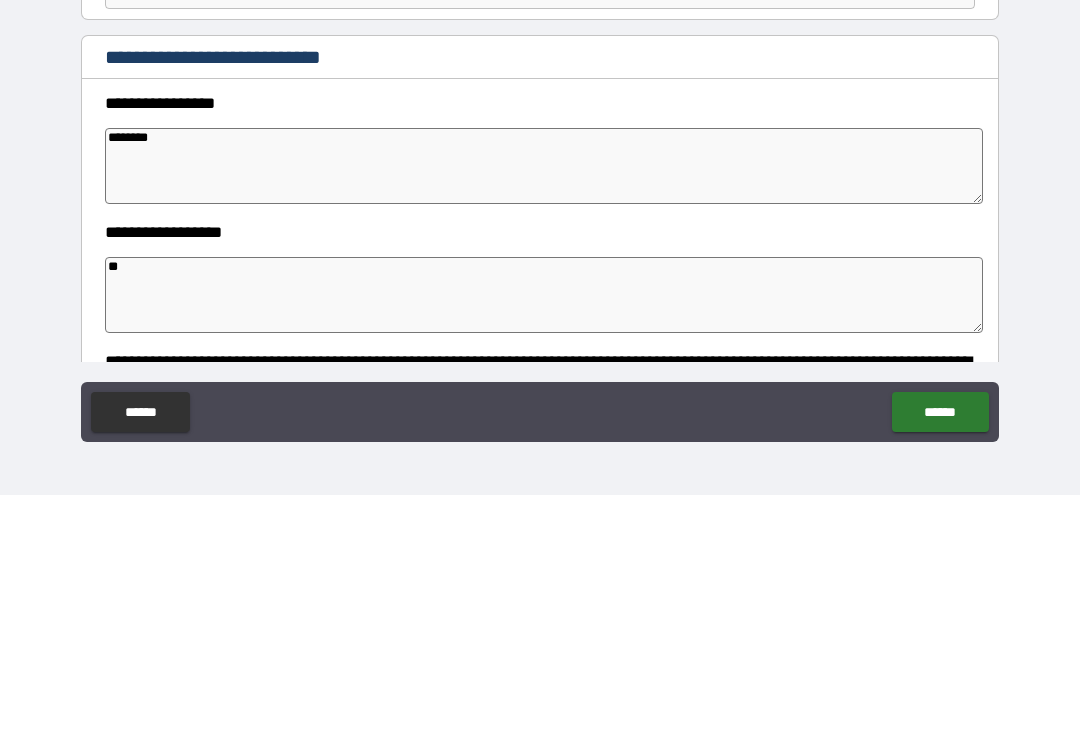 type on "*" 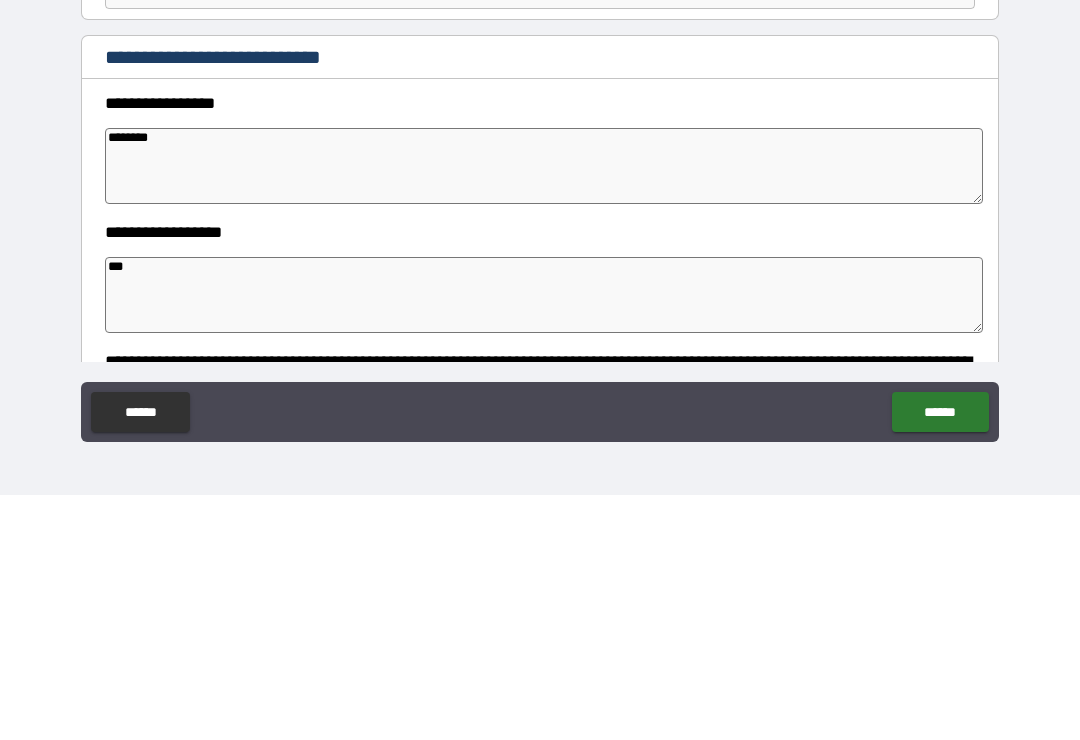 type on "*" 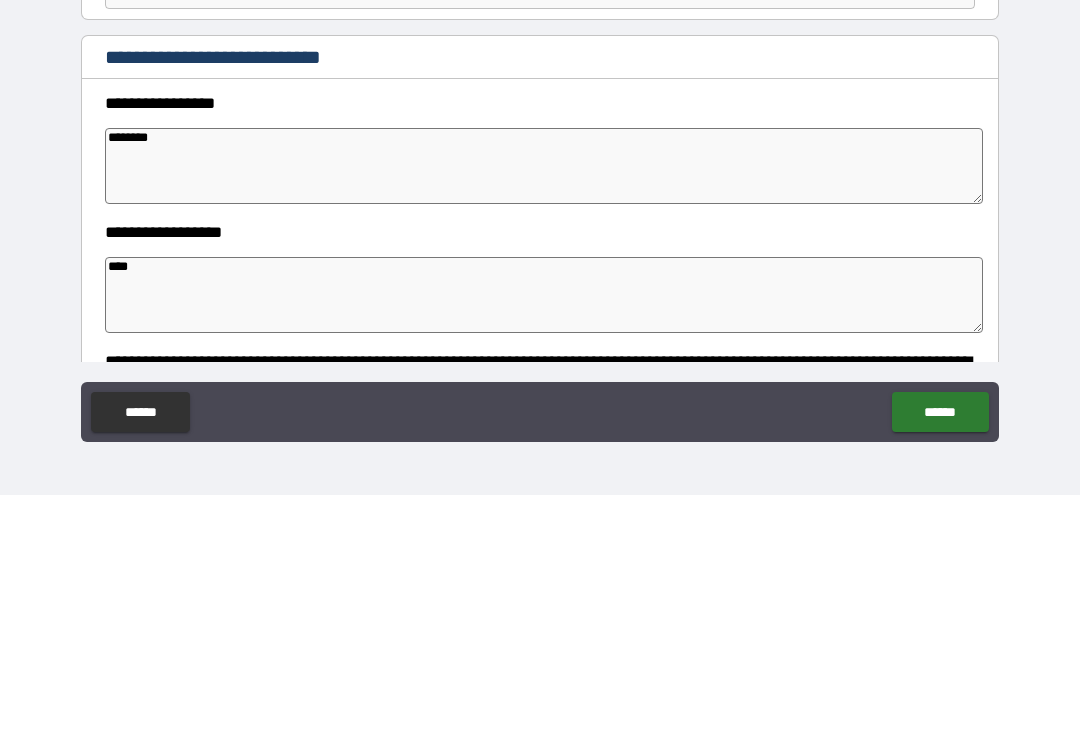 type on "*" 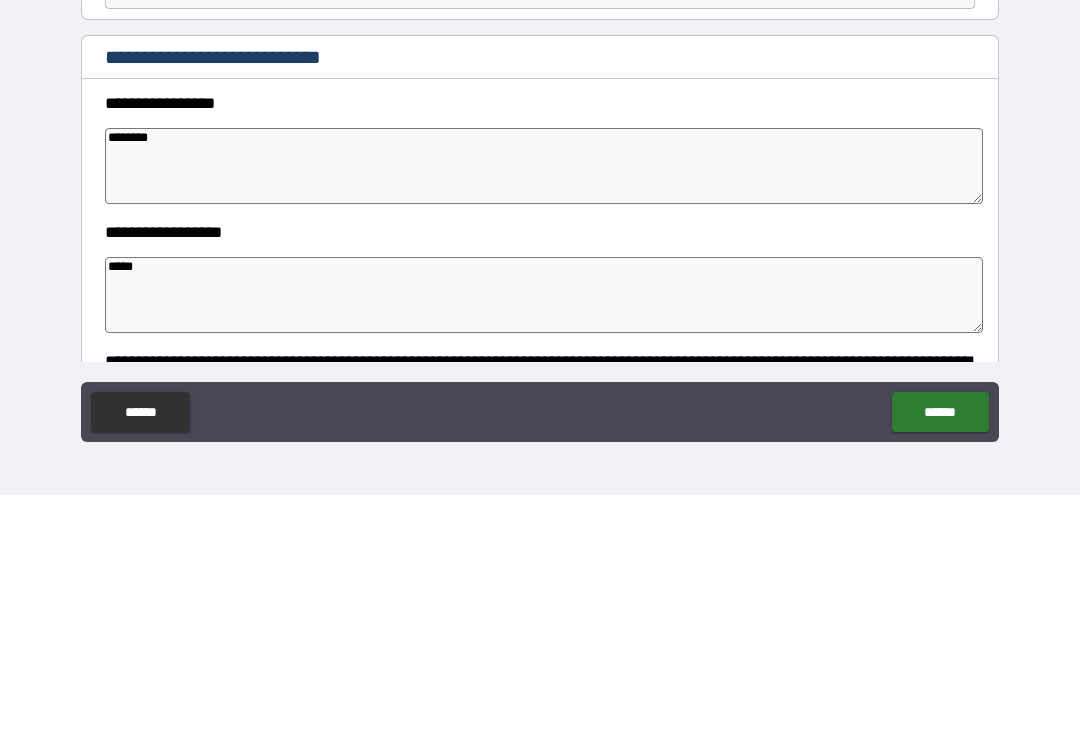 type on "*" 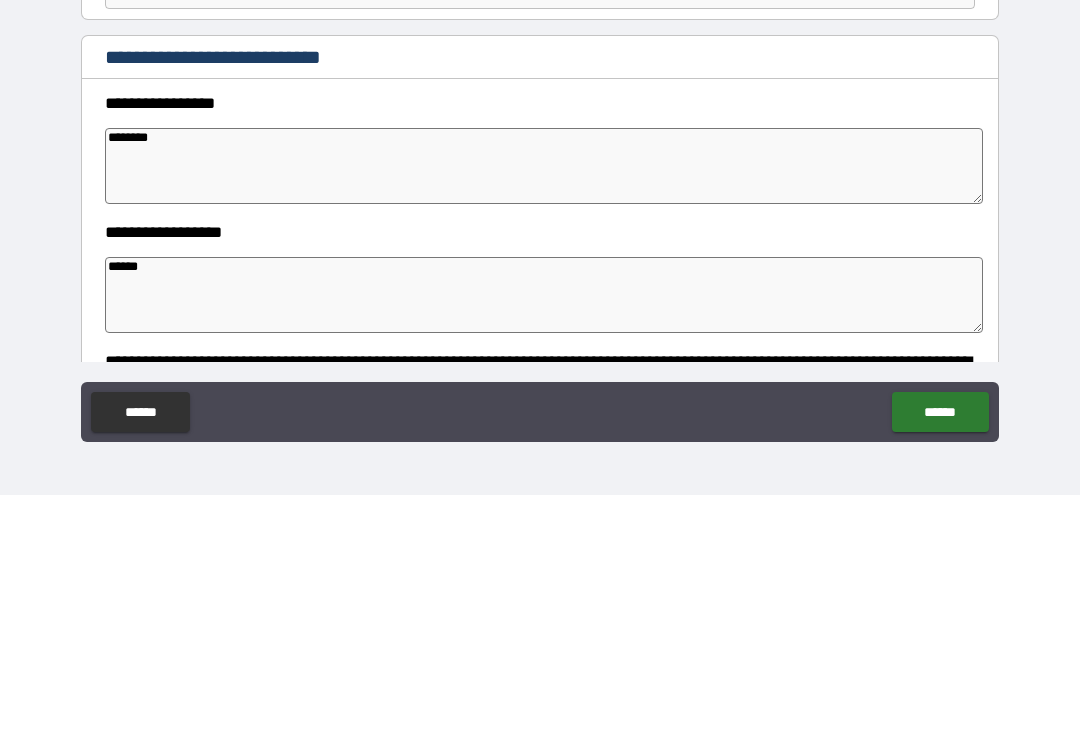 type on "*" 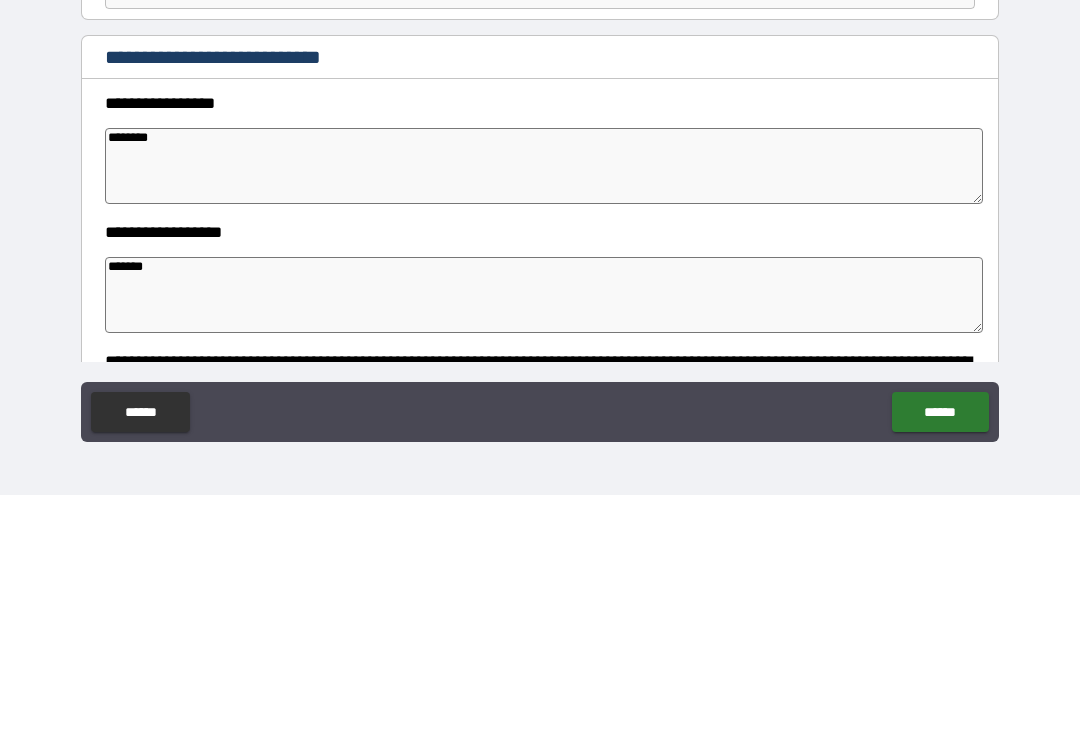 type on "*" 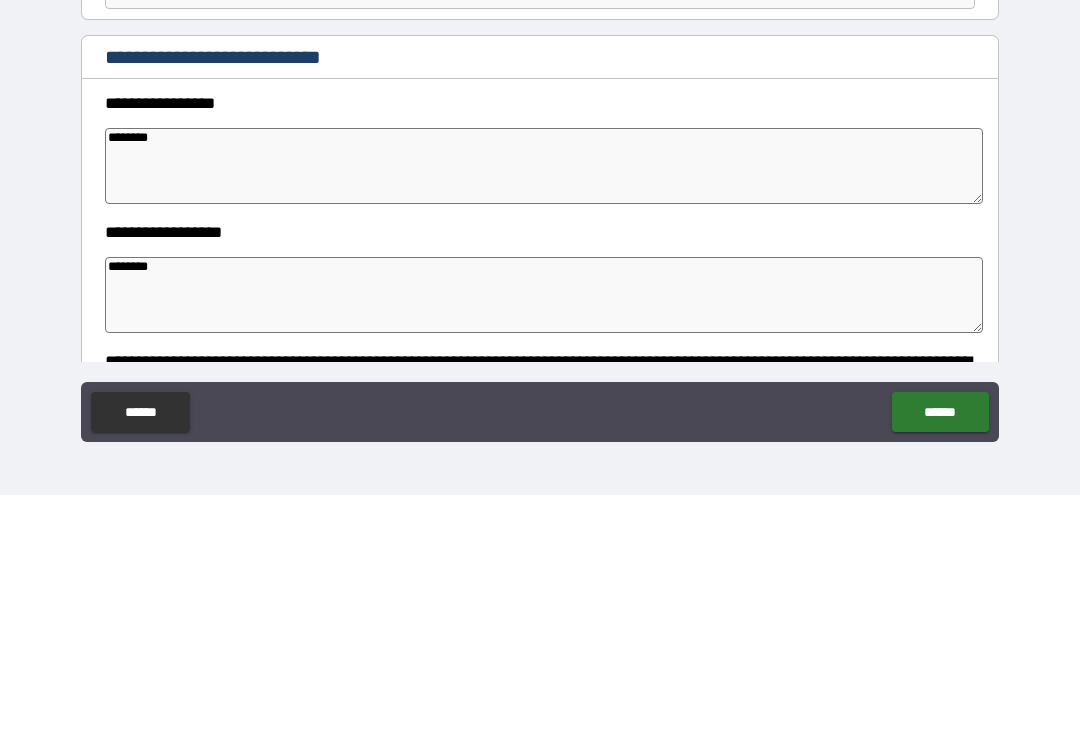 type on "*" 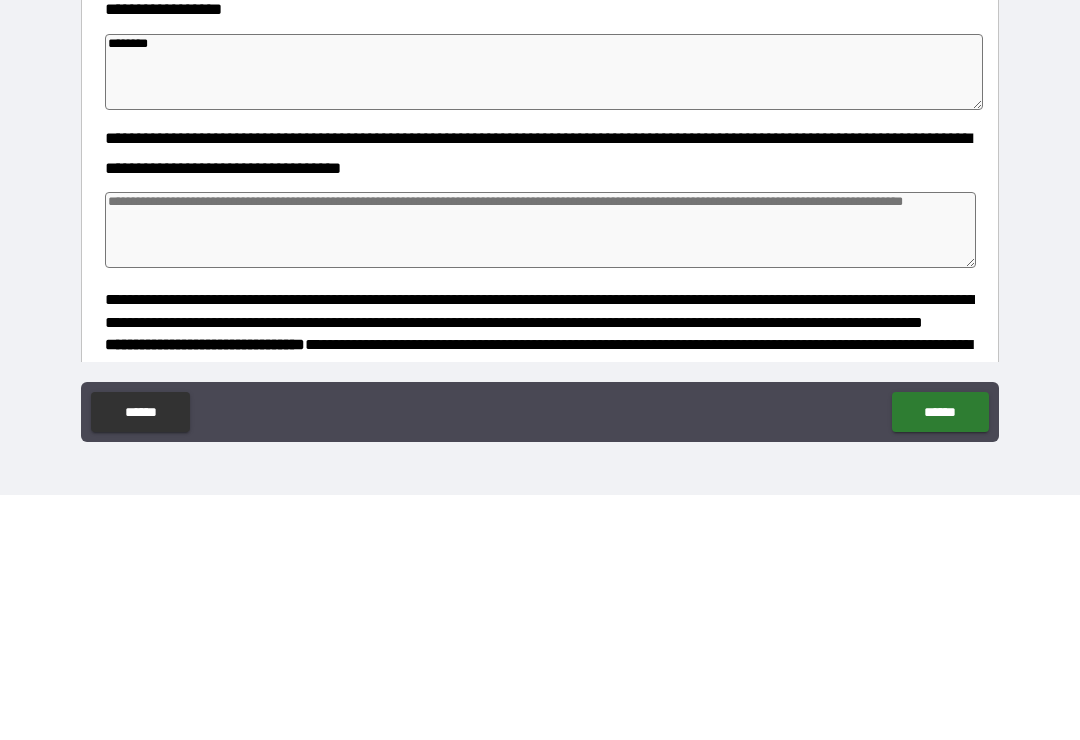 scroll, scrollTop: 227, scrollLeft: 0, axis: vertical 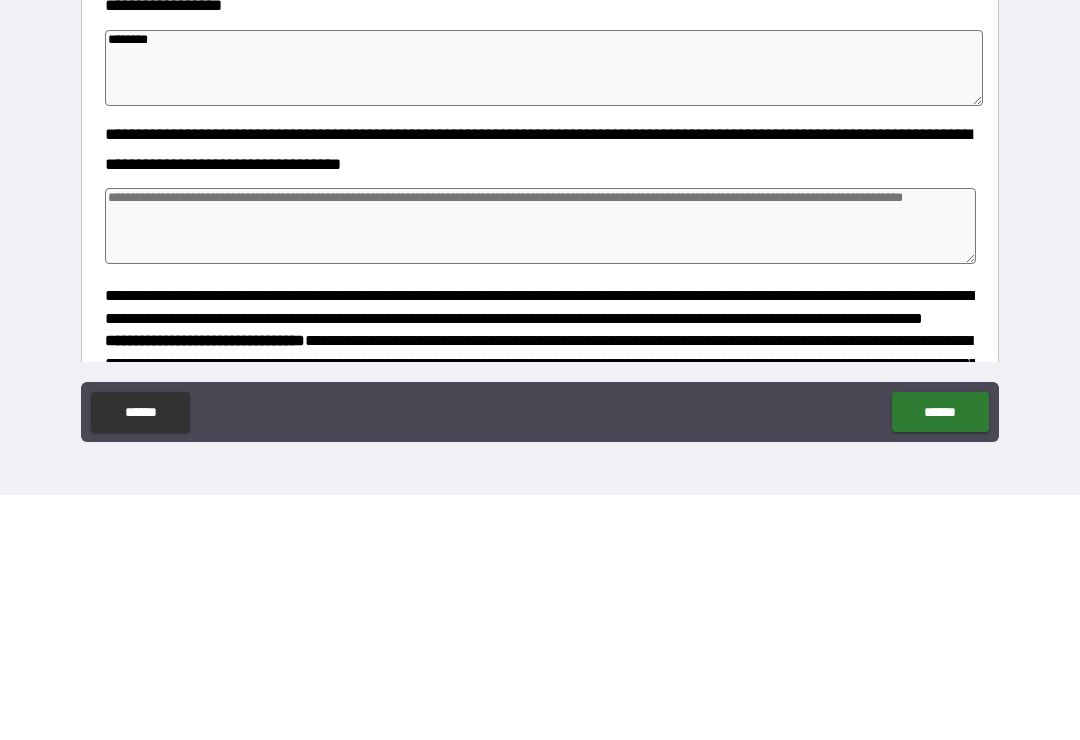 type on "********" 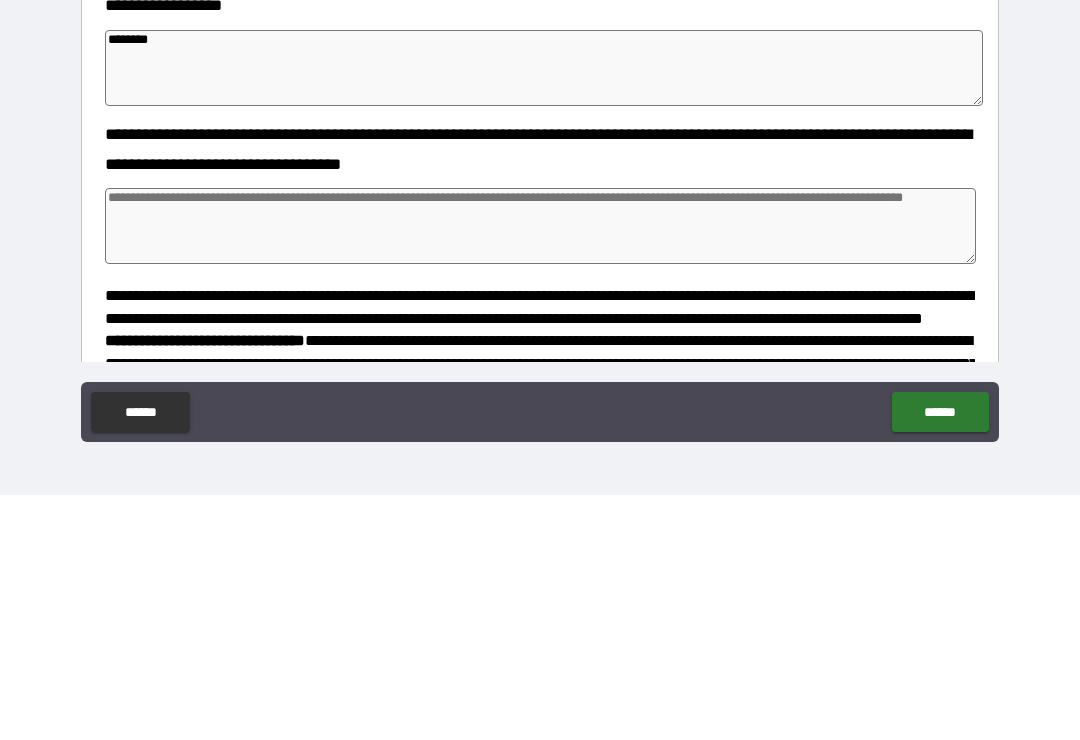 type on "*" 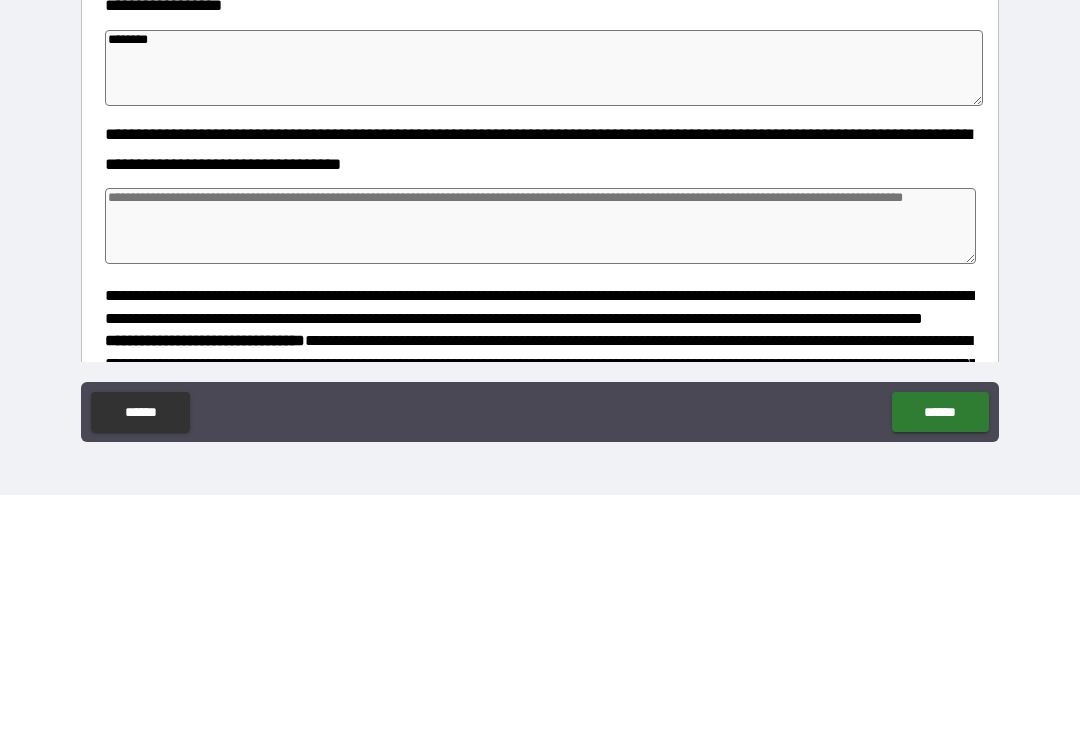 type on "*" 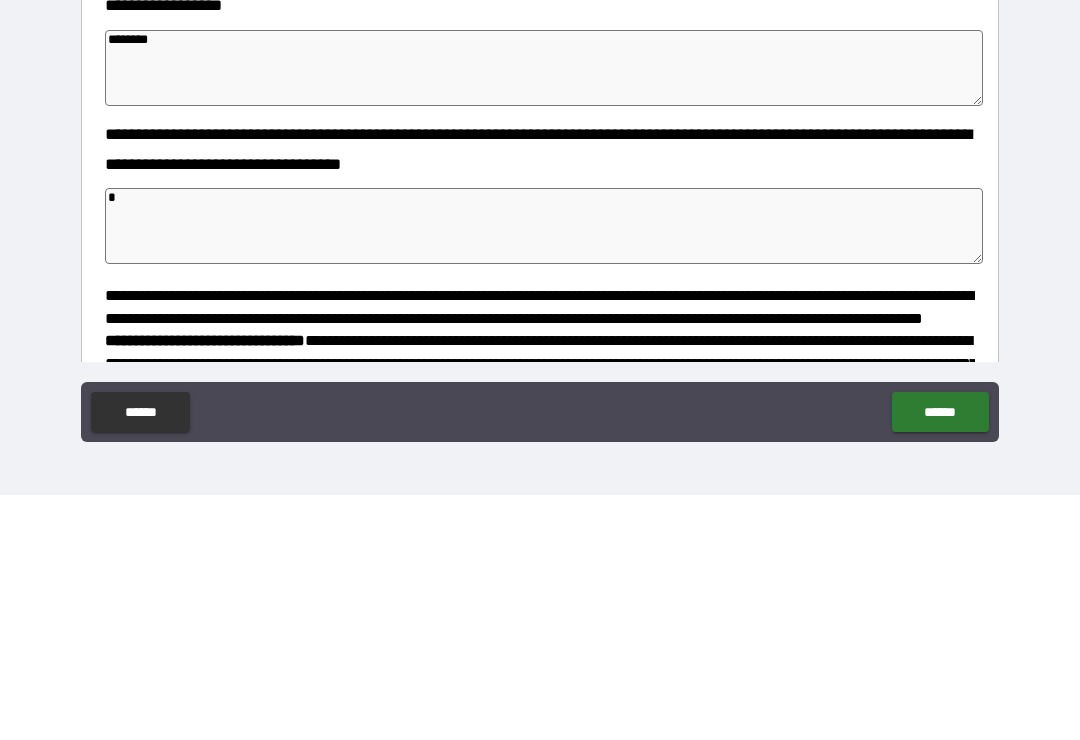 type on "*" 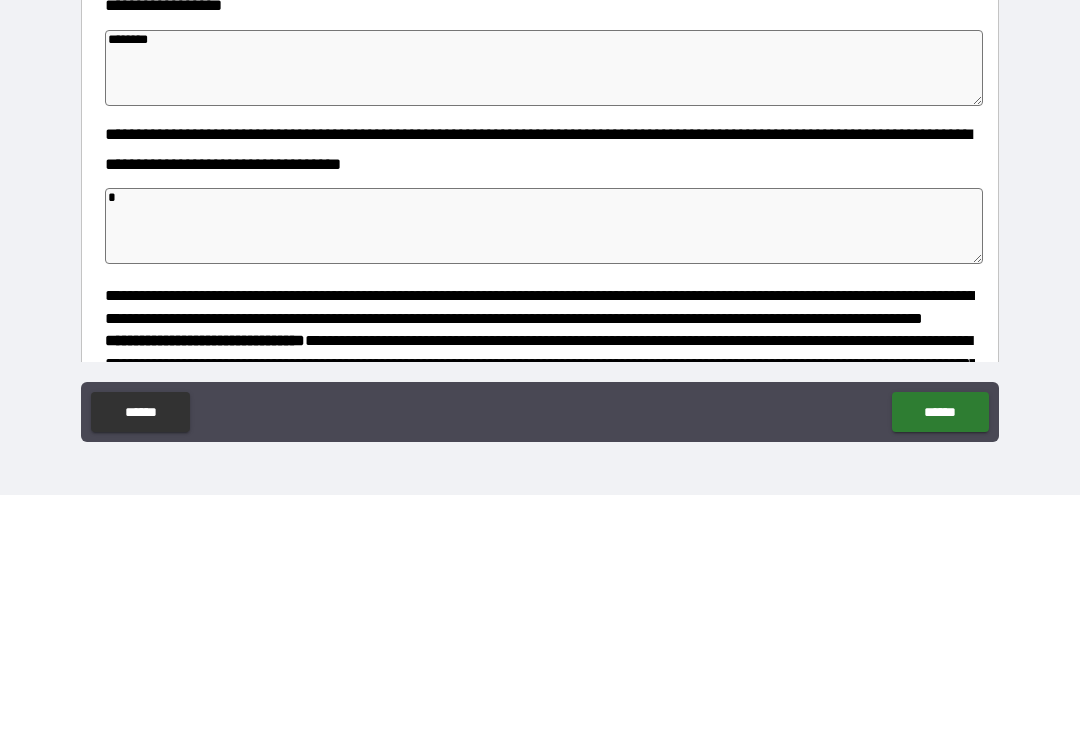 type on "*" 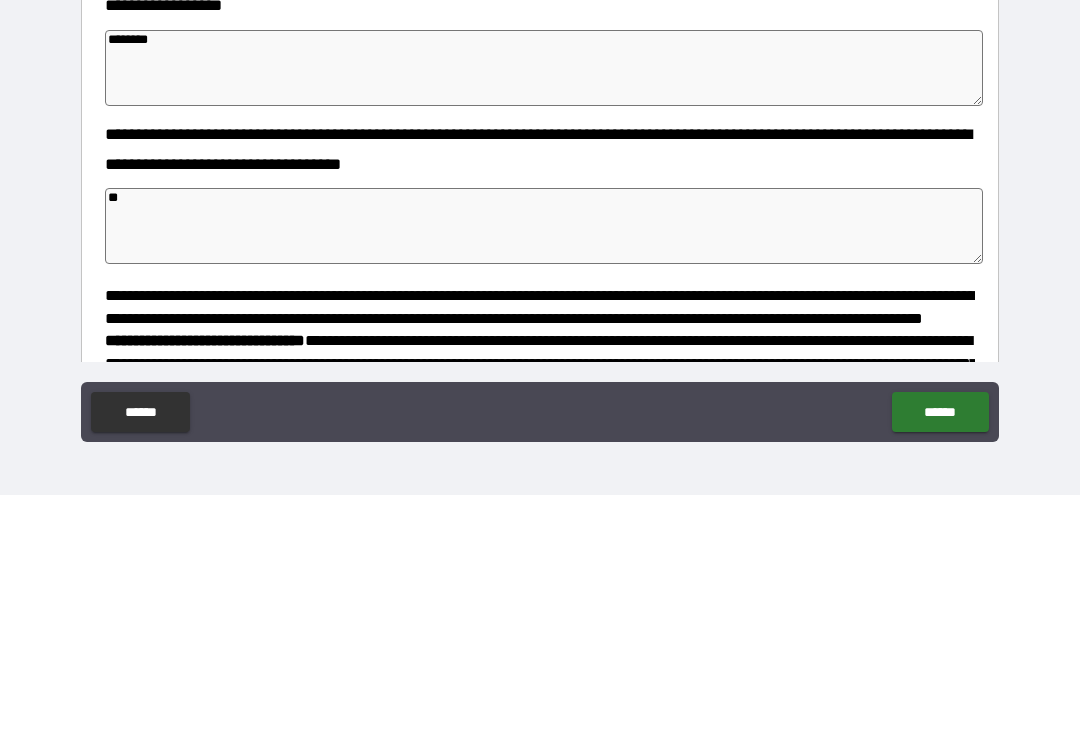 type on "*" 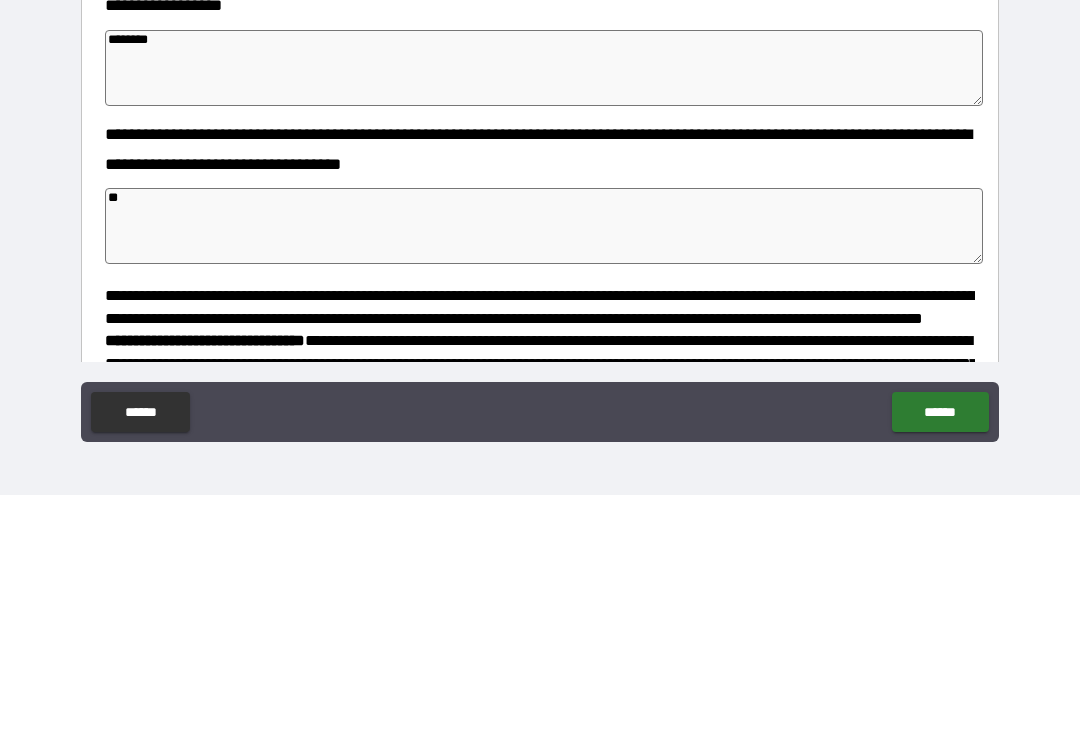 type on "*" 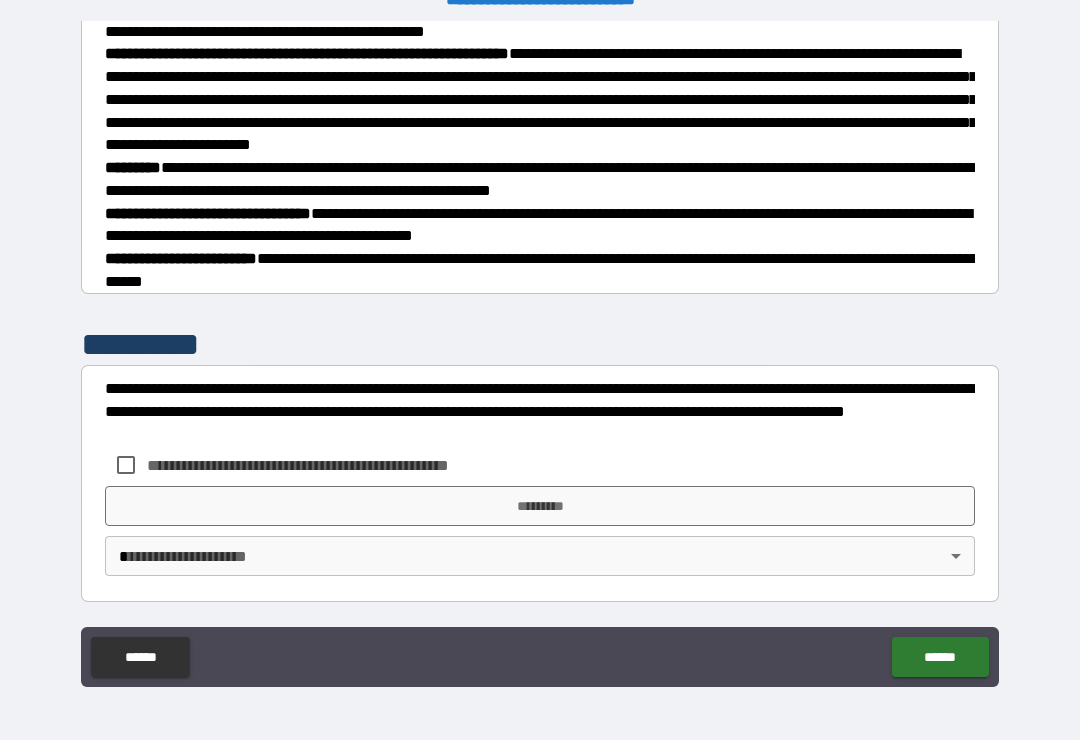 scroll, scrollTop: 948, scrollLeft: 0, axis: vertical 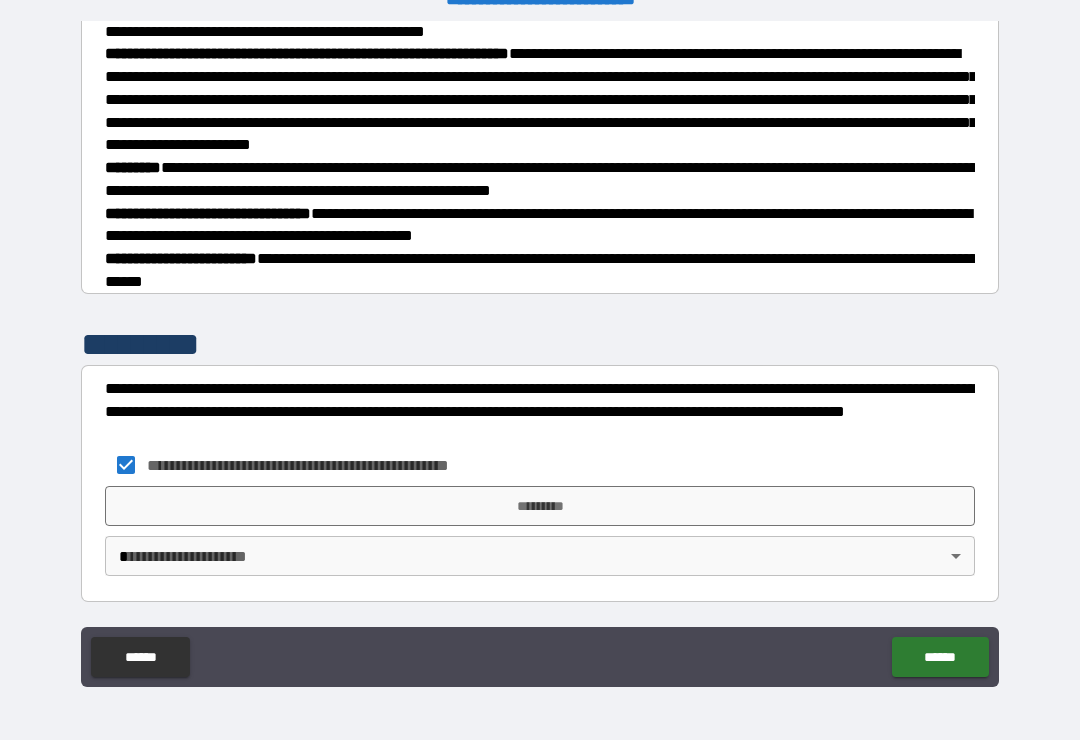 type on "*" 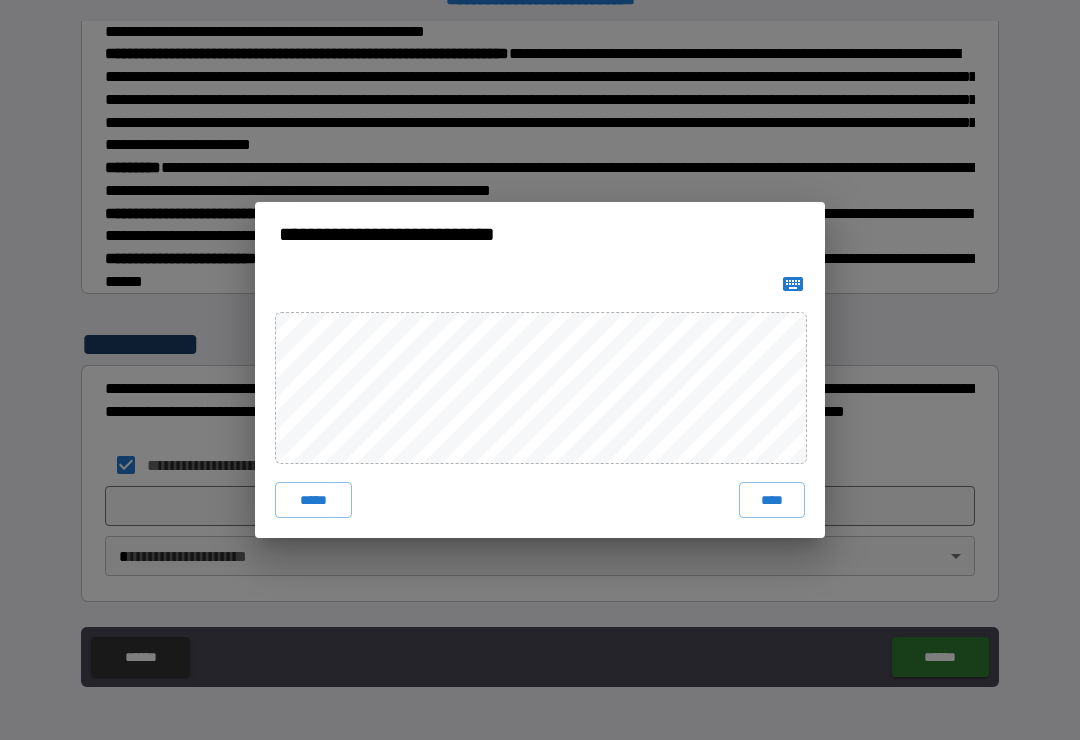click on "****" at bounding box center [772, 500] 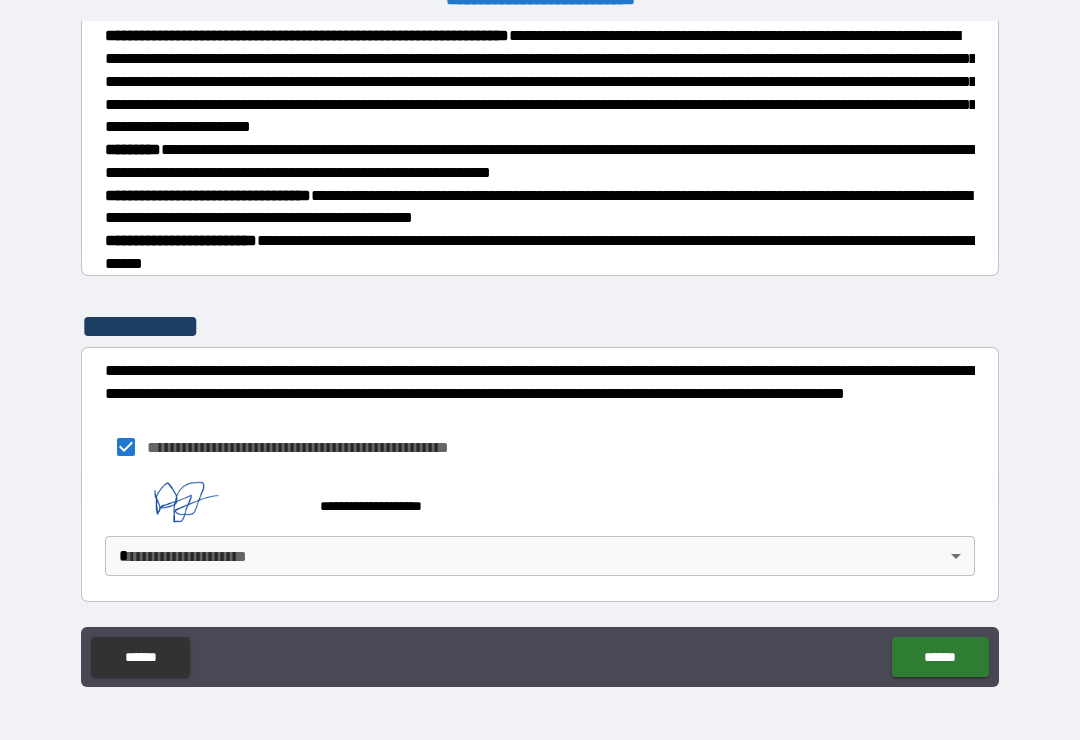 scroll, scrollTop: 965, scrollLeft: 0, axis: vertical 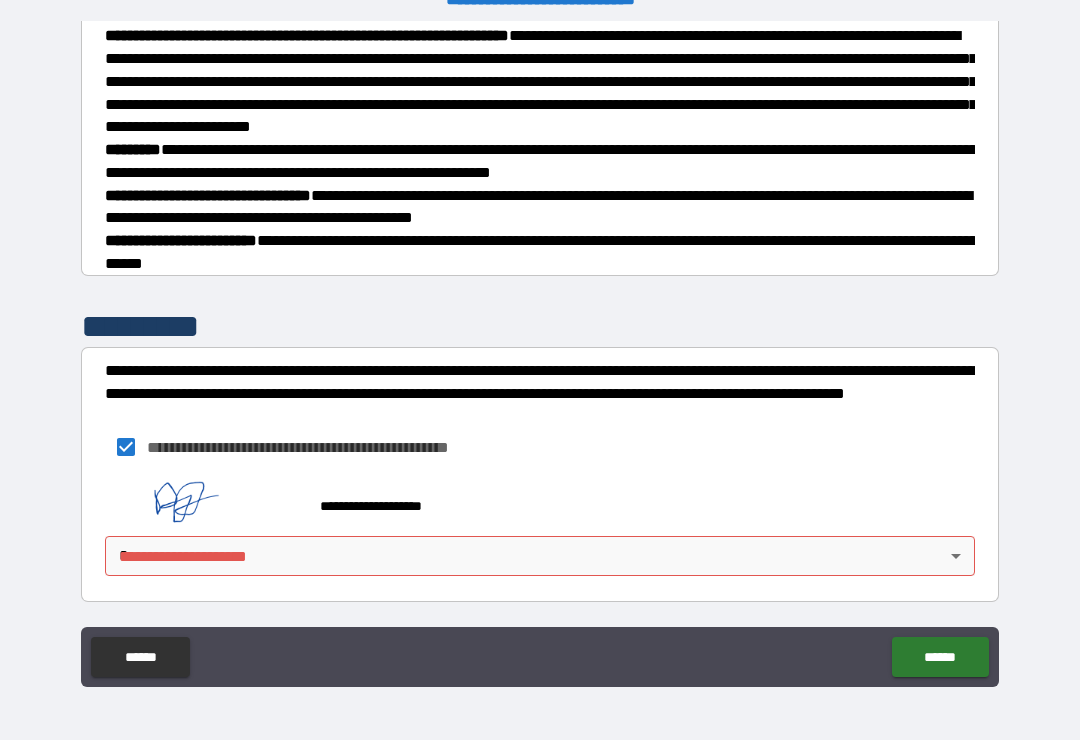 click on "[FIRST] [LAST] [STREET] [CITY] [STATE] [POSTAL_CODE] [COUNTRY] [PHONE] [EMAIL]" at bounding box center [540, 354] 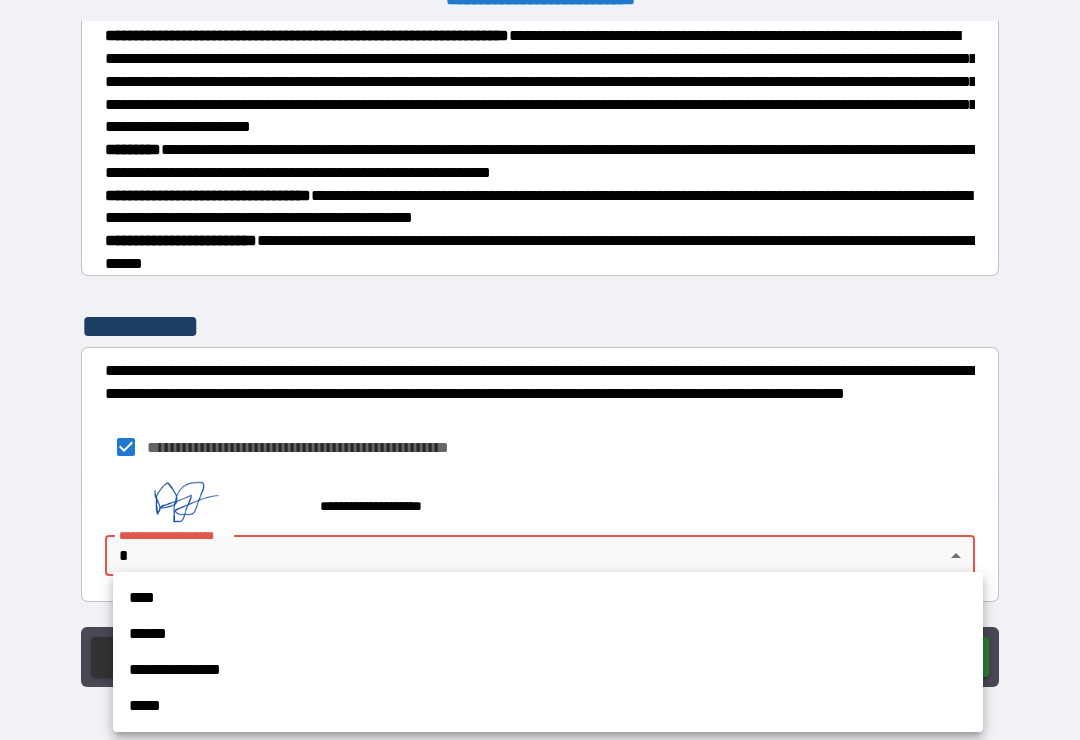 click on "****" at bounding box center [548, 598] 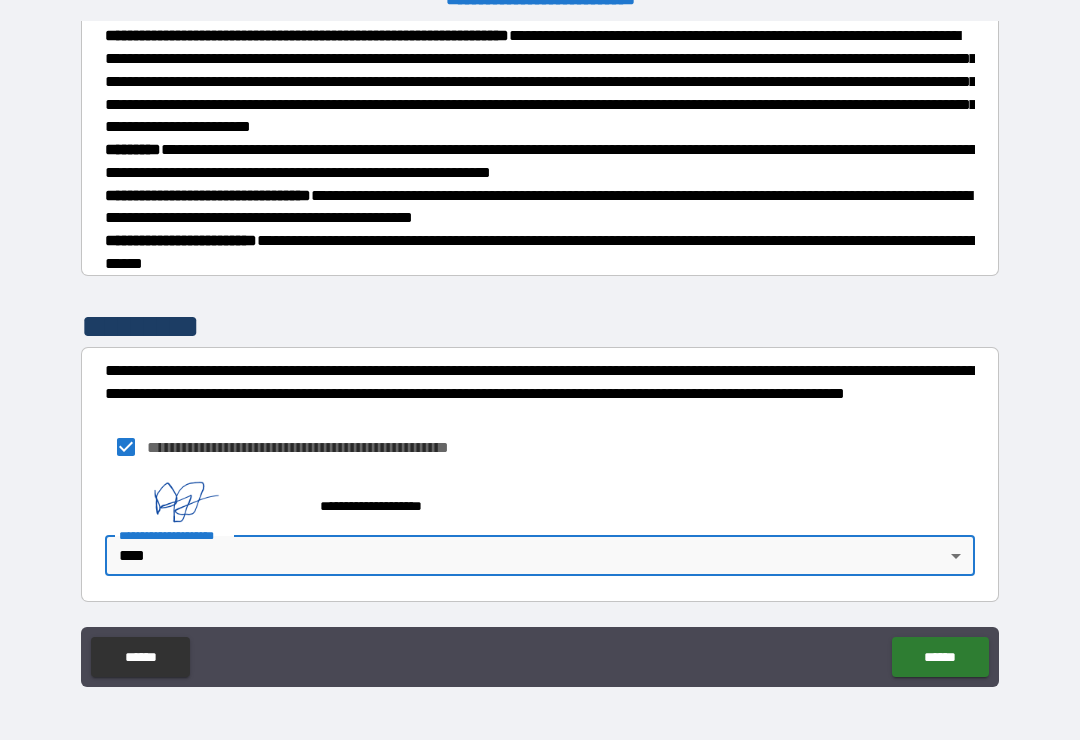 click on "******" at bounding box center [940, 657] 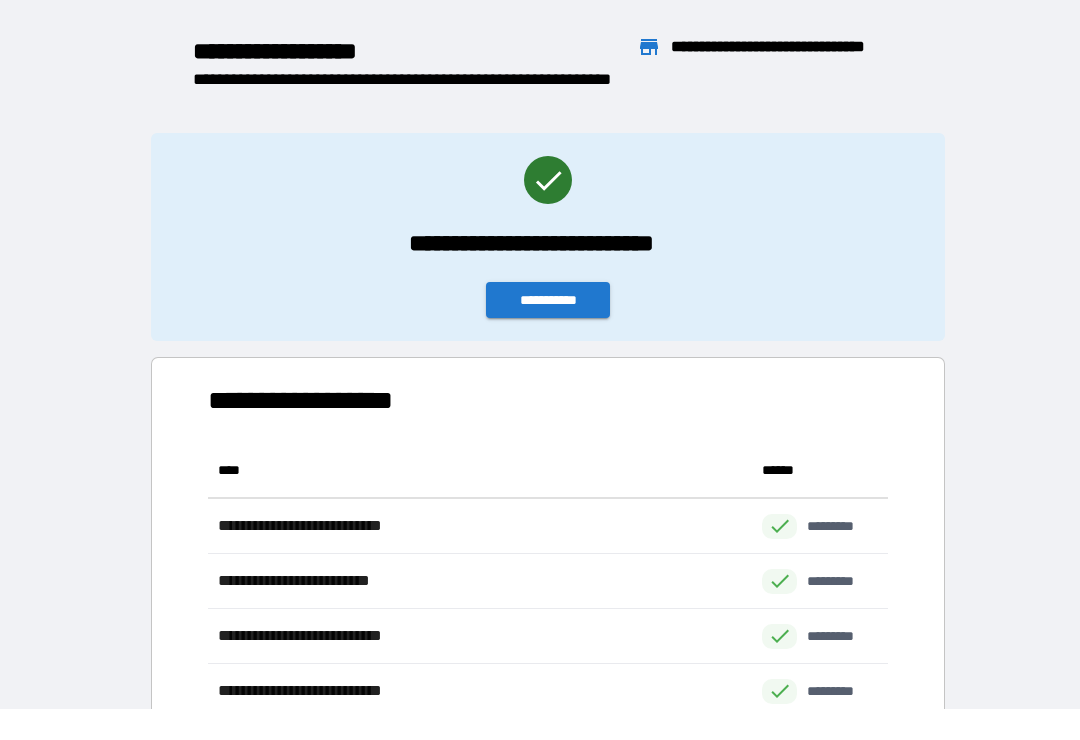 scroll, scrollTop: 1, scrollLeft: 1, axis: both 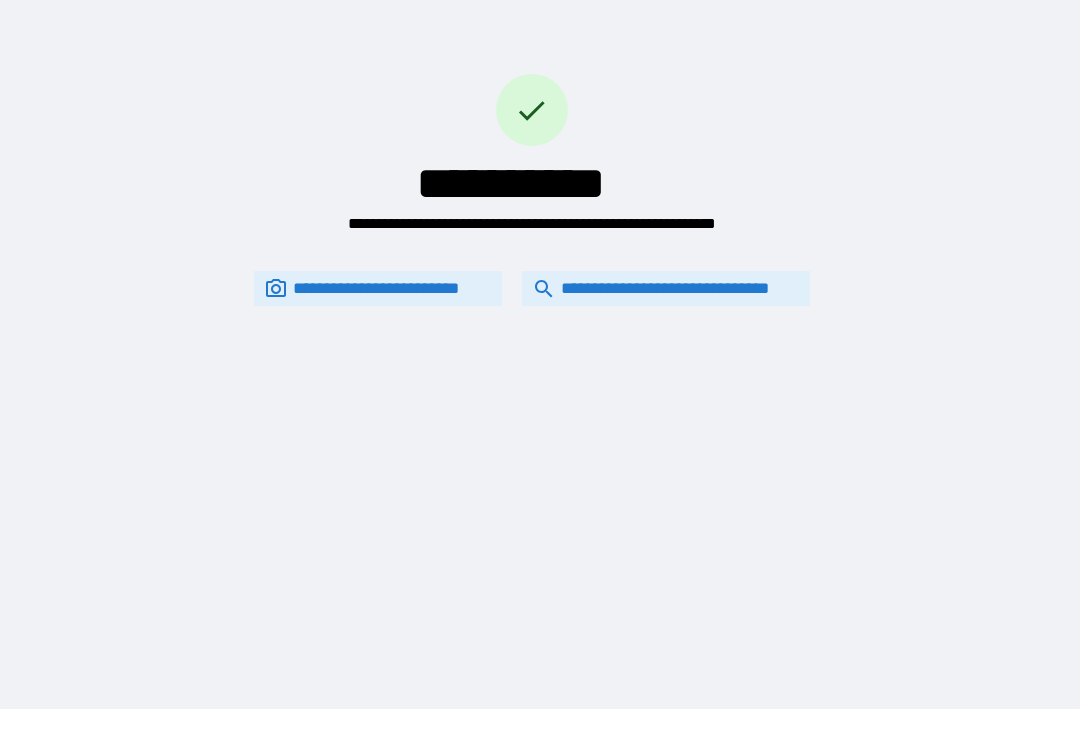 click on "**********" at bounding box center [666, 288] 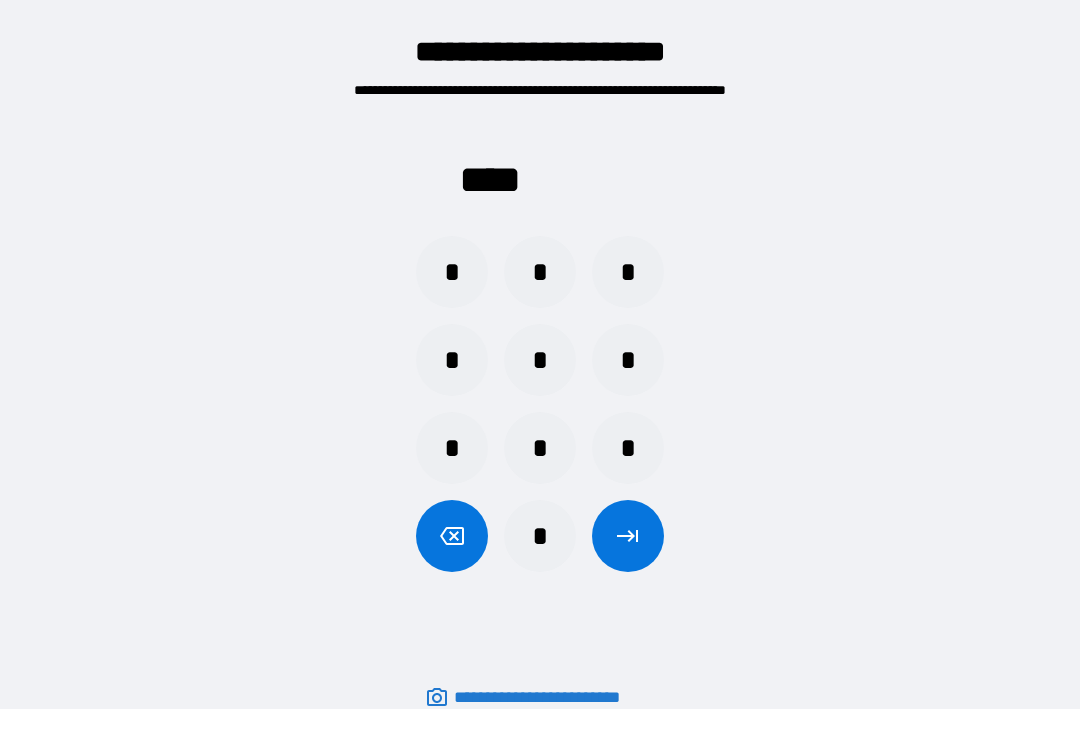 click on "*" at bounding box center [540, 272] 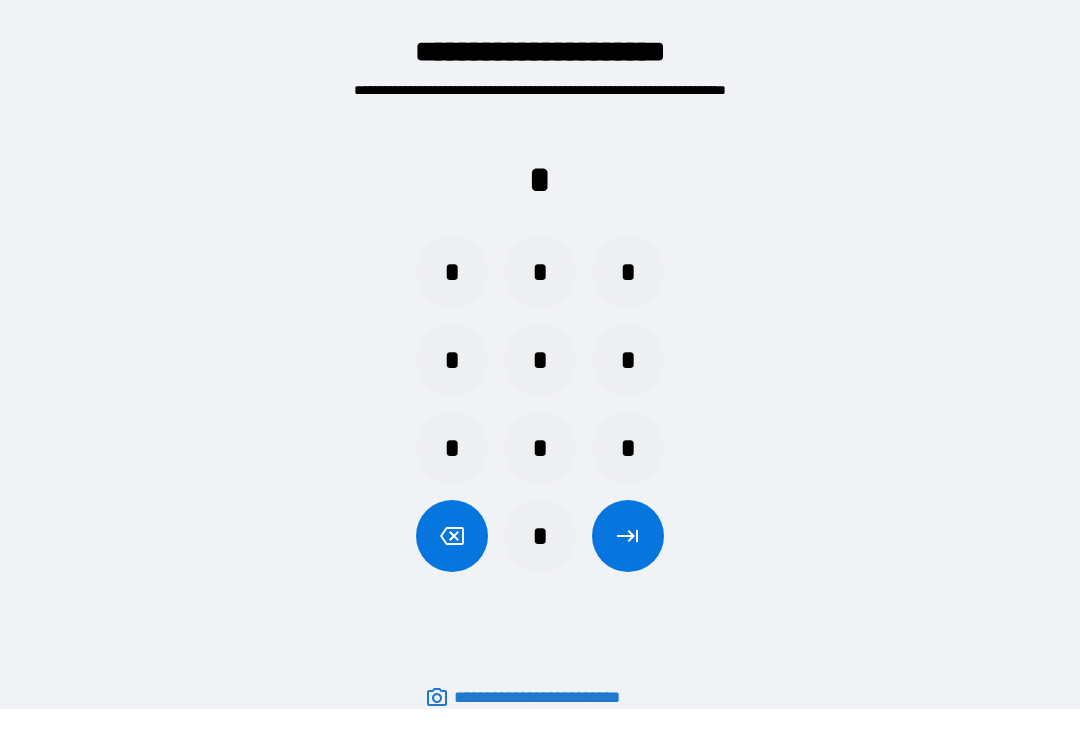 click on "*" at bounding box center (540, 536) 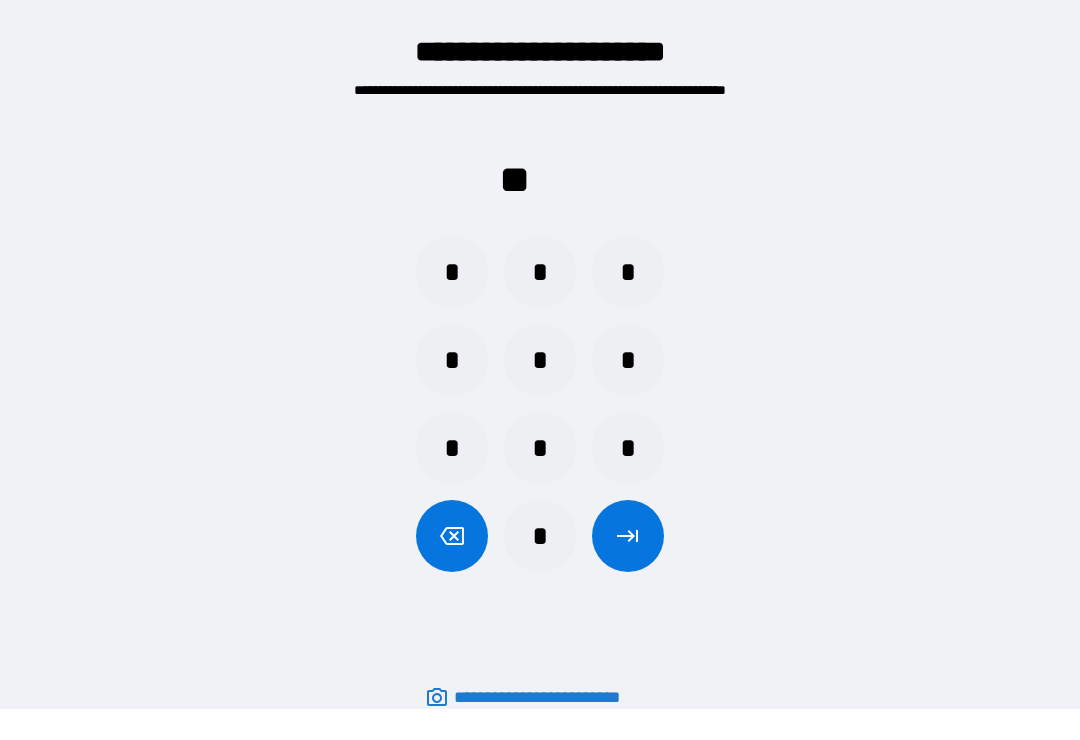 click on "*" at bounding box center [452, 272] 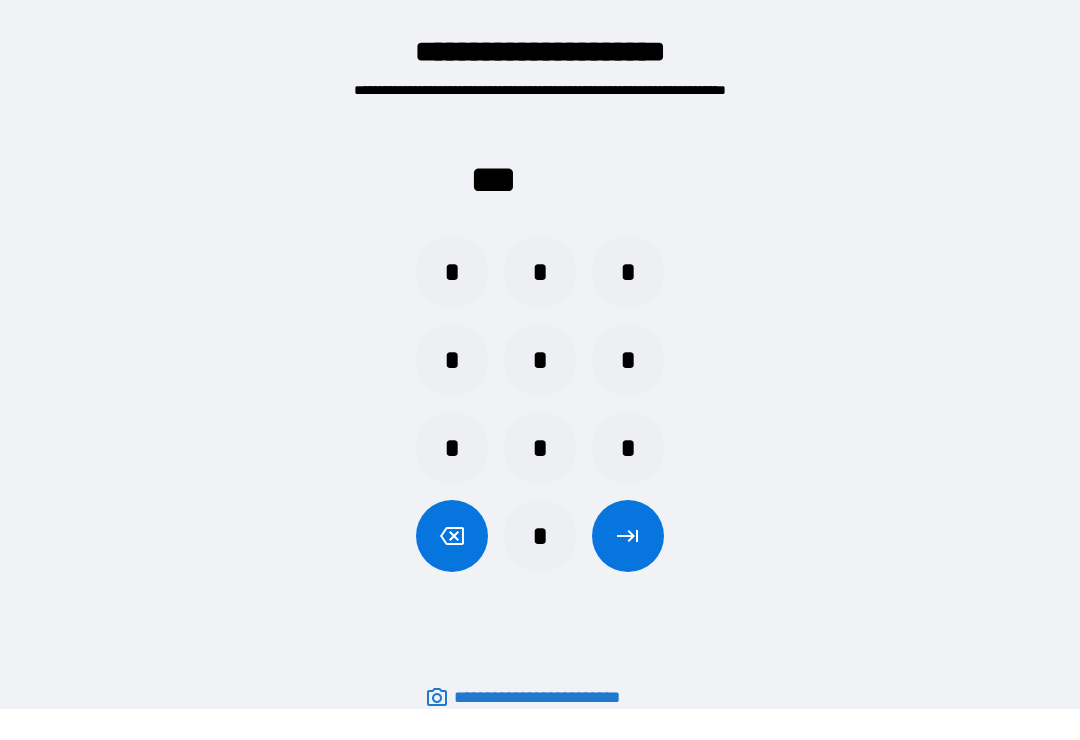 click on "*" at bounding box center (628, 360) 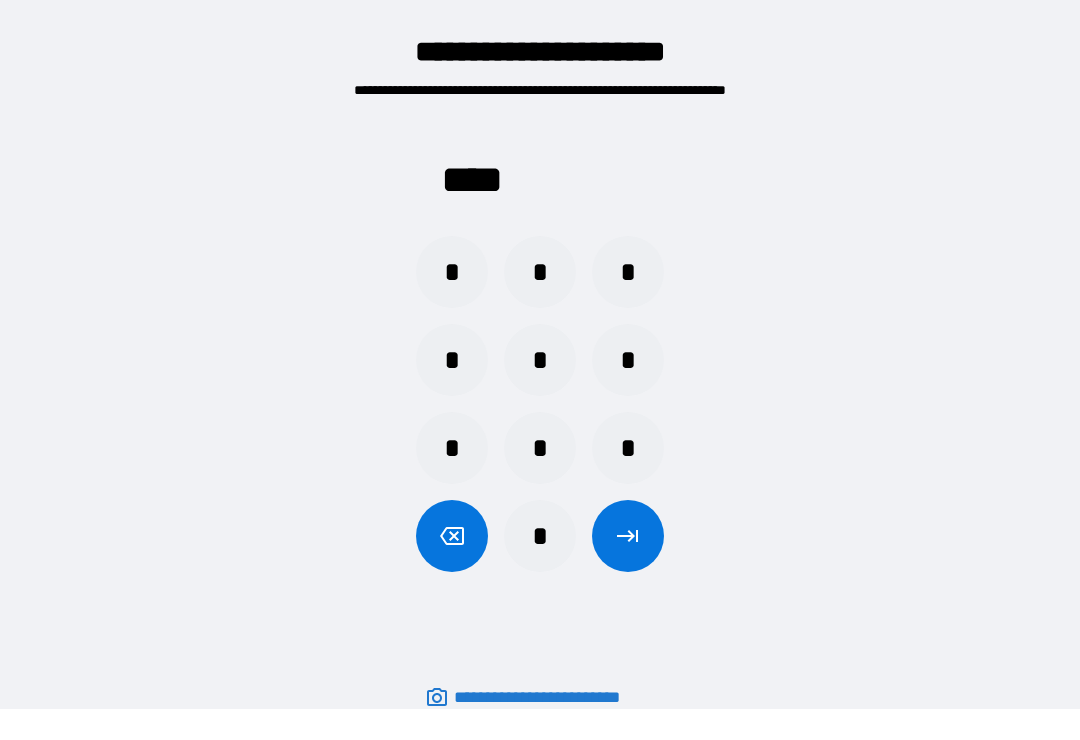 click at bounding box center (628, 536) 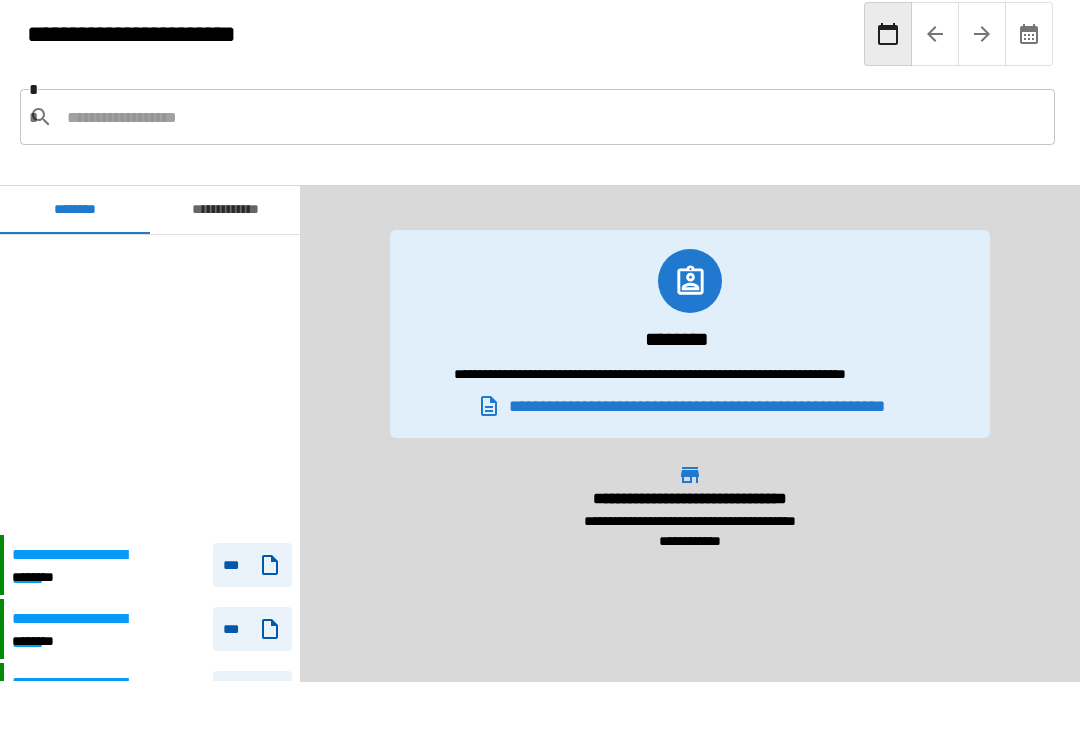 scroll, scrollTop: 300, scrollLeft: 0, axis: vertical 